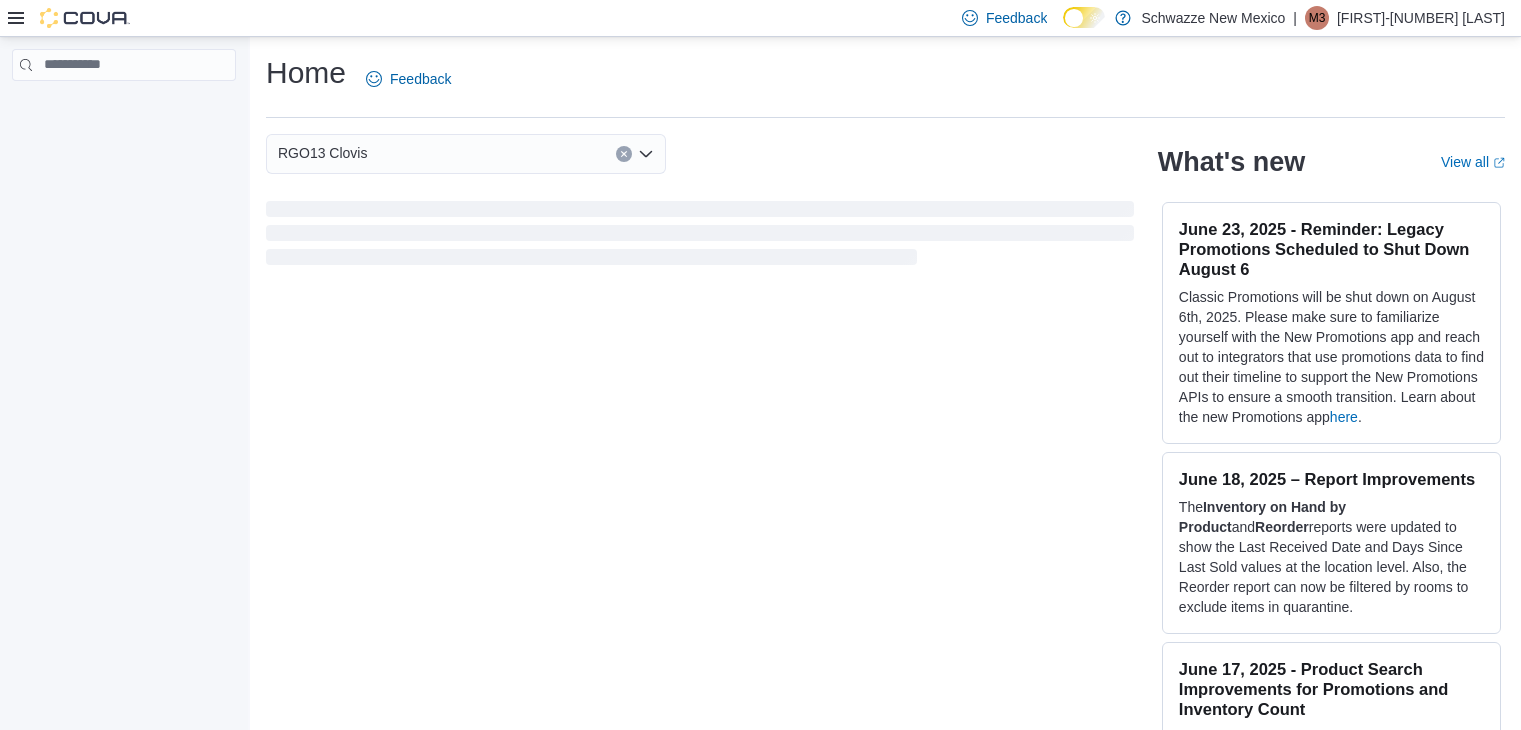 scroll, scrollTop: 0, scrollLeft: 0, axis: both 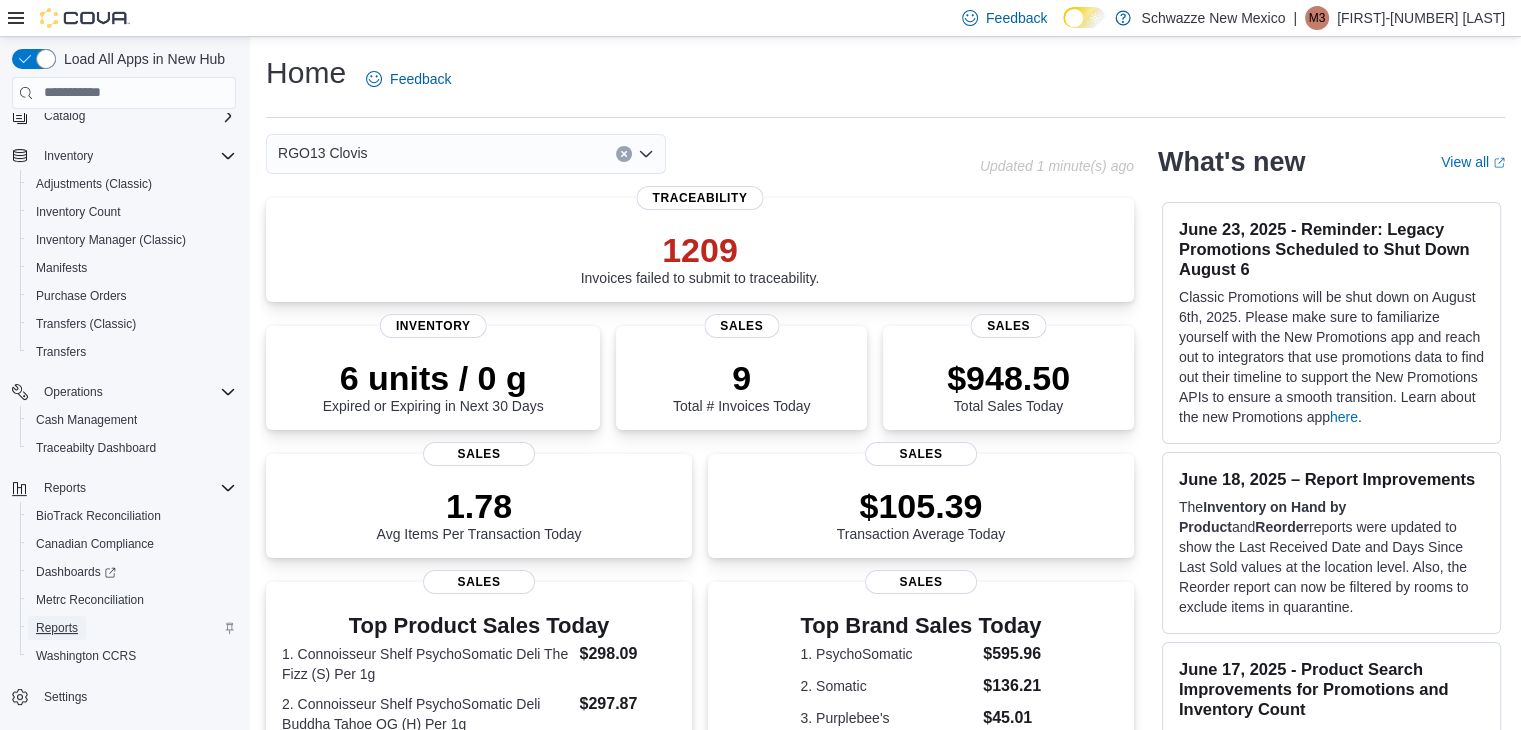 click on "Reports" at bounding box center (57, 628) 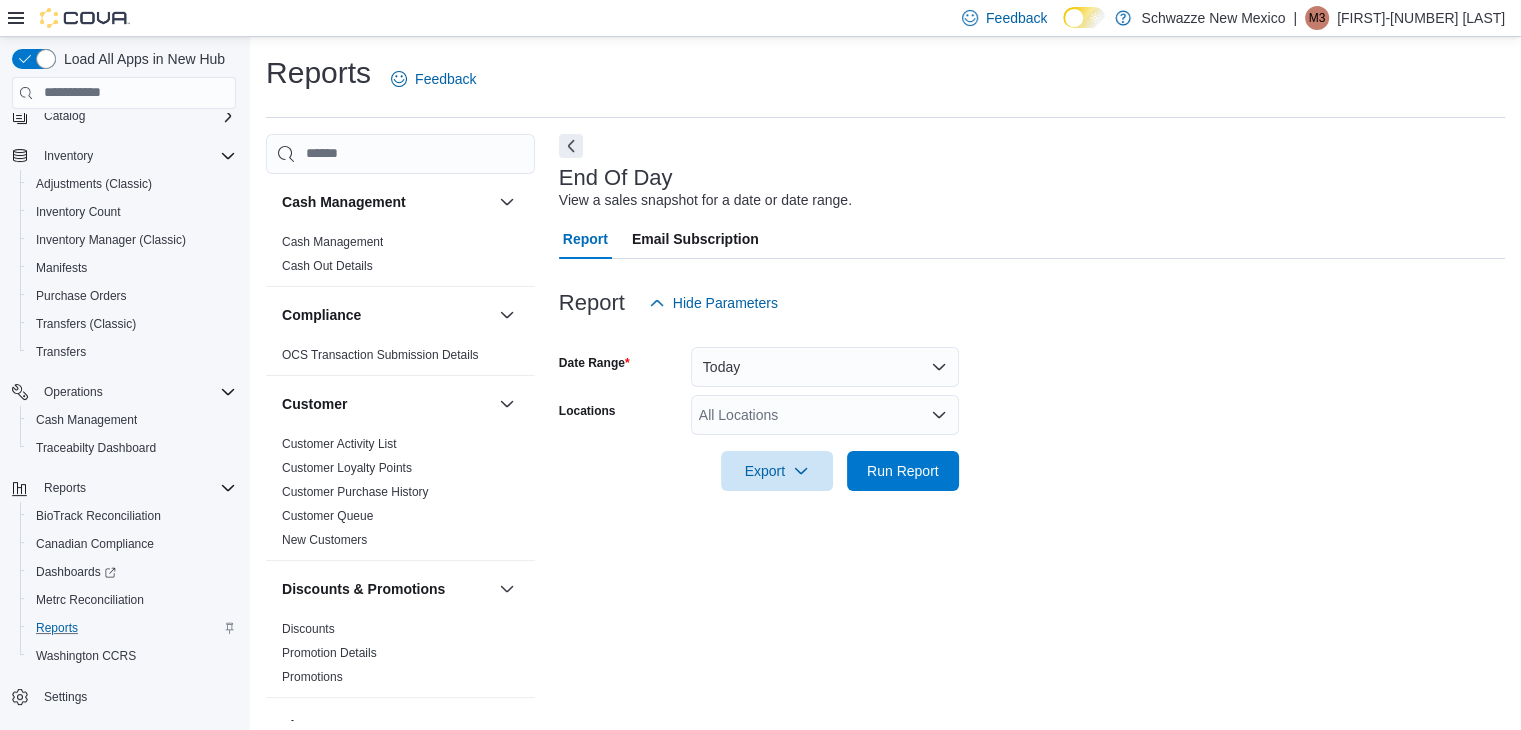 scroll, scrollTop: 7, scrollLeft: 0, axis: vertical 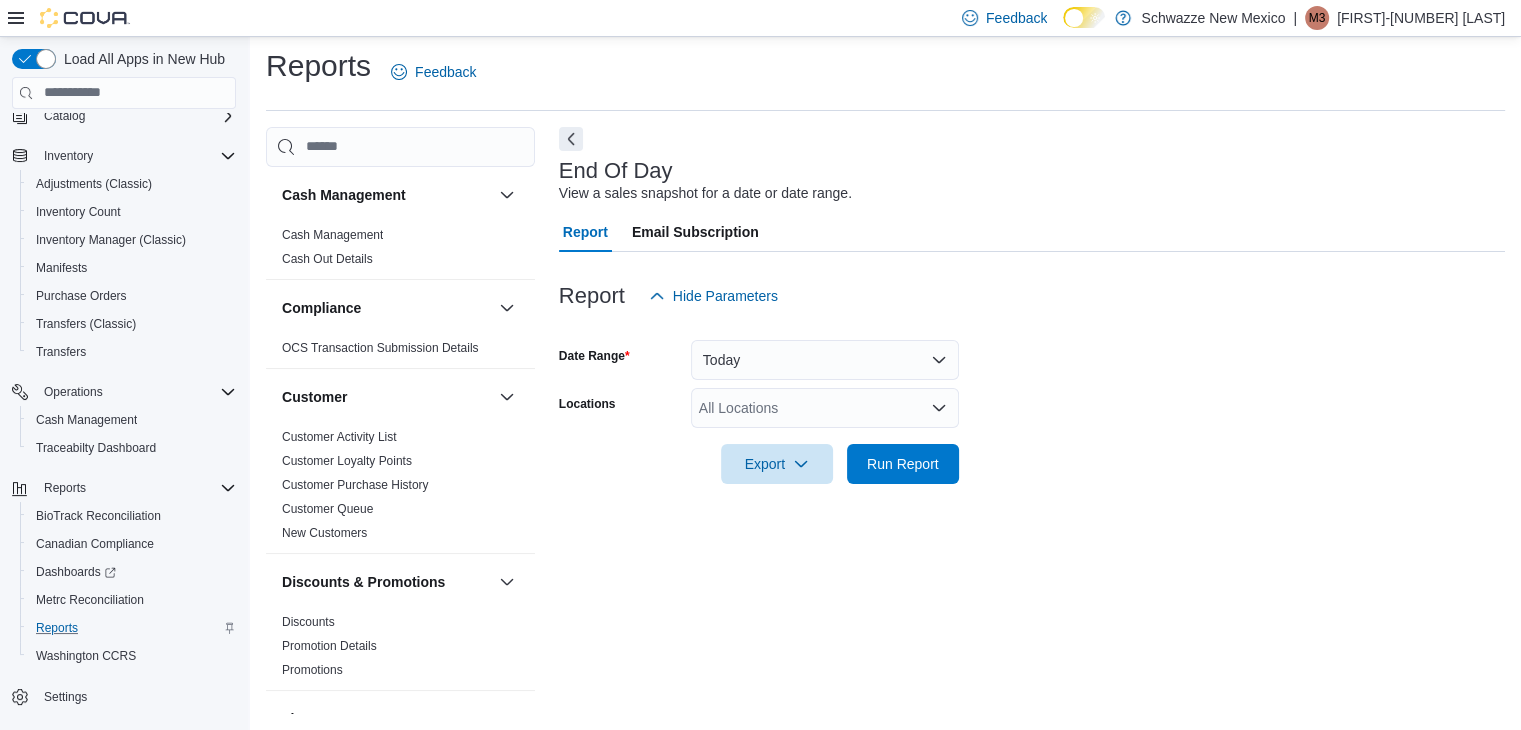 click on "Date Range Today Locations All Locations Export  Run Report" at bounding box center (1032, 400) 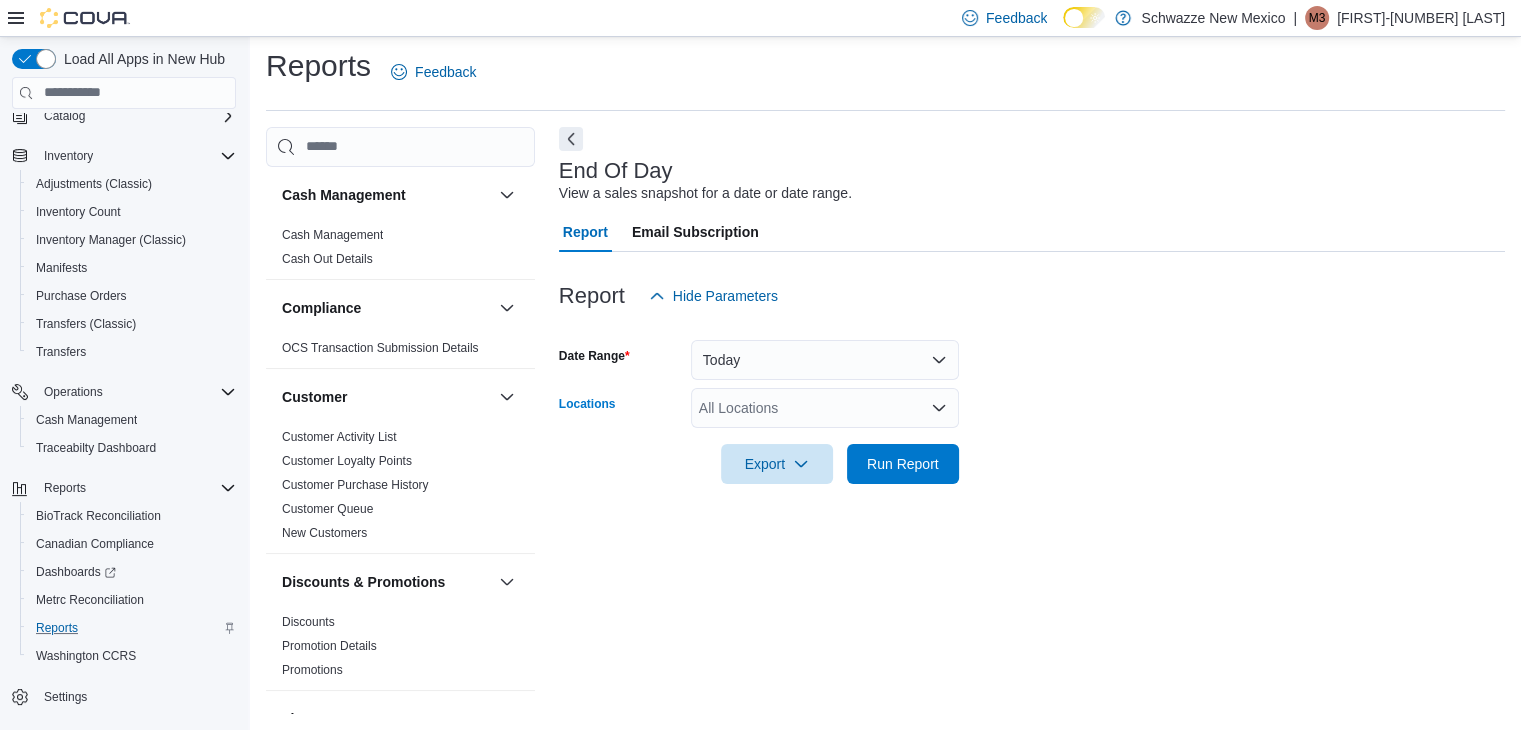 click on "All Locations" at bounding box center [825, 408] 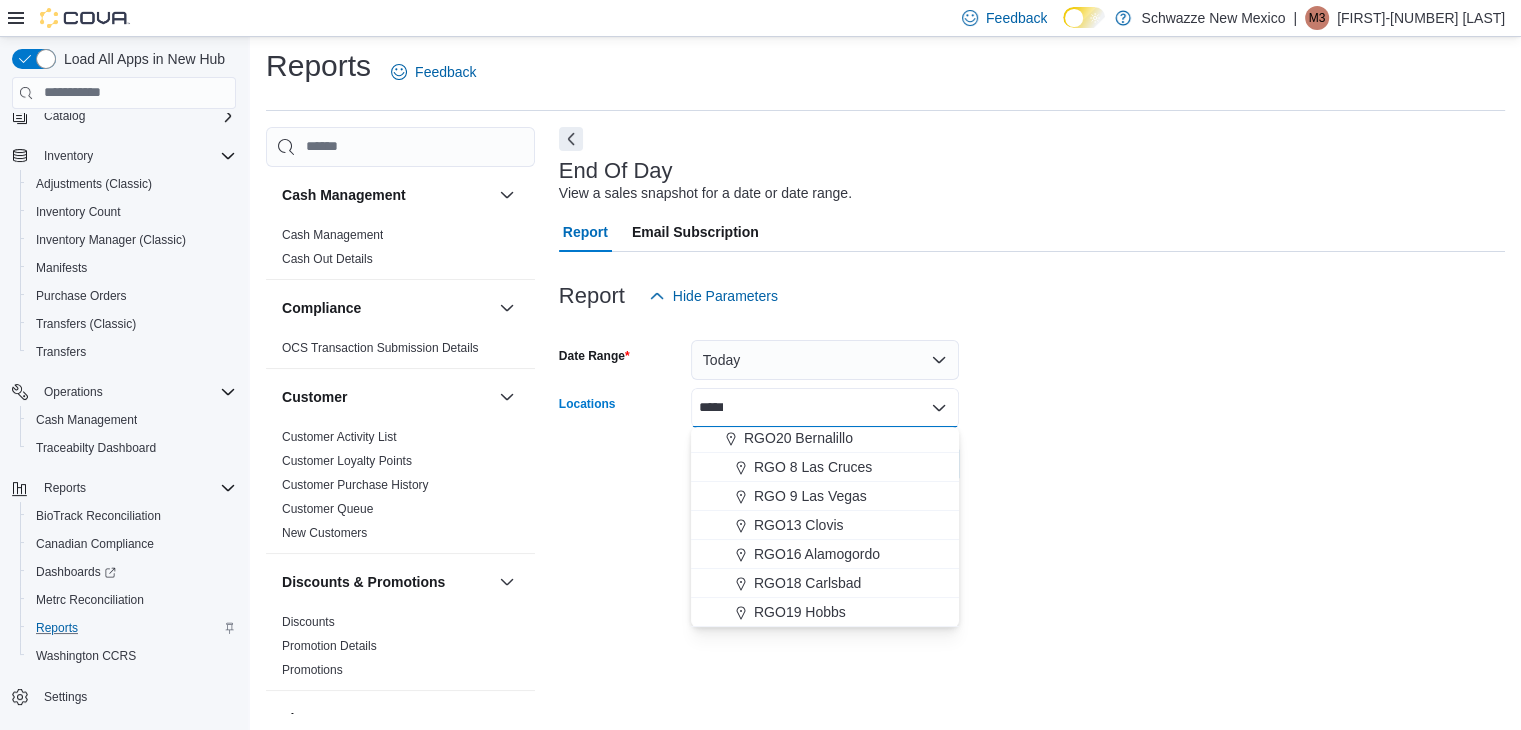 scroll, scrollTop: 0, scrollLeft: 0, axis: both 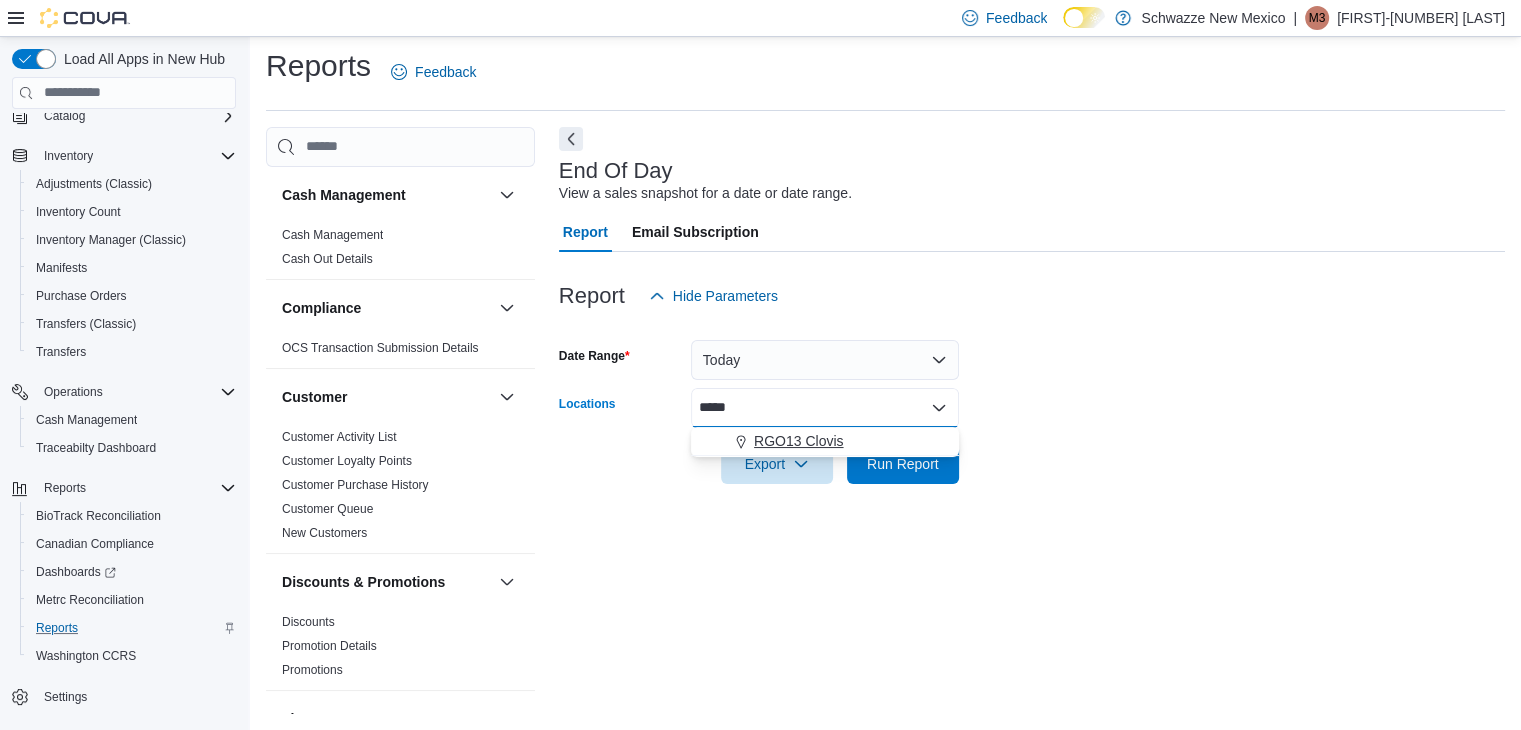 type on "*****" 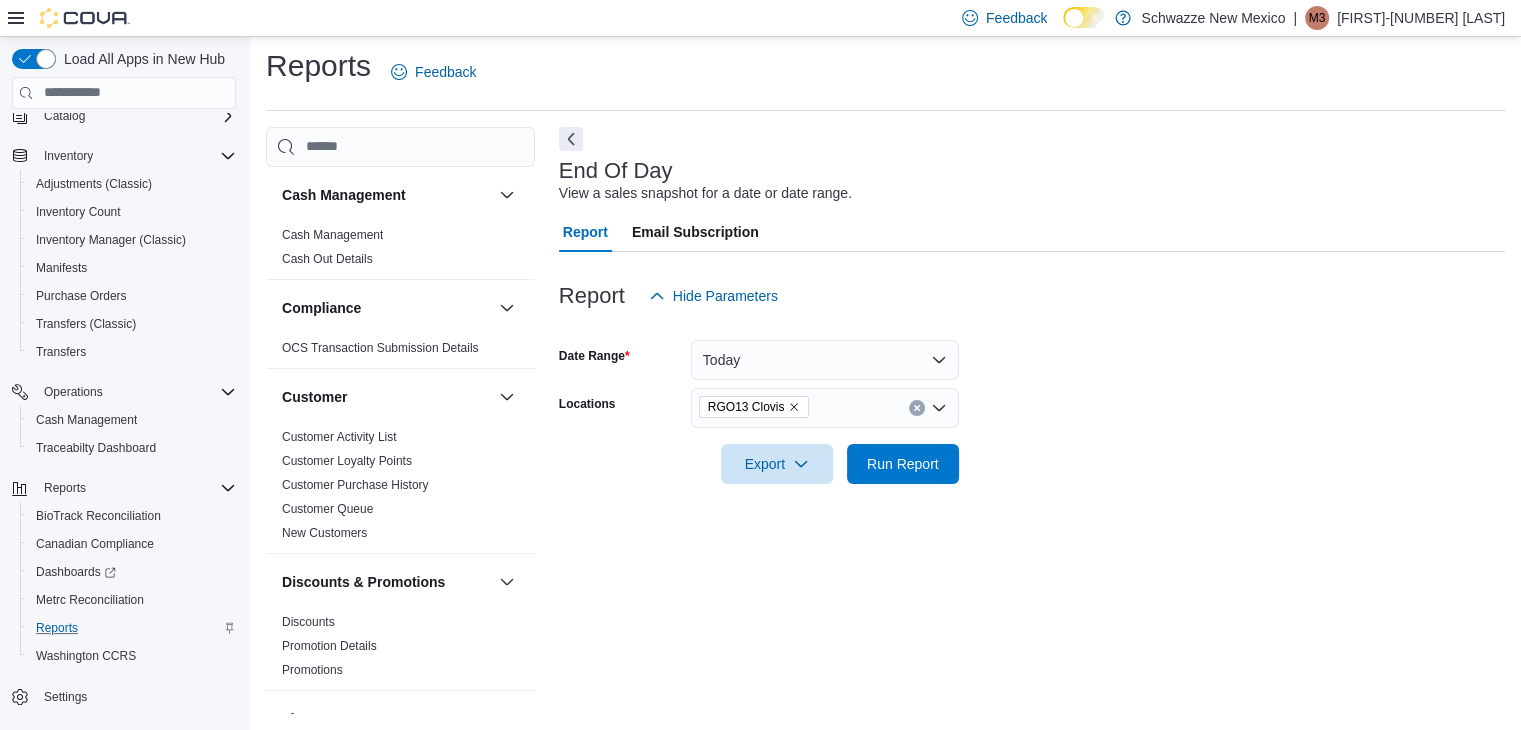 click on "Date Range Today Locations RGO13 Clovis Export  Run Report" at bounding box center [1032, 400] 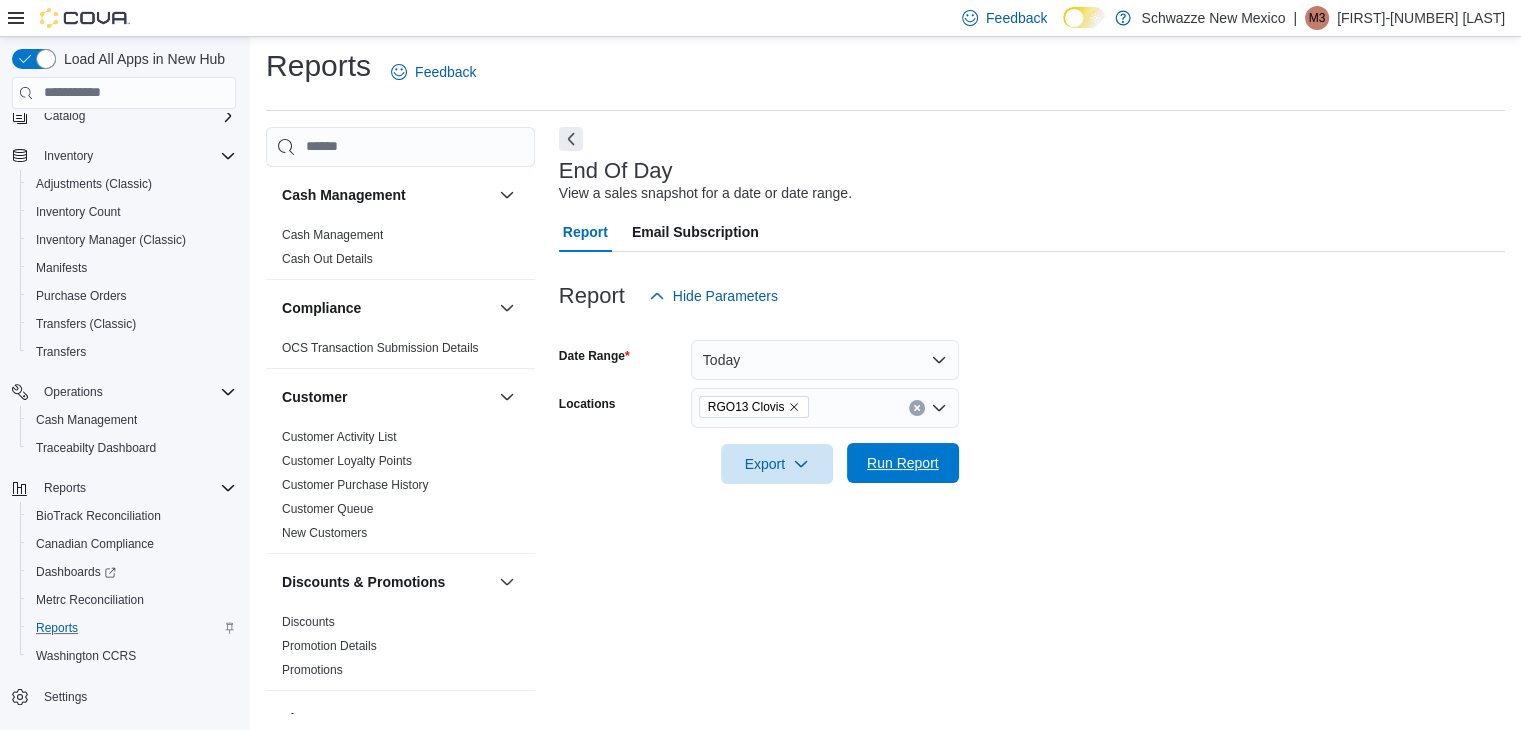 click on "Run Report" at bounding box center (903, 463) 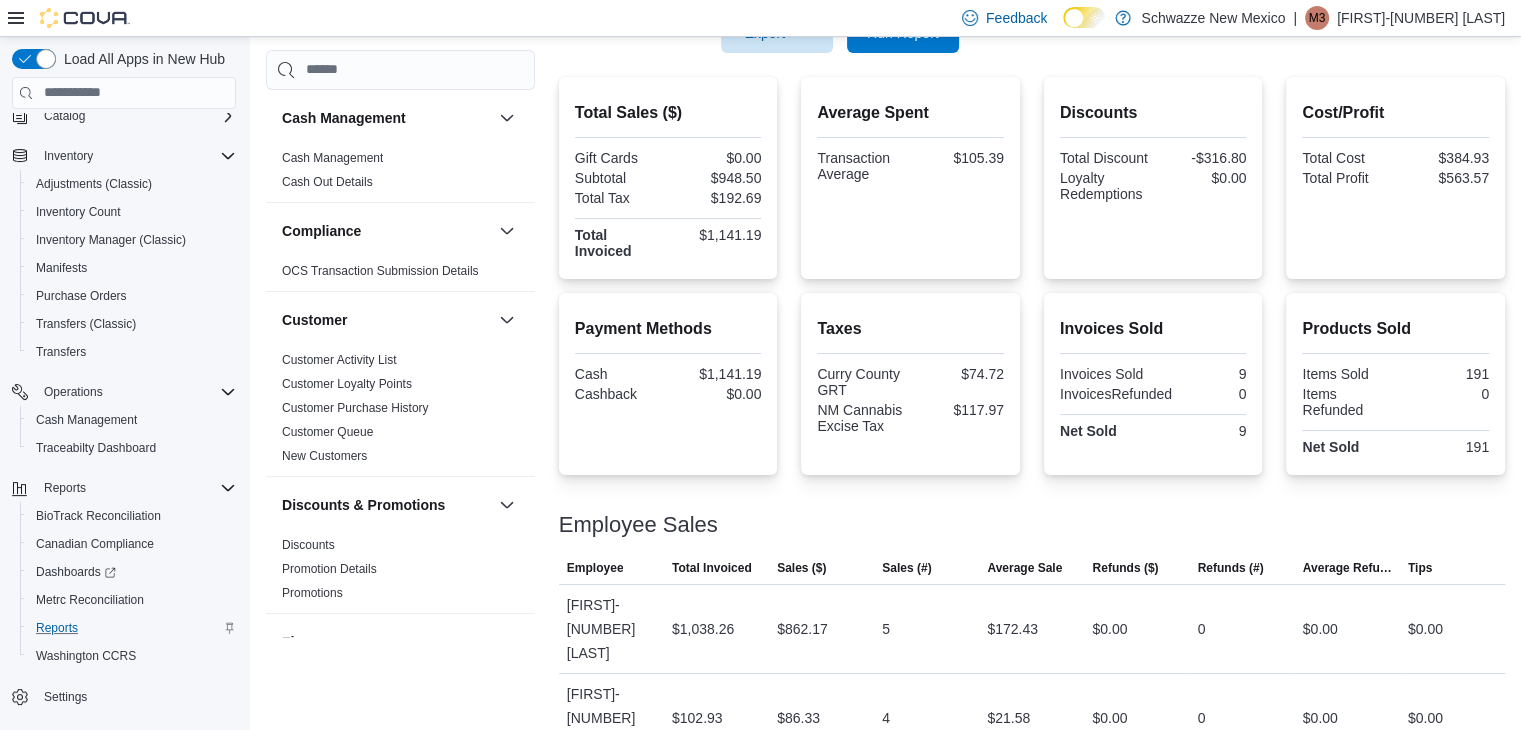 scroll, scrollTop: 0, scrollLeft: 0, axis: both 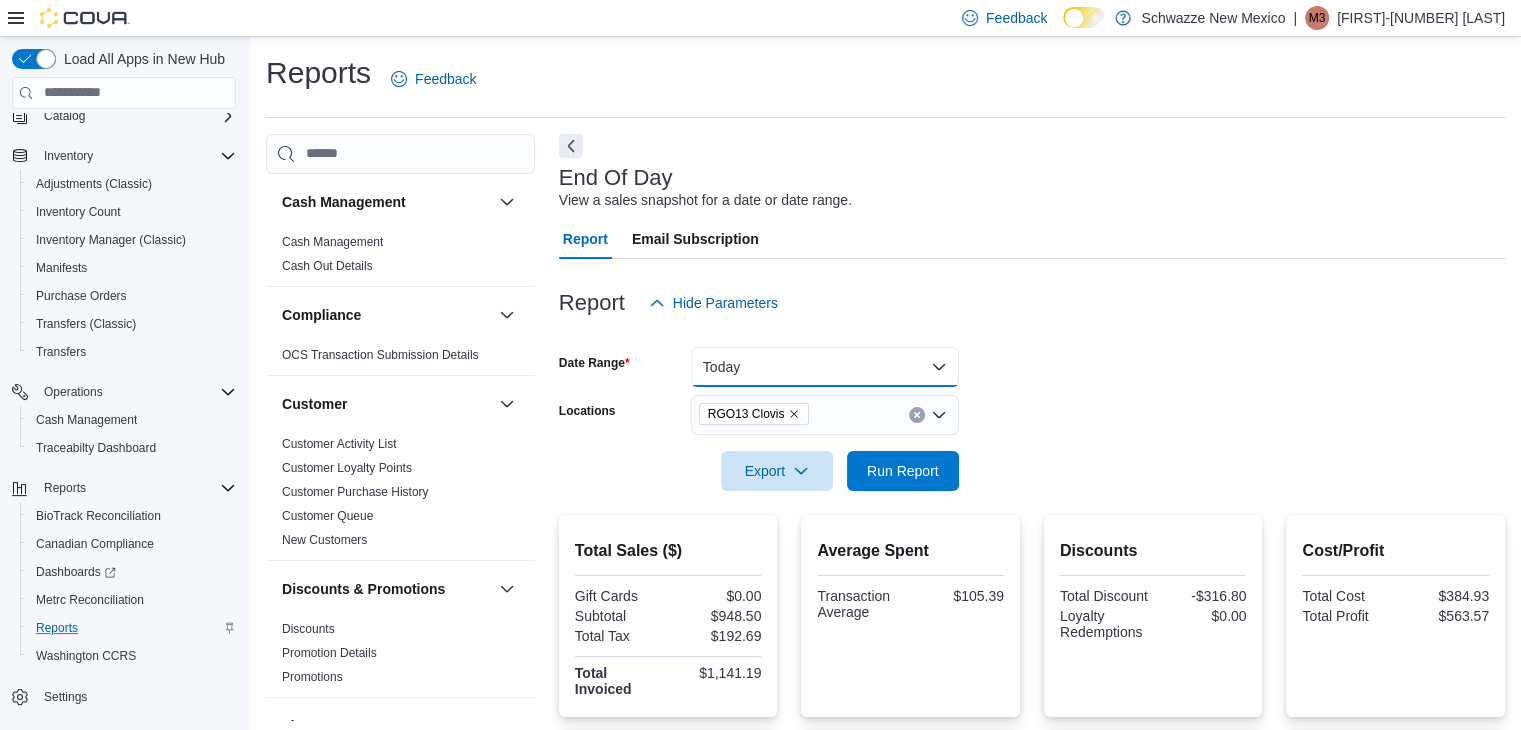 click on "Today" at bounding box center (825, 367) 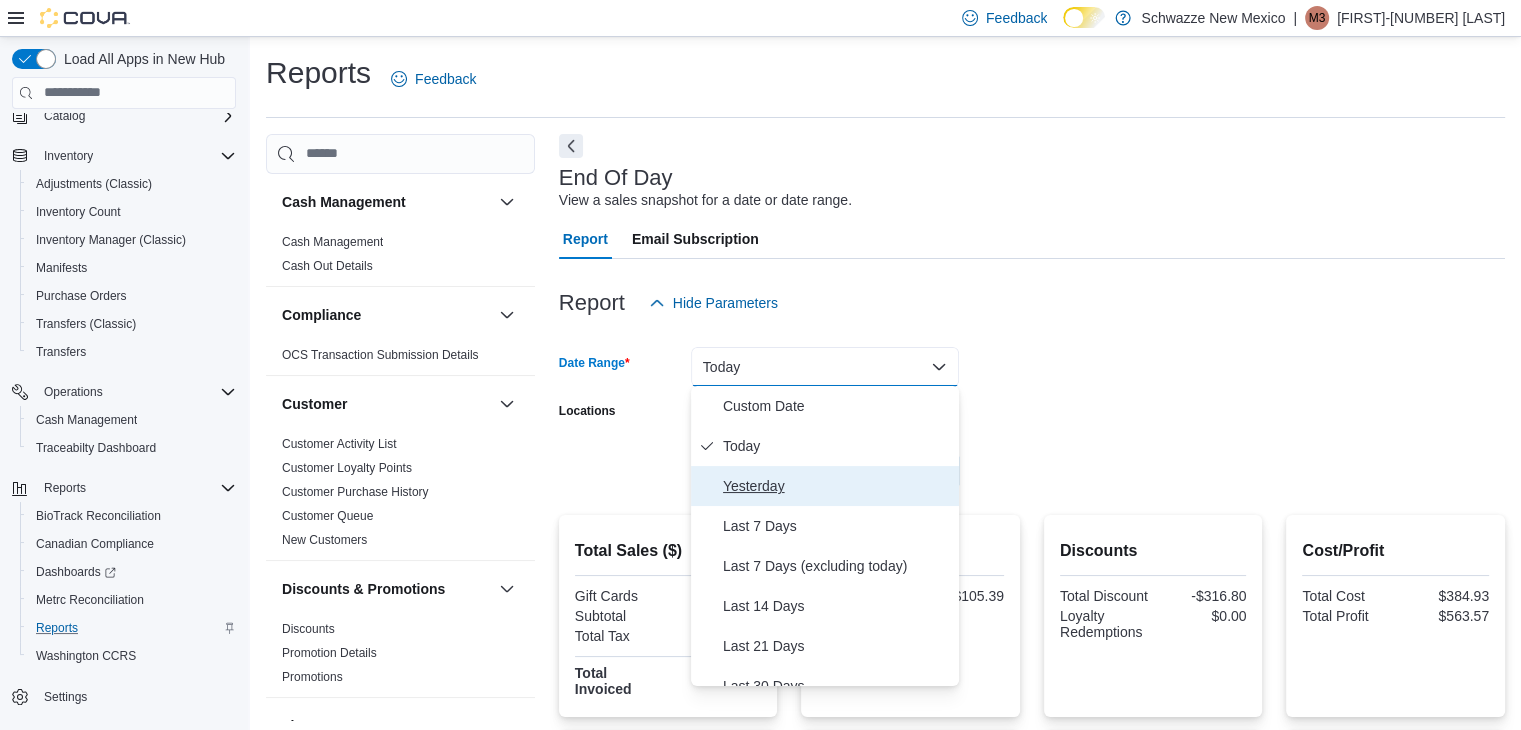 click on "Yesterday" at bounding box center [825, 486] 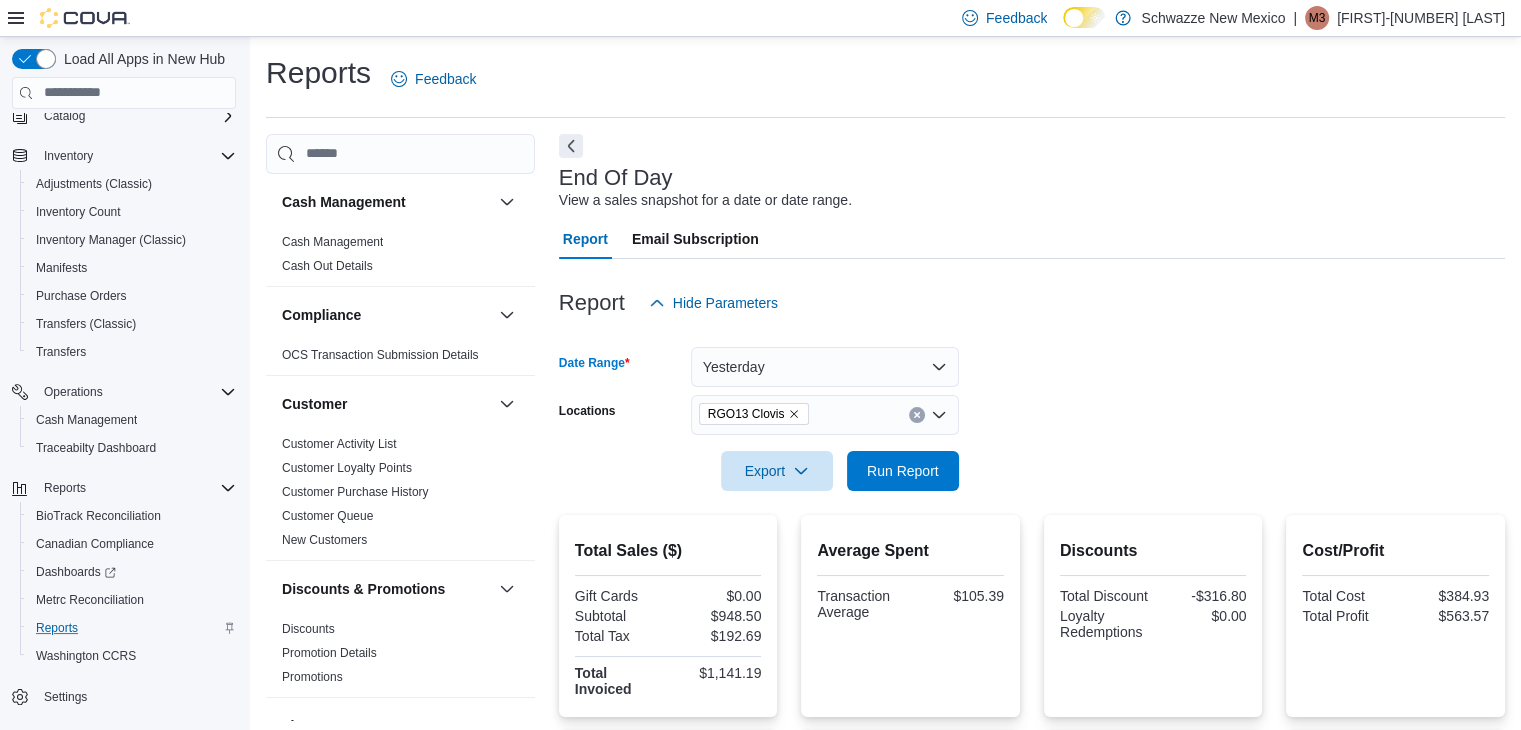 click on "Date Range Yesterday Locations RGO13 Clovis Export  Run Report" at bounding box center (1032, 407) 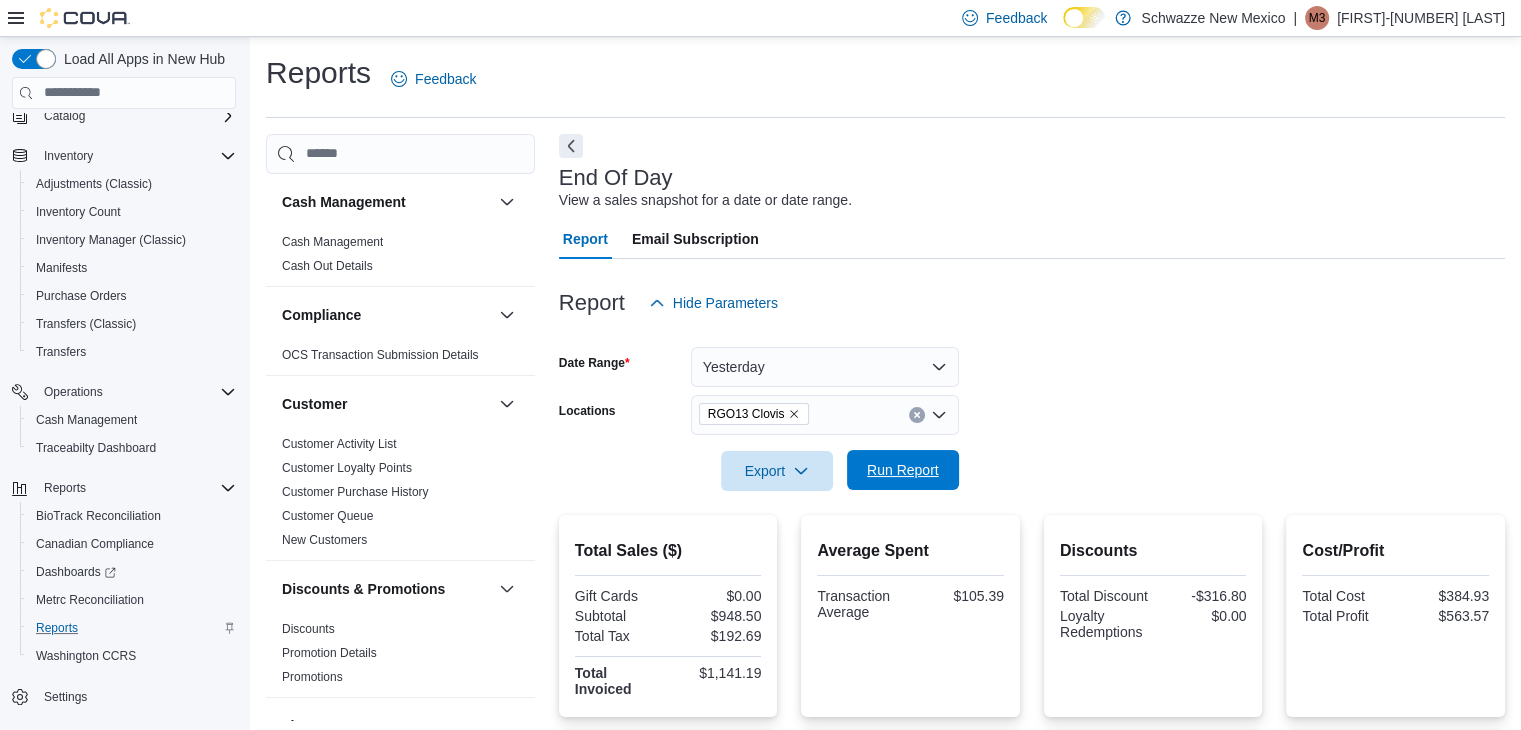 click on "Run Report" at bounding box center (903, 470) 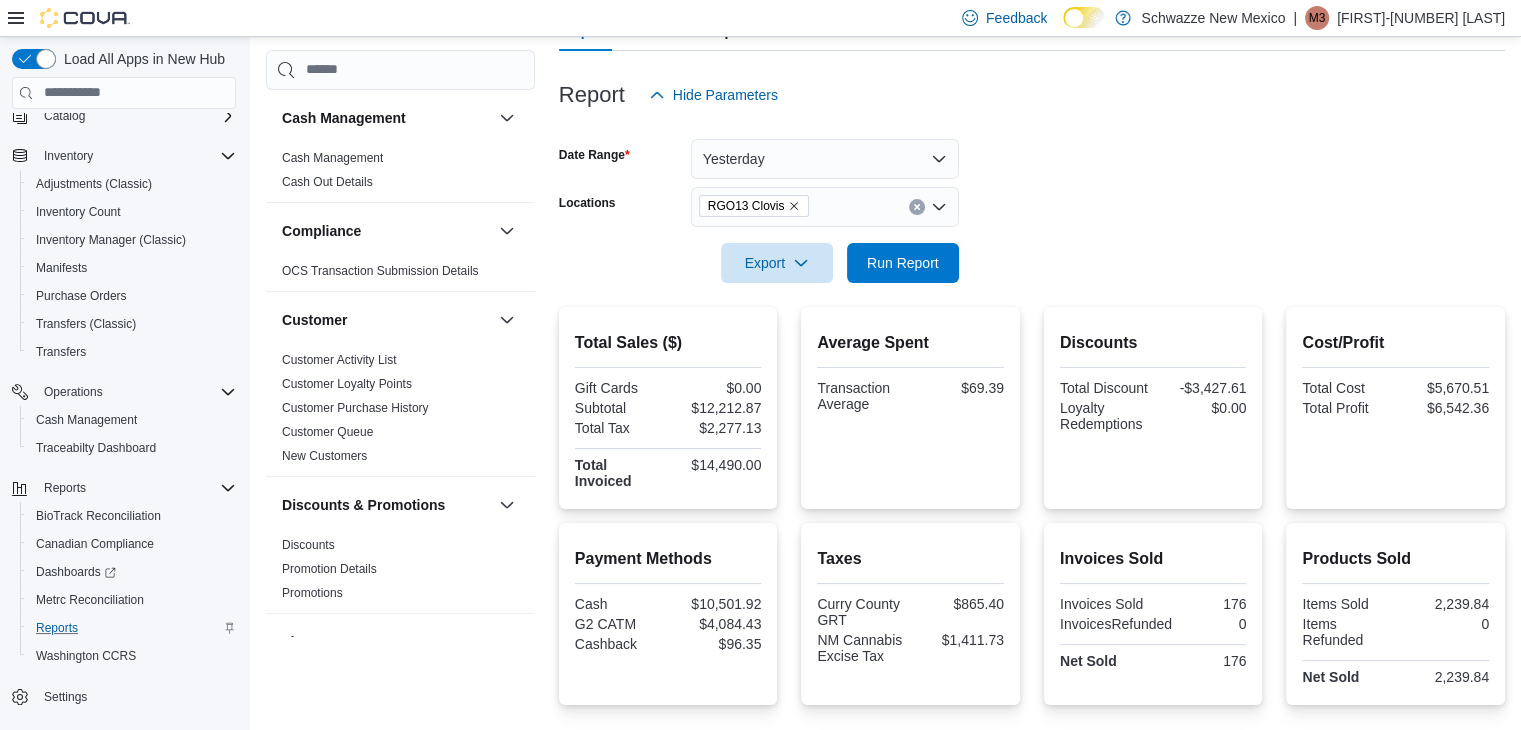 scroll, scrollTop: 190, scrollLeft: 0, axis: vertical 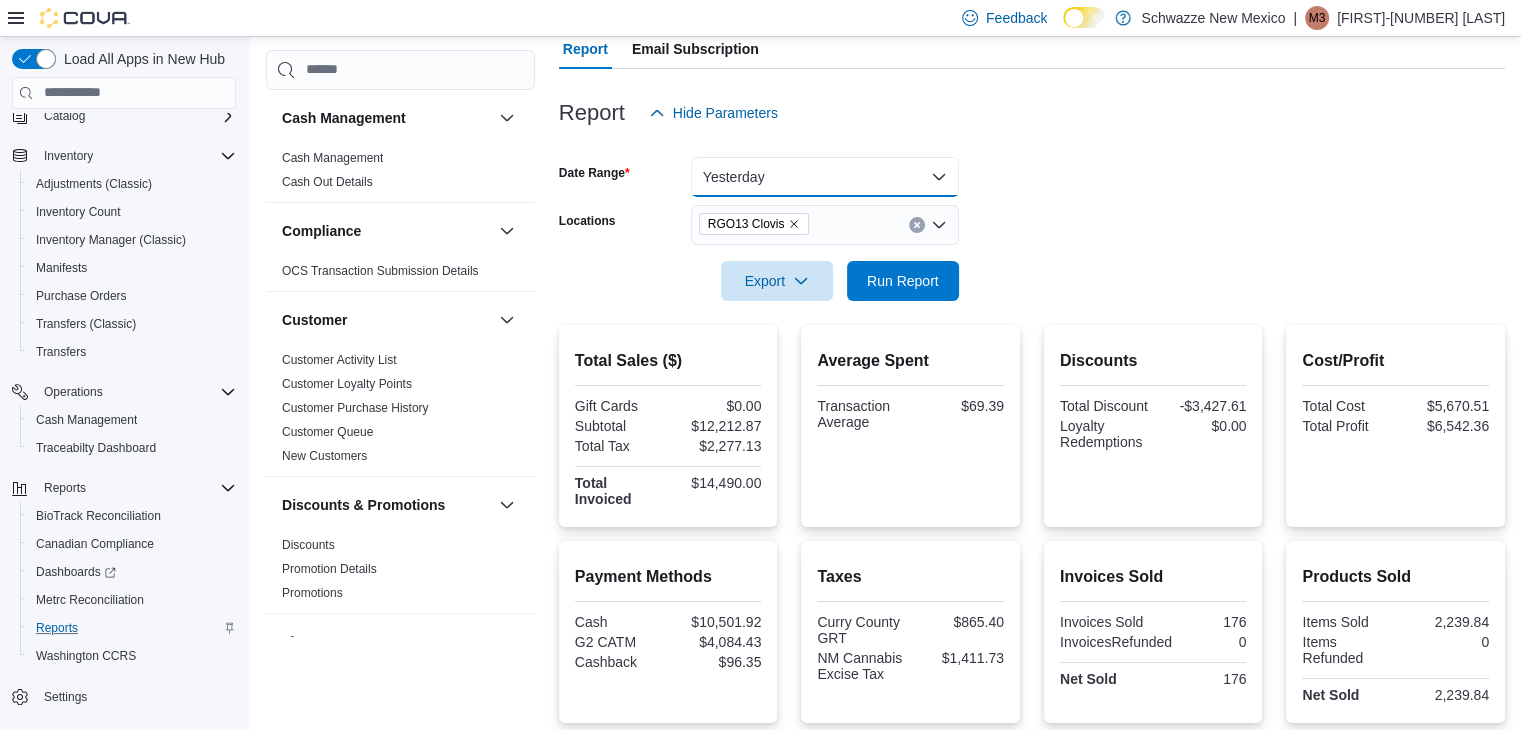 click on "Yesterday" at bounding box center (825, 177) 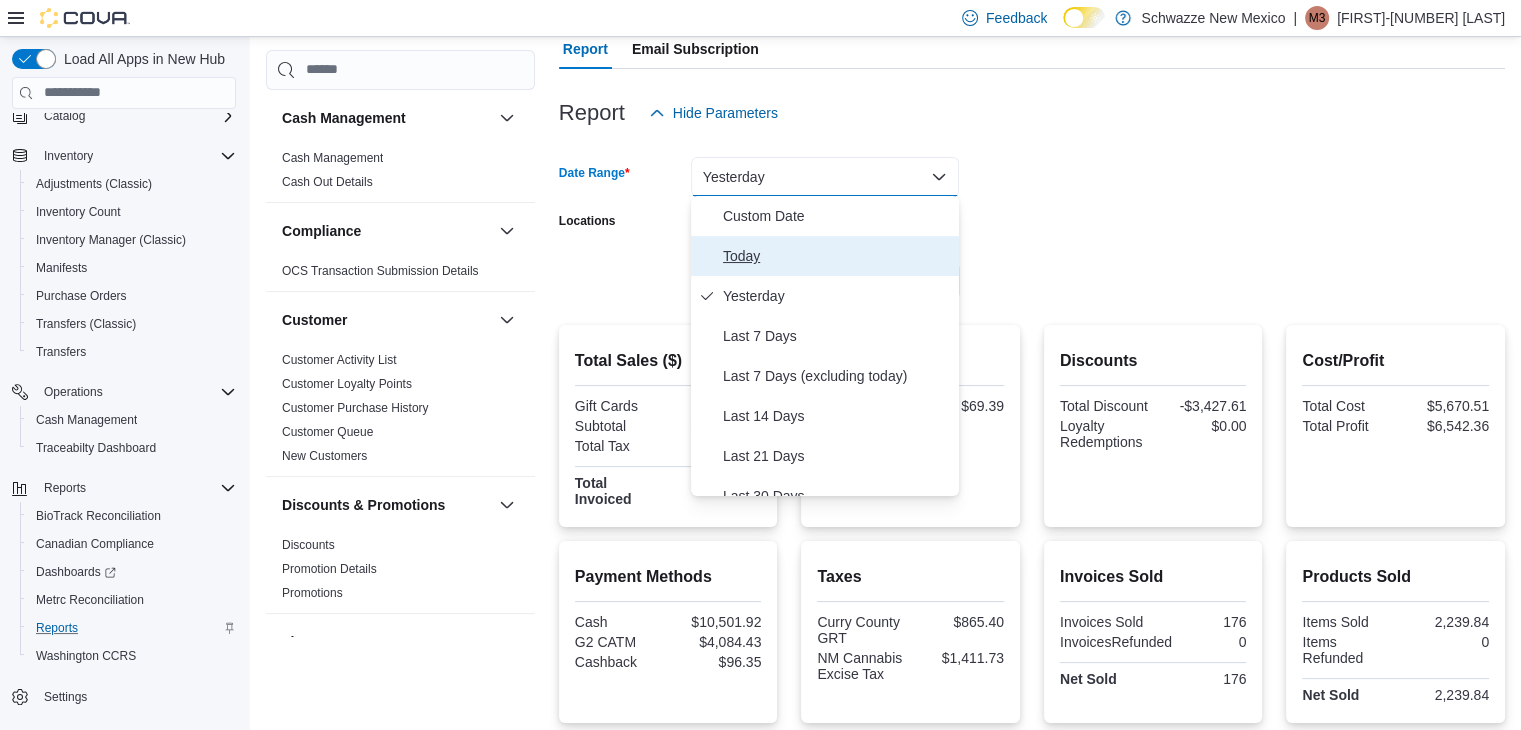 click on "Today" at bounding box center [837, 256] 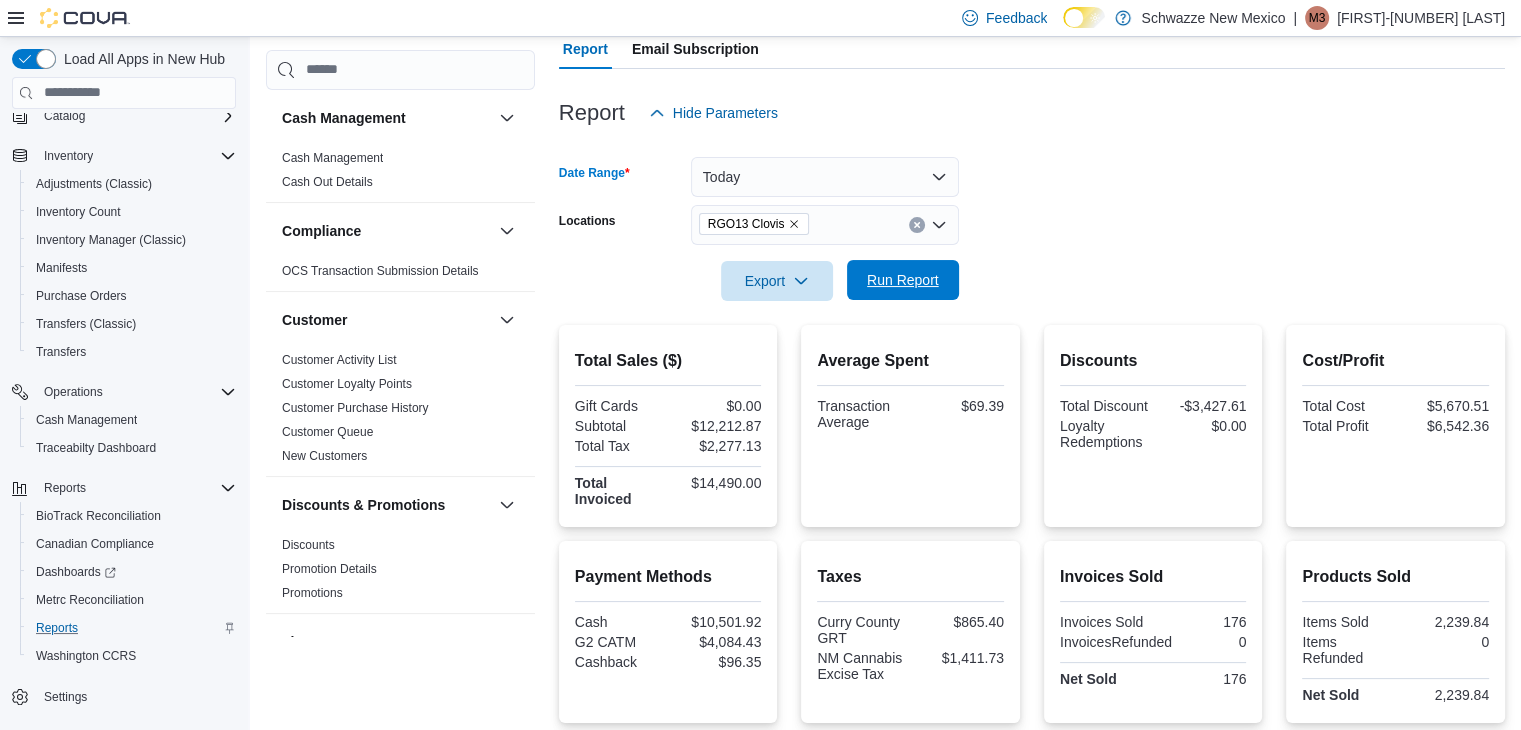 click on "Run Report" at bounding box center [903, 280] 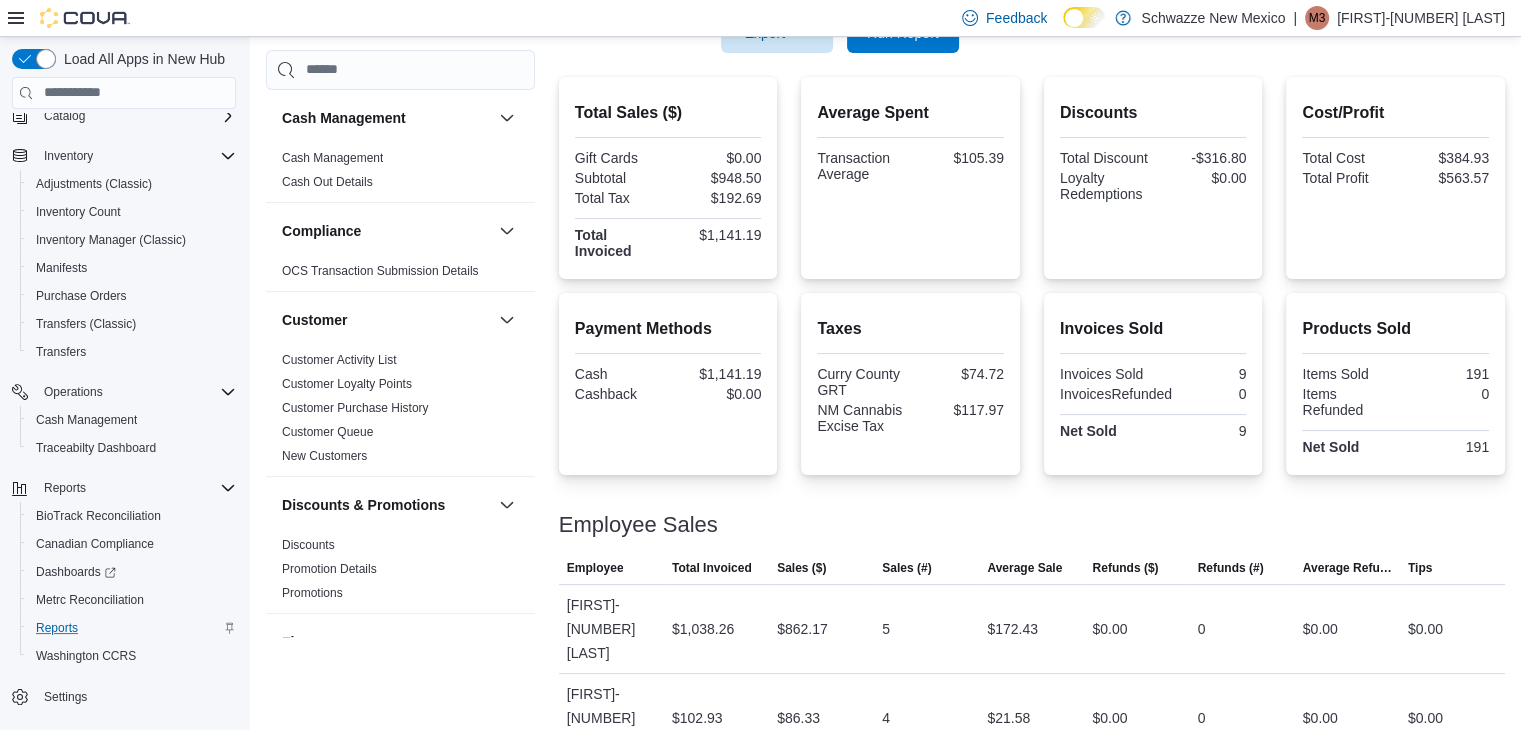 scroll, scrollTop: 0, scrollLeft: 0, axis: both 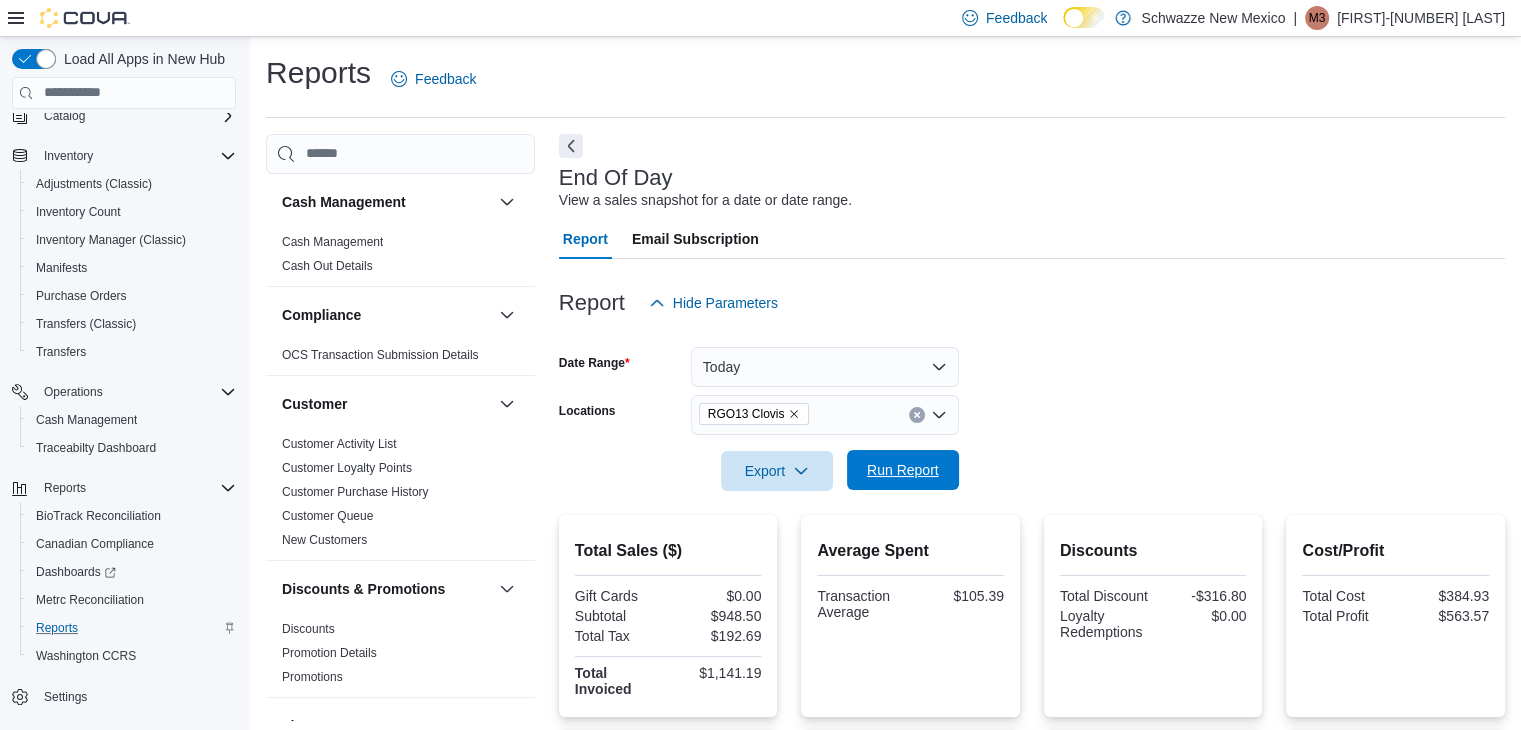click on "Run Report" at bounding box center [903, 470] 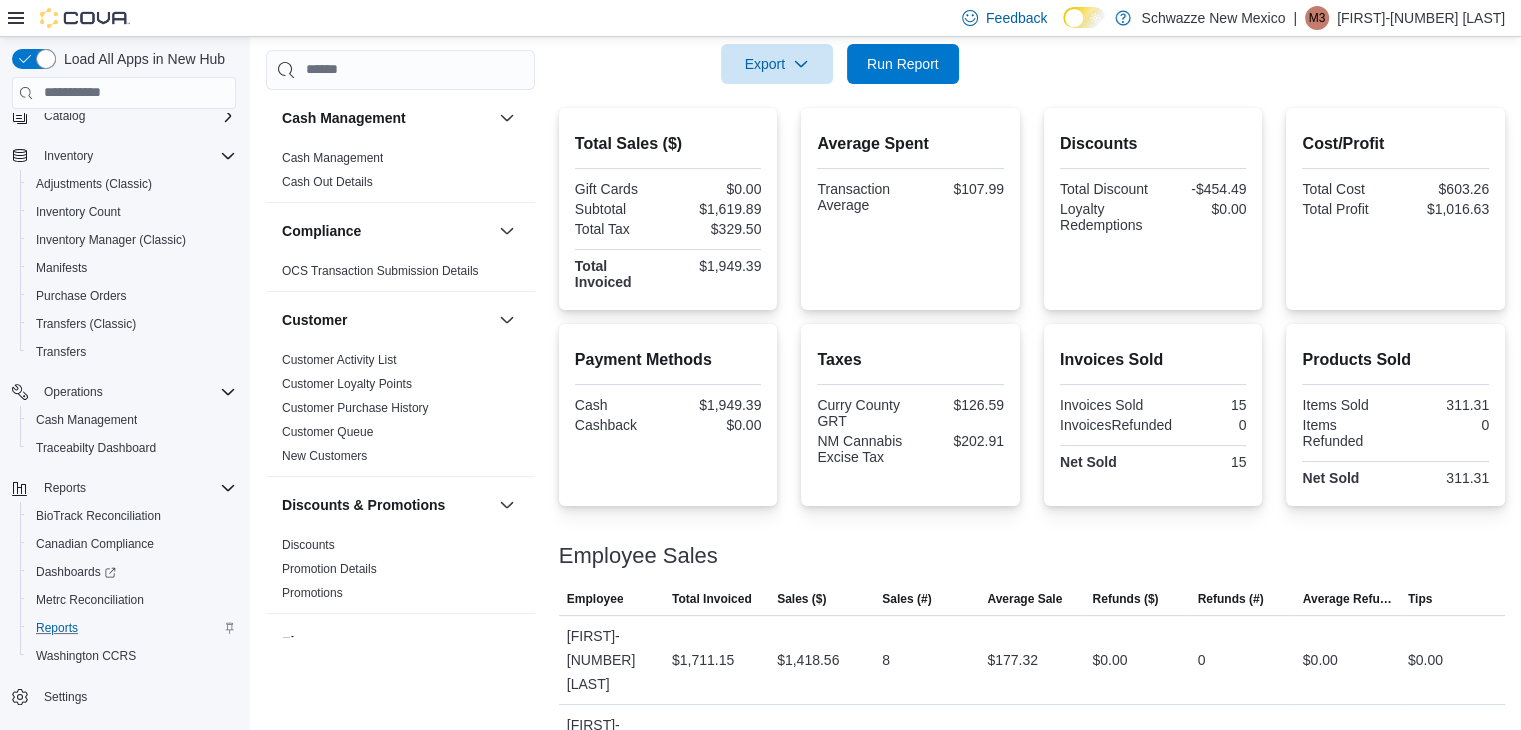 scroll, scrollTop: 438, scrollLeft: 0, axis: vertical 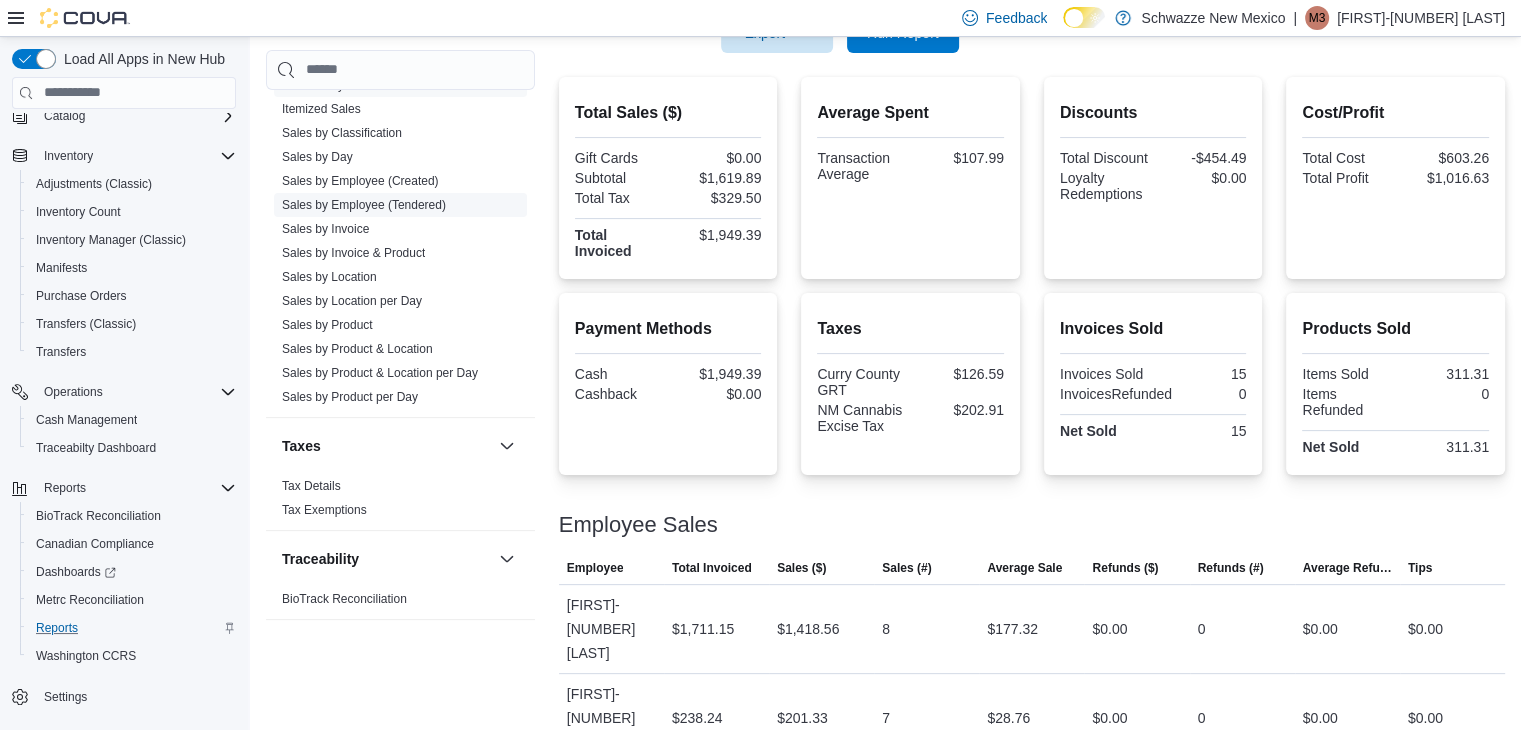 click on "Sales by Employee (Tendered)" at bounding box center (364, 205) 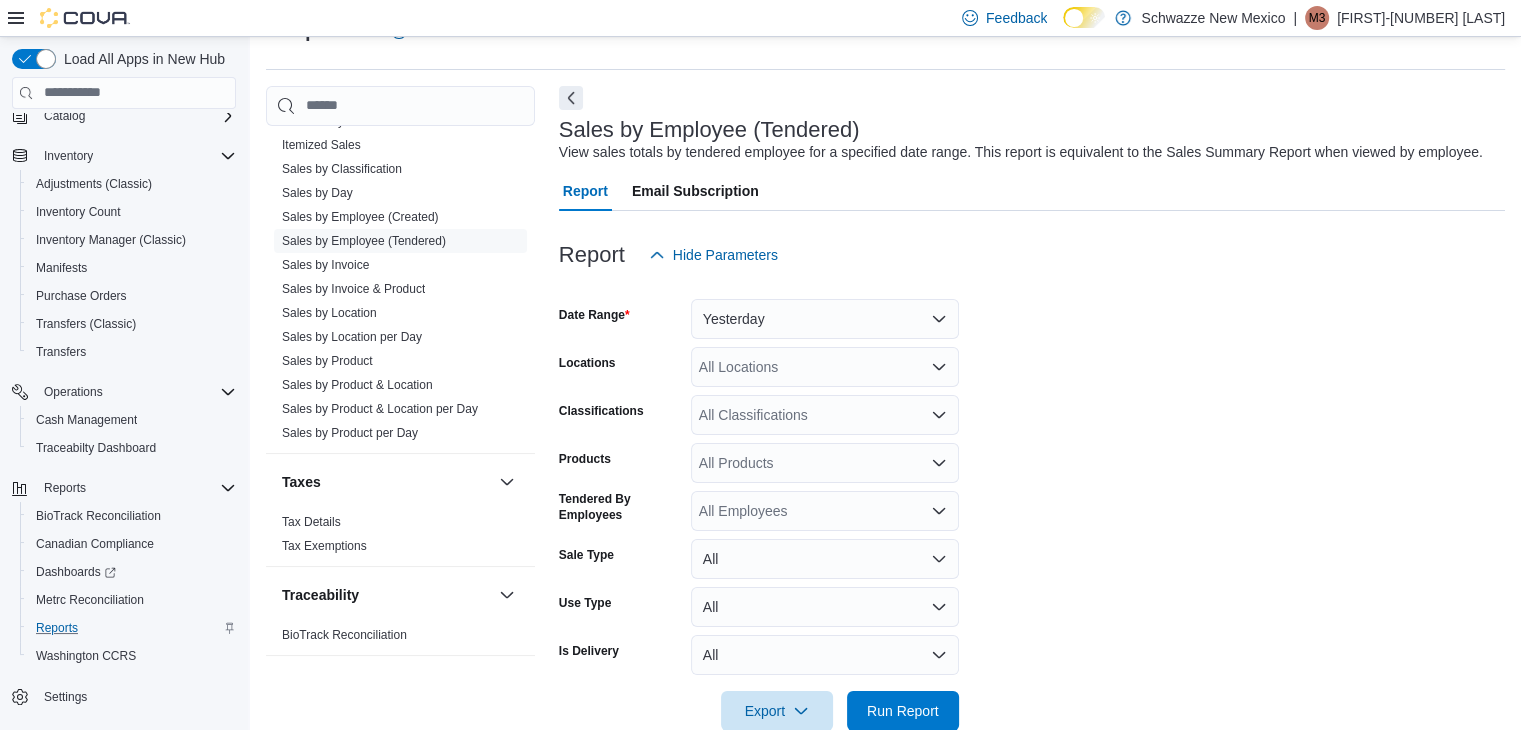 scroll, scrollTop: 46, scrollLeft: 0, axis: vertical 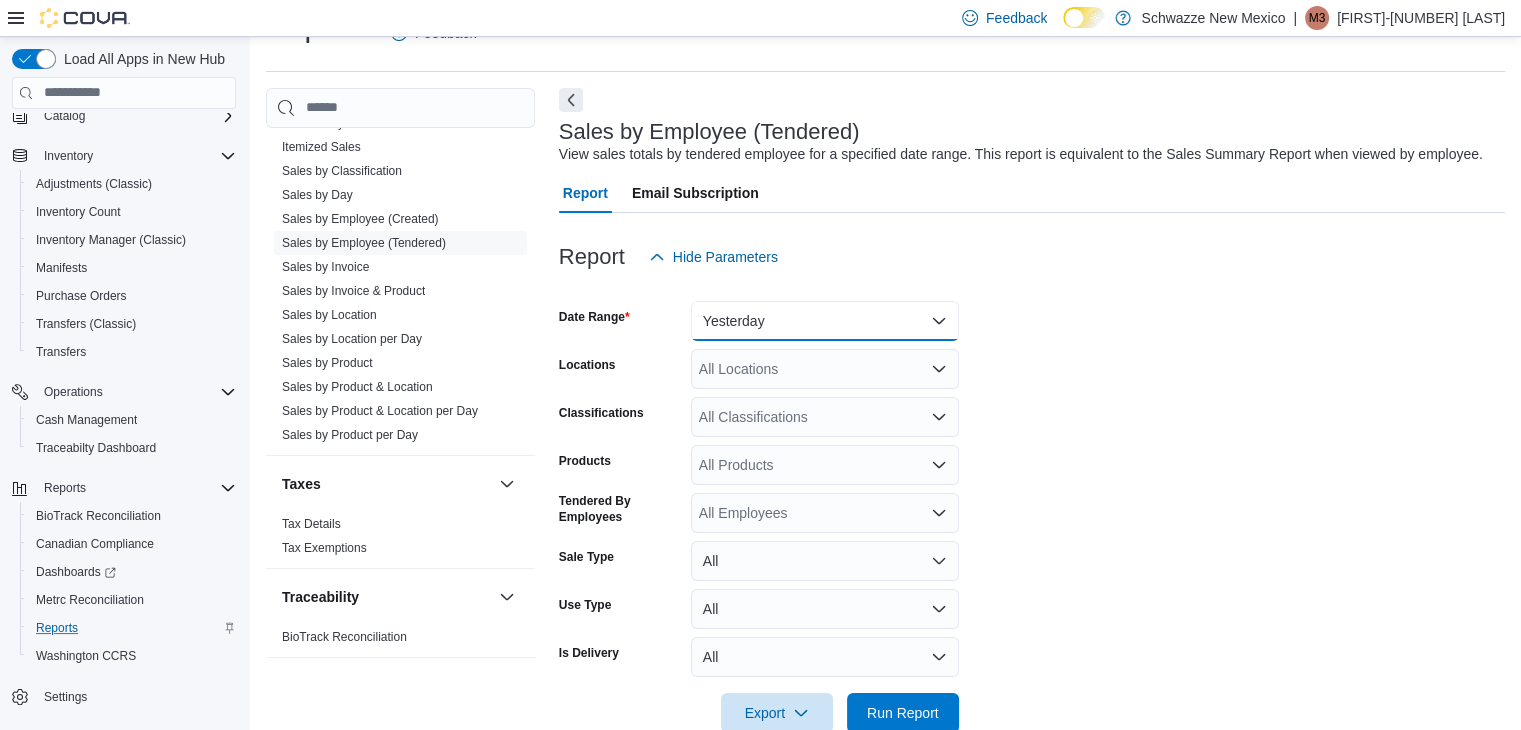 click on "Yesterday" at bounding box center [825, 321] 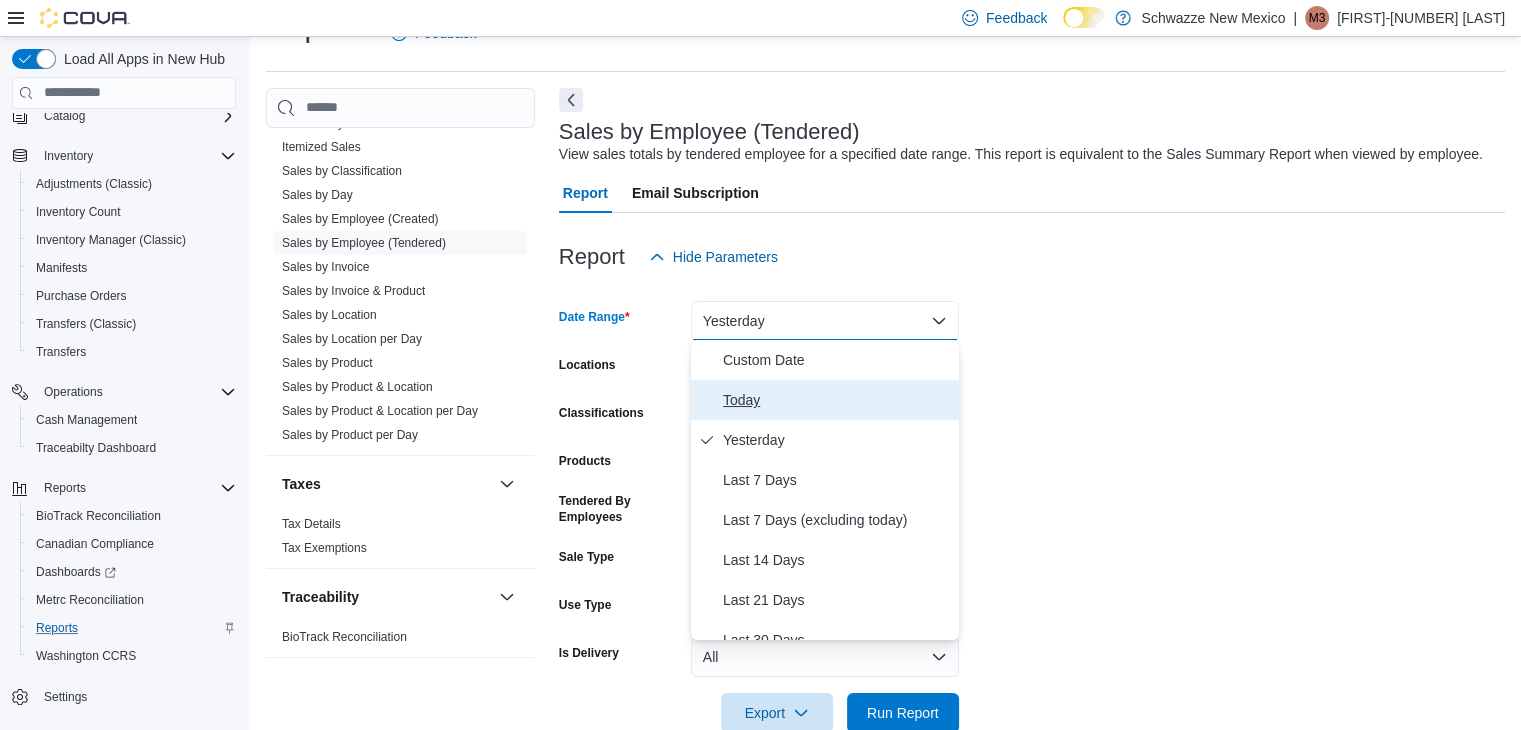 click on "Today" at bounding box center [837, 400] 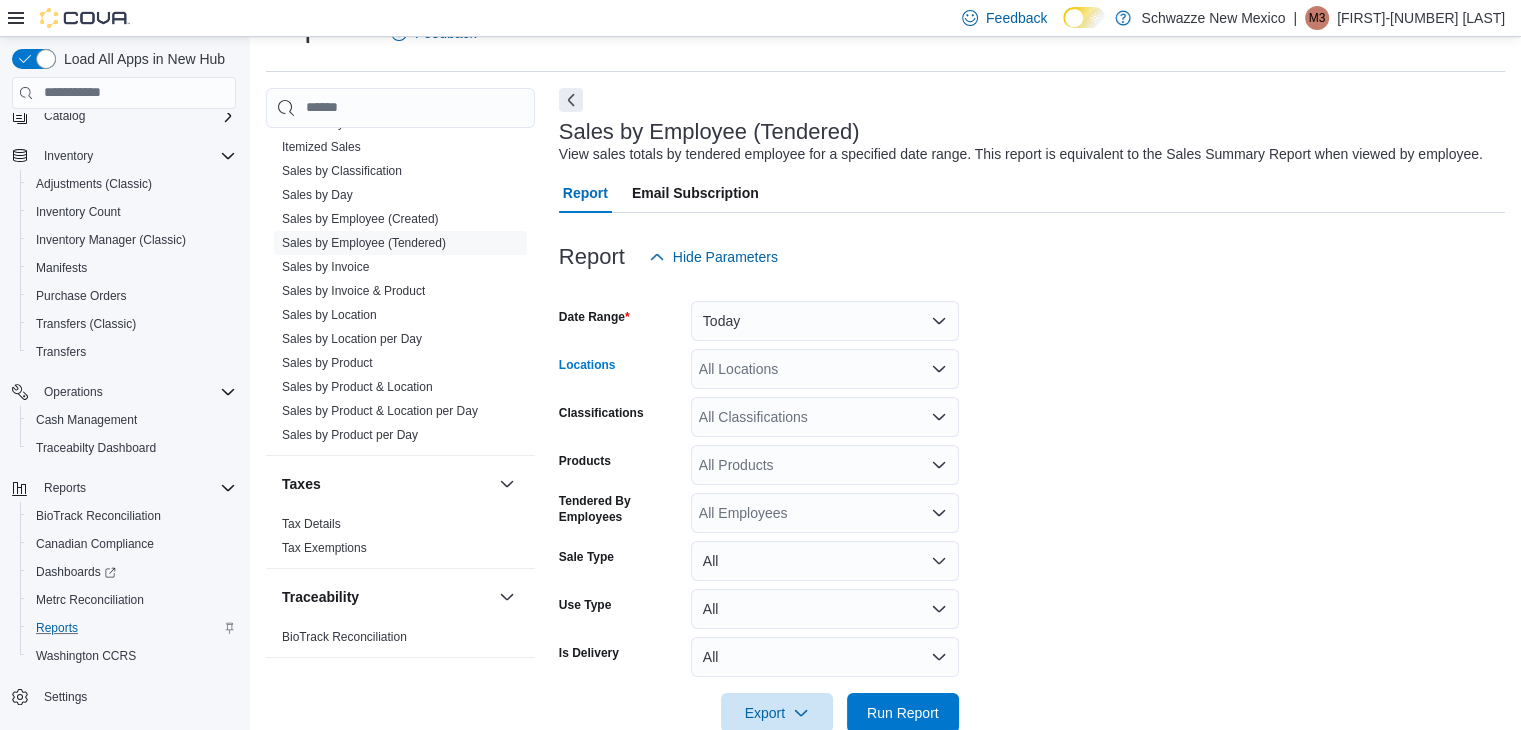 click on "All Locations" at bounding box center [825, 369] 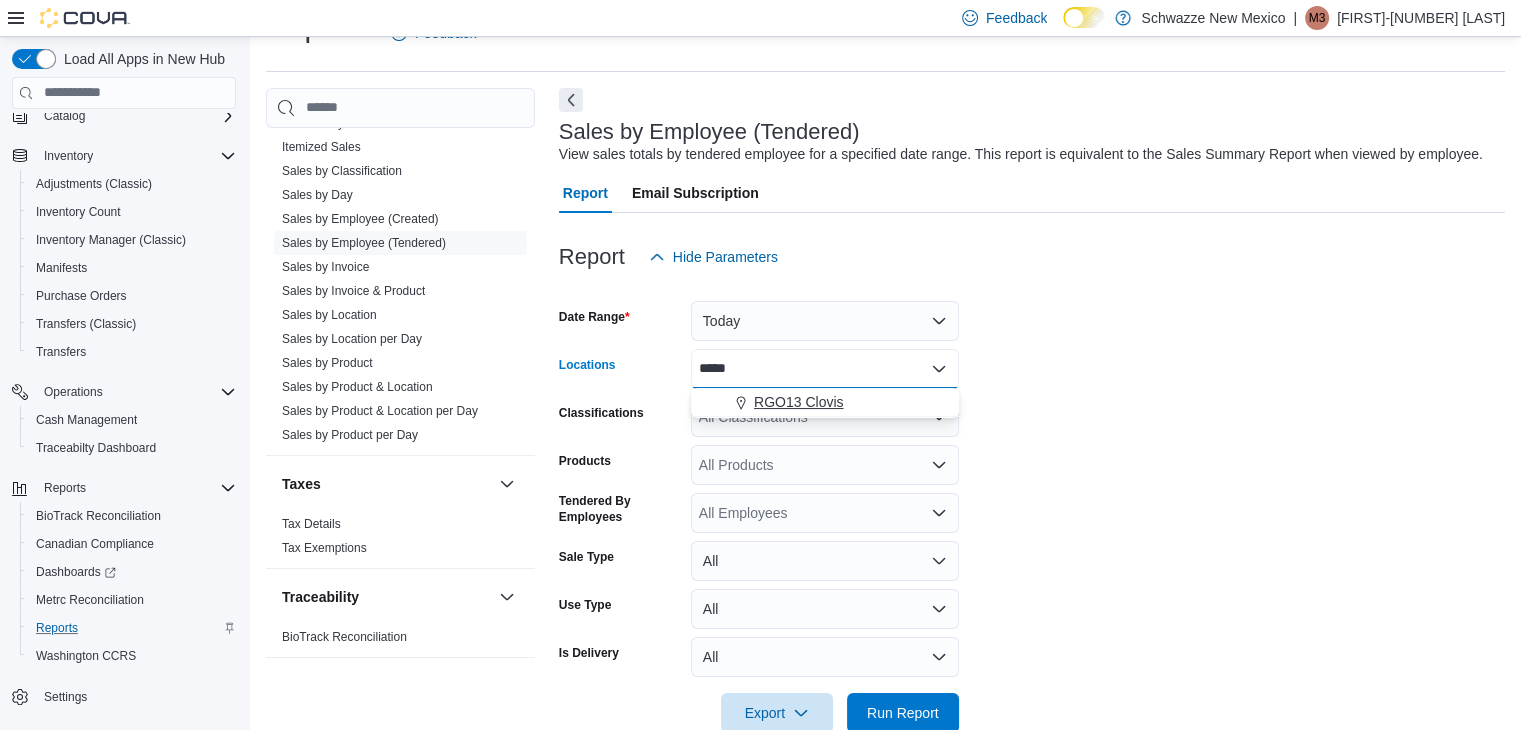 type on "*****" 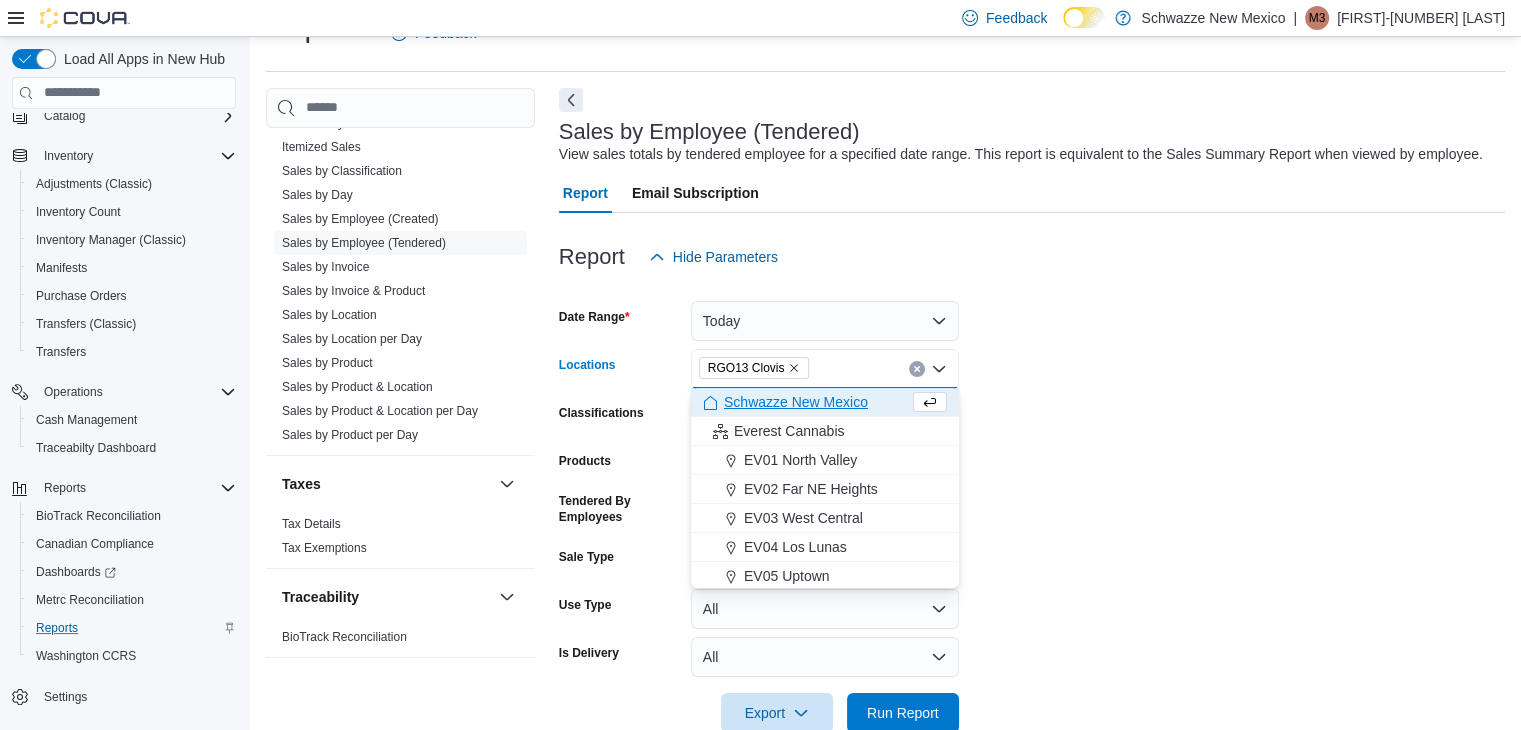 click on "Date Range Today Locations RGO13 Clovis Combo box. Selected. RGO13 Clovis. Press Backspace to delete RGO13 Clovis. Combo box input. All Locations. Type some text or, to display a list of choices, press Down Arrow. To exit the list of choices, press Escape. Classifications All Classifications Products All Products Tendered By Employees All Employees Sale Type All Use Type All Is Delivery All Export  Run Report" at bounding box center [1032, 505] 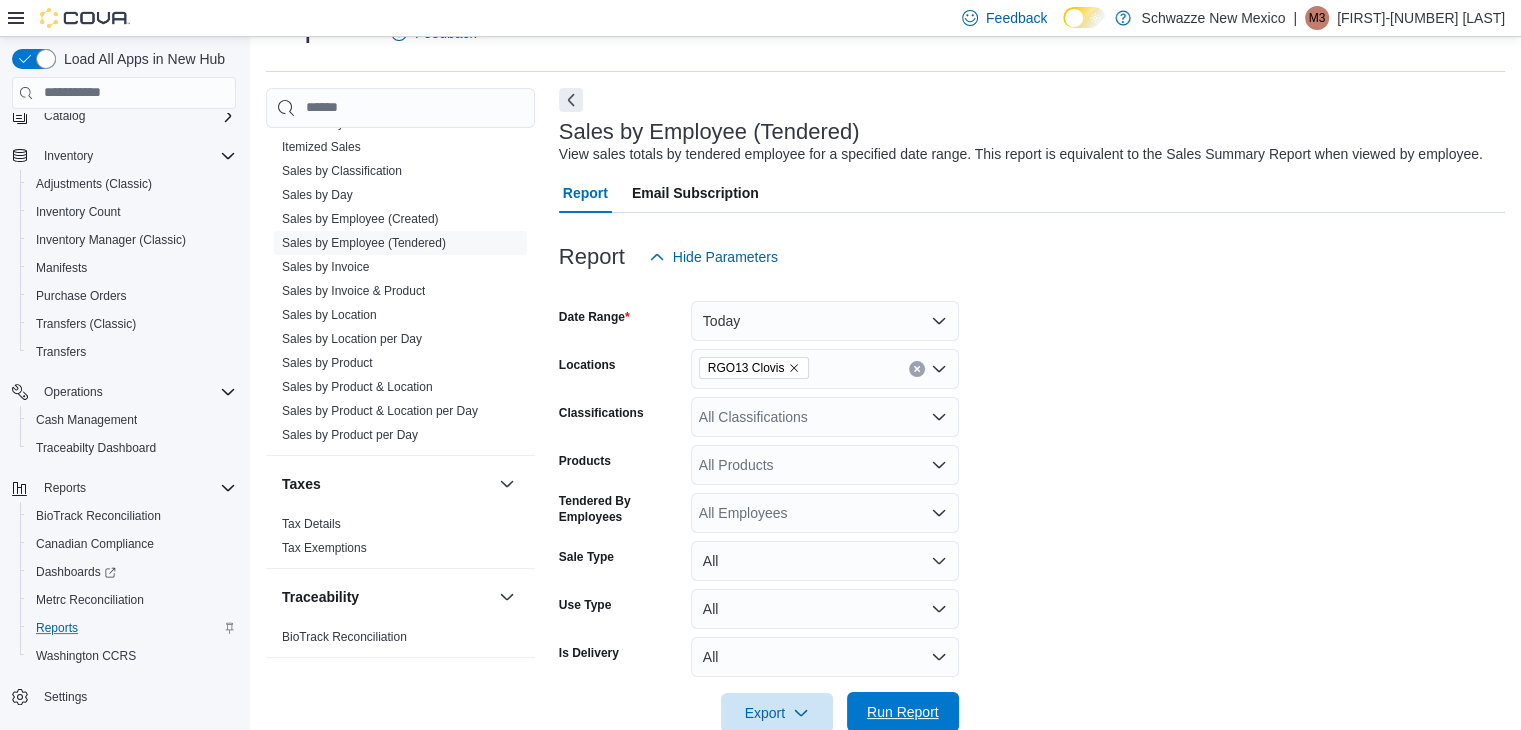 click on "Run Report" at bounding box center [903, 712] 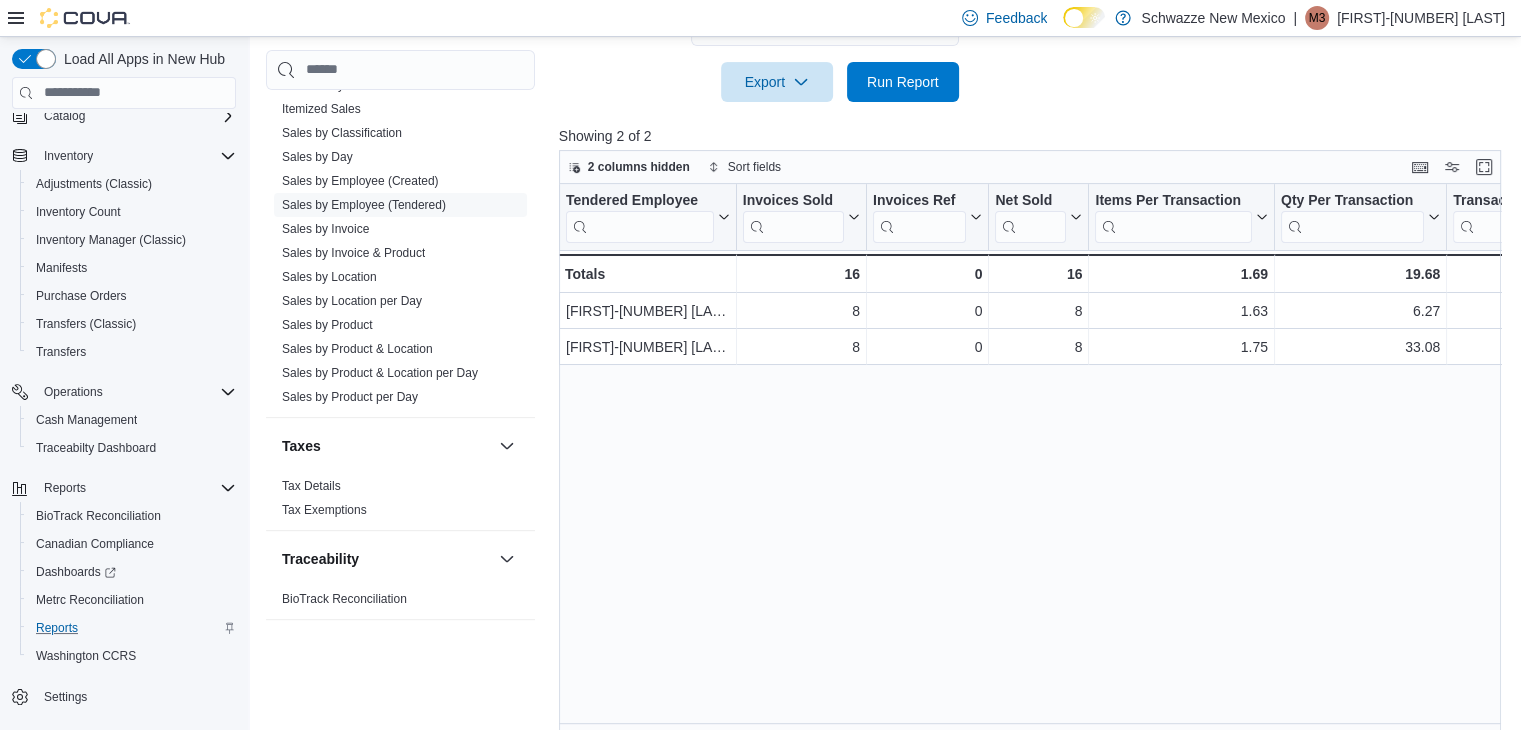 scroll, scrollTop: 696, scrollLeft: 0, axis: vertical 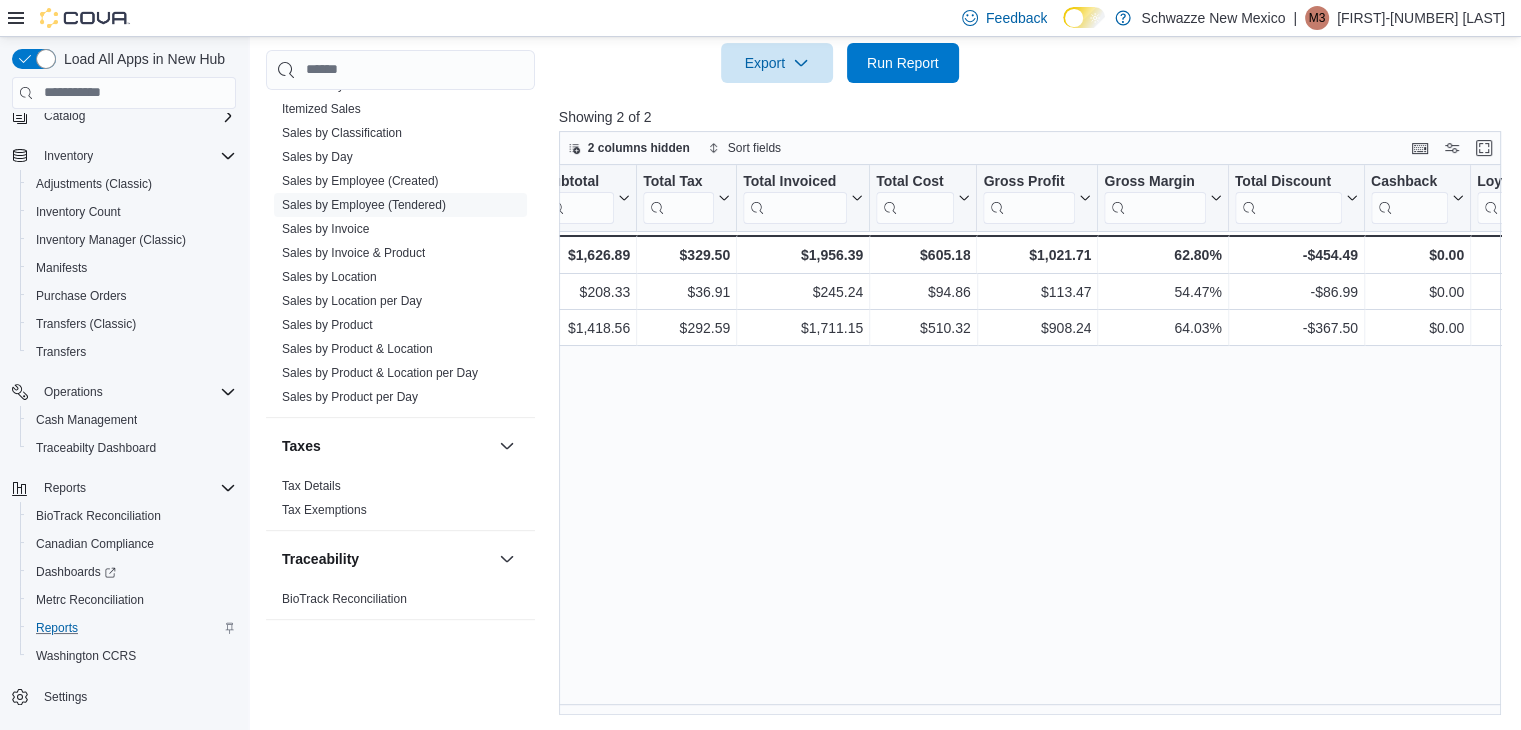 click on "Tendered Employee Click to view column header actions Invoices Sold Click to view column header actions Invoices Ref Click to view column header actions Net Sold Click to view column header actions Items Per Transaction Click to view column header actions Qty Per Transaction Click to view column header actions Transaction Average Click to view column header actions Gift Cards Click to view column header actions Gross Sales Click to view column header actions Subtotal Click to view column header actions Total Tax Click to view column header actions Total Invoiced Click to view column header actions Total Cost Click to view column header actions Gross Profit Click to view column header actions Gross Margin Click to view column header actions Total Discount Click to view column header actions Cashback Click to view column header actions Loyalty Redemptions Click to view column header actions Cash Click to view column header actions Curry County GRT Click to view column header actions NM Cannabis Excise Tax Tips" at bounding box center [1035, 440] 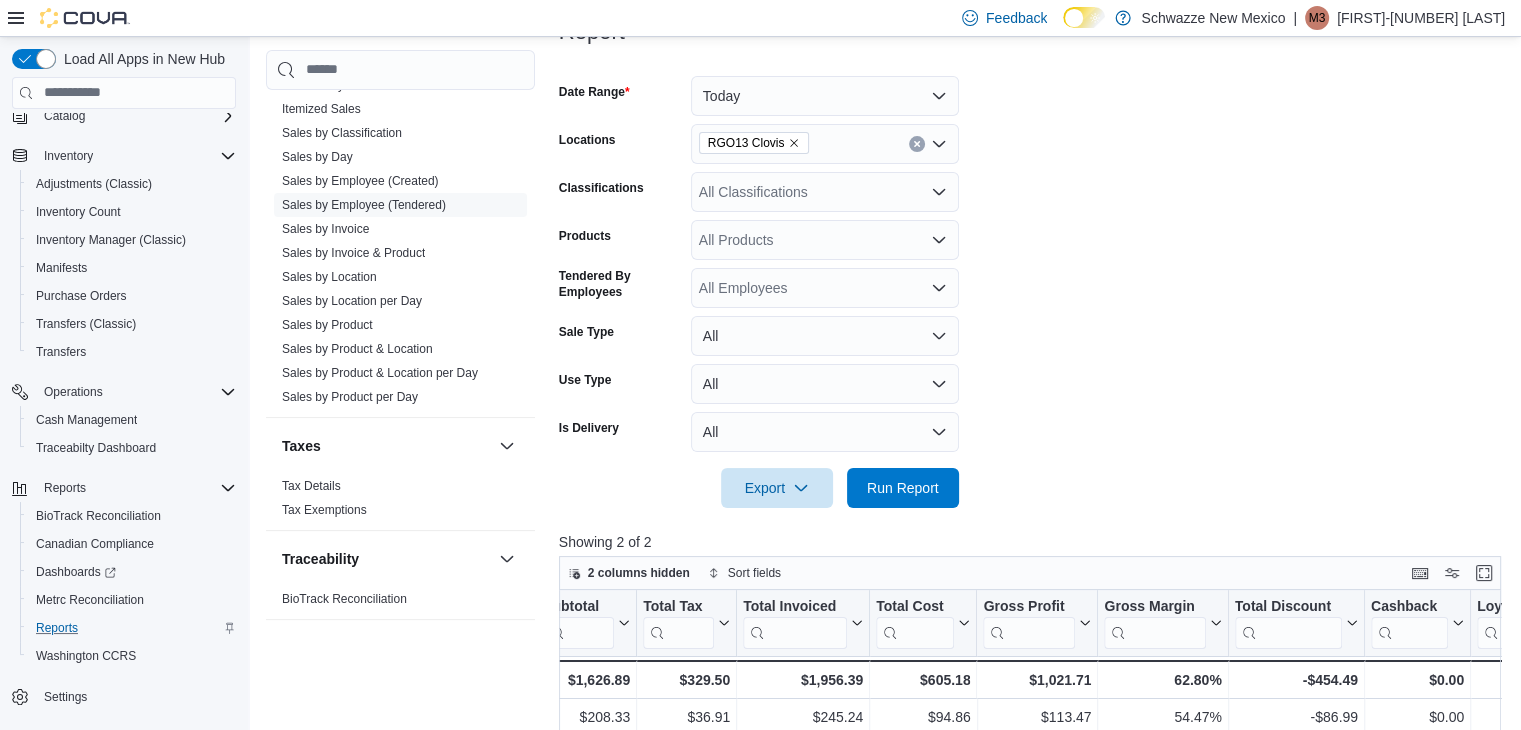scroll, scrollTop: 272, scrollLeft: 0, axis: vertical 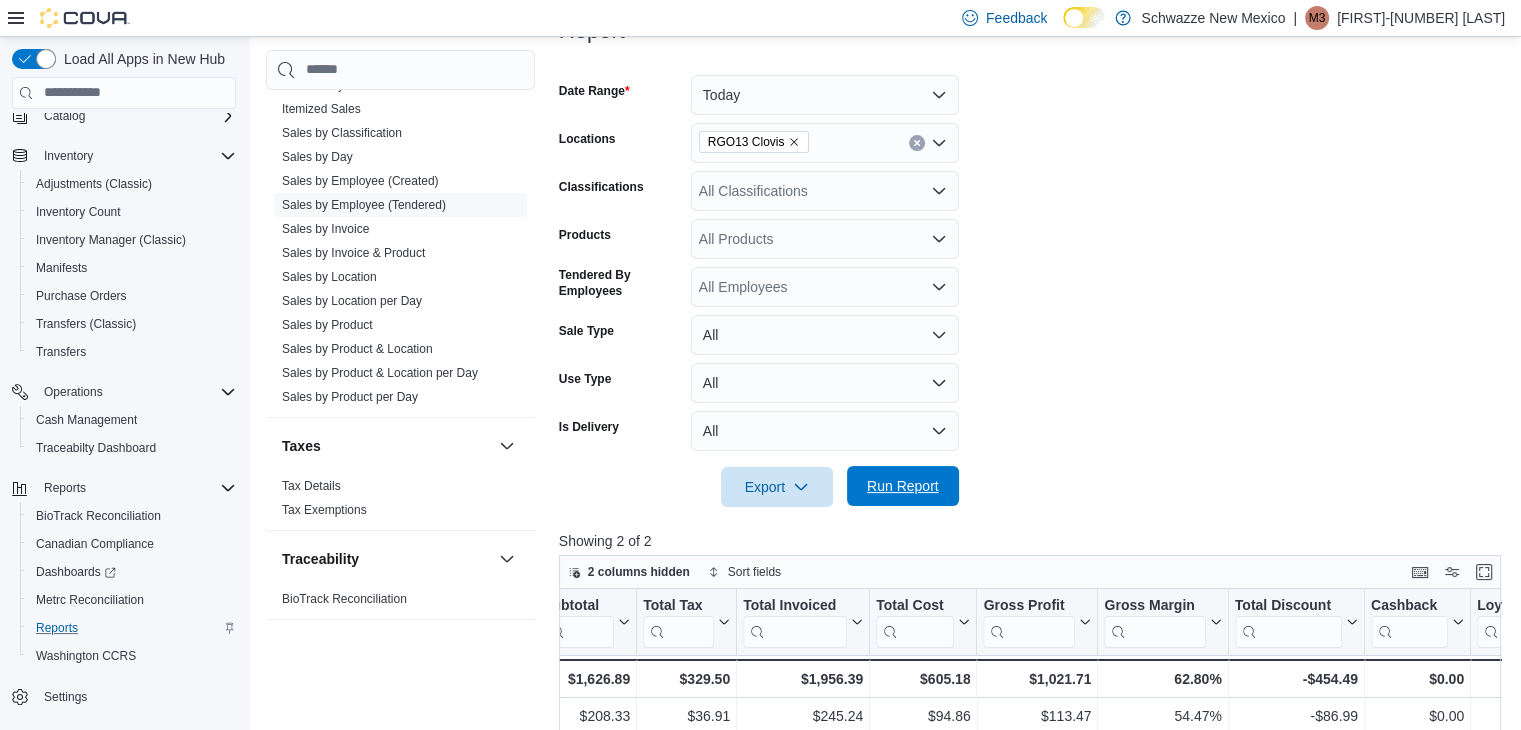 click on "Run Report" at bounding box center (903, 486) 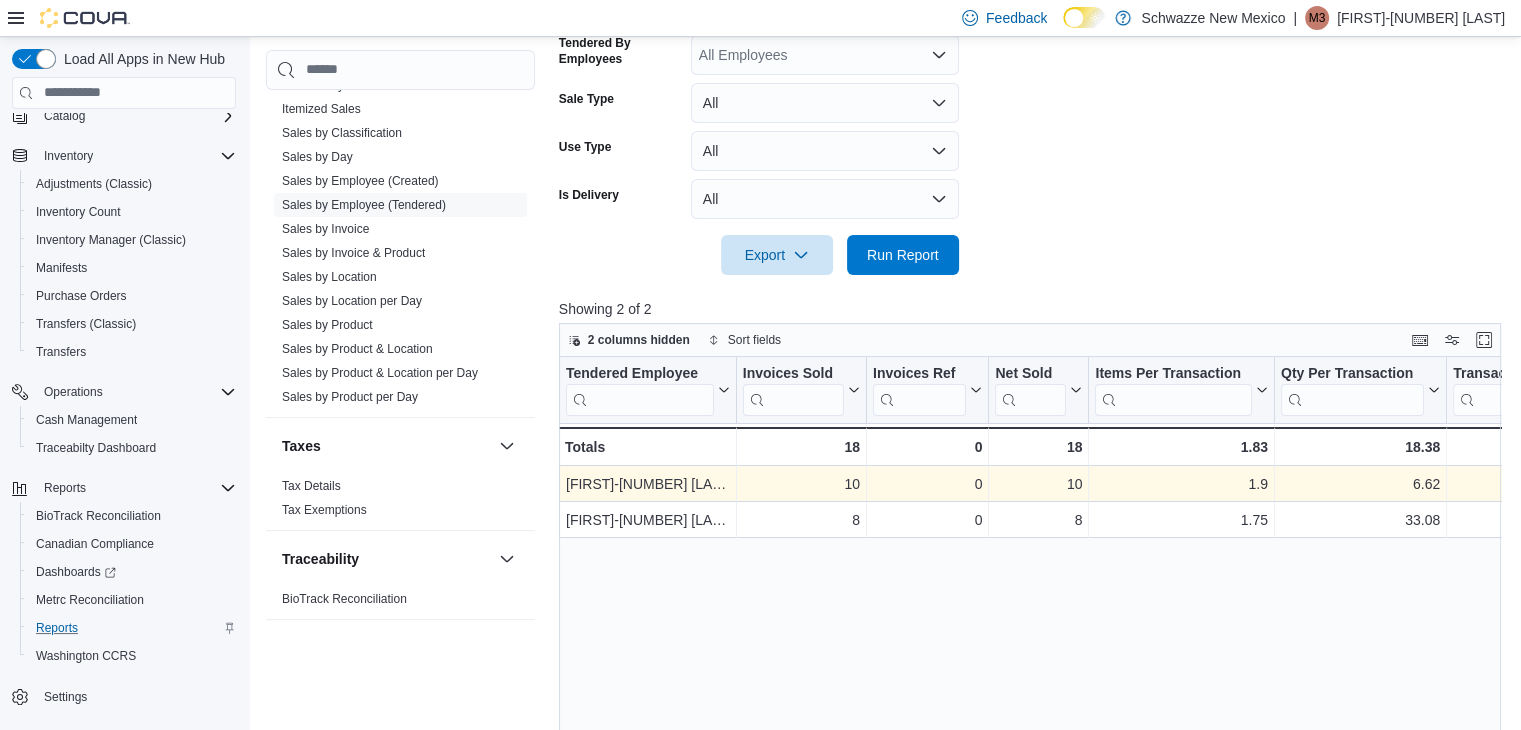 scroll, scrollTop: 504, scrollLeft: 0, axis: vertical 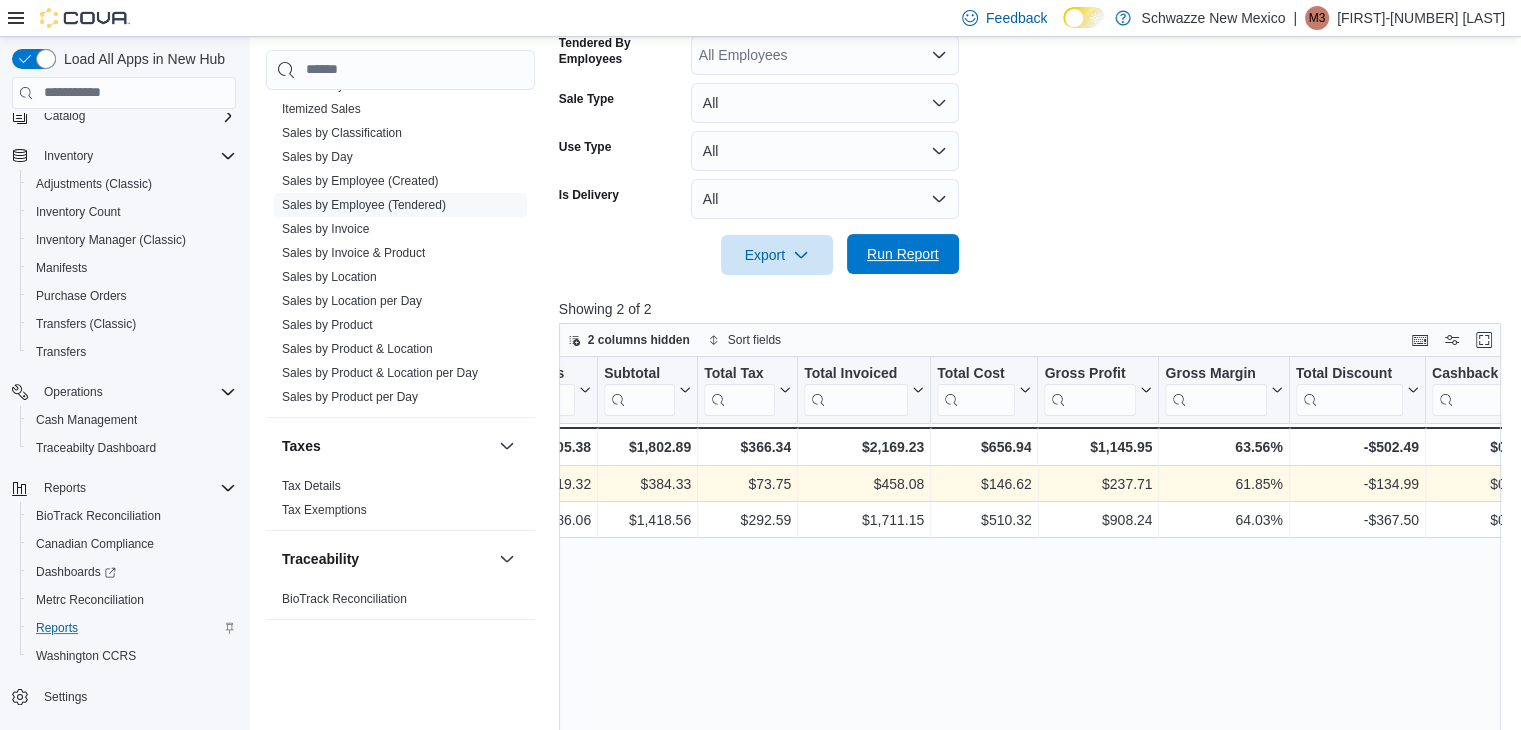 click on "Run Report" at bounding box center [903, 254] 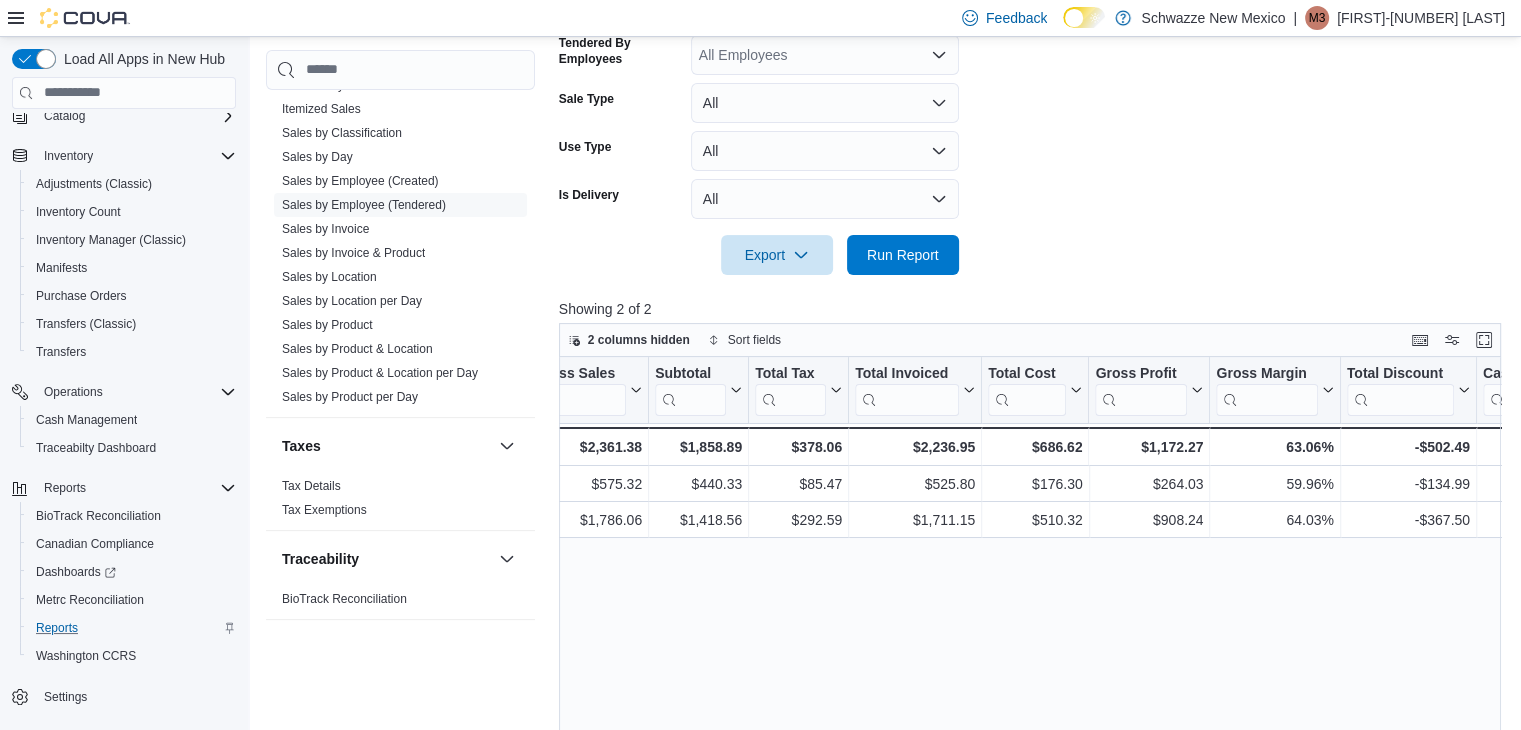 scroll, scrollTop: 0, scrollLeft: 1212, axis: horizontal 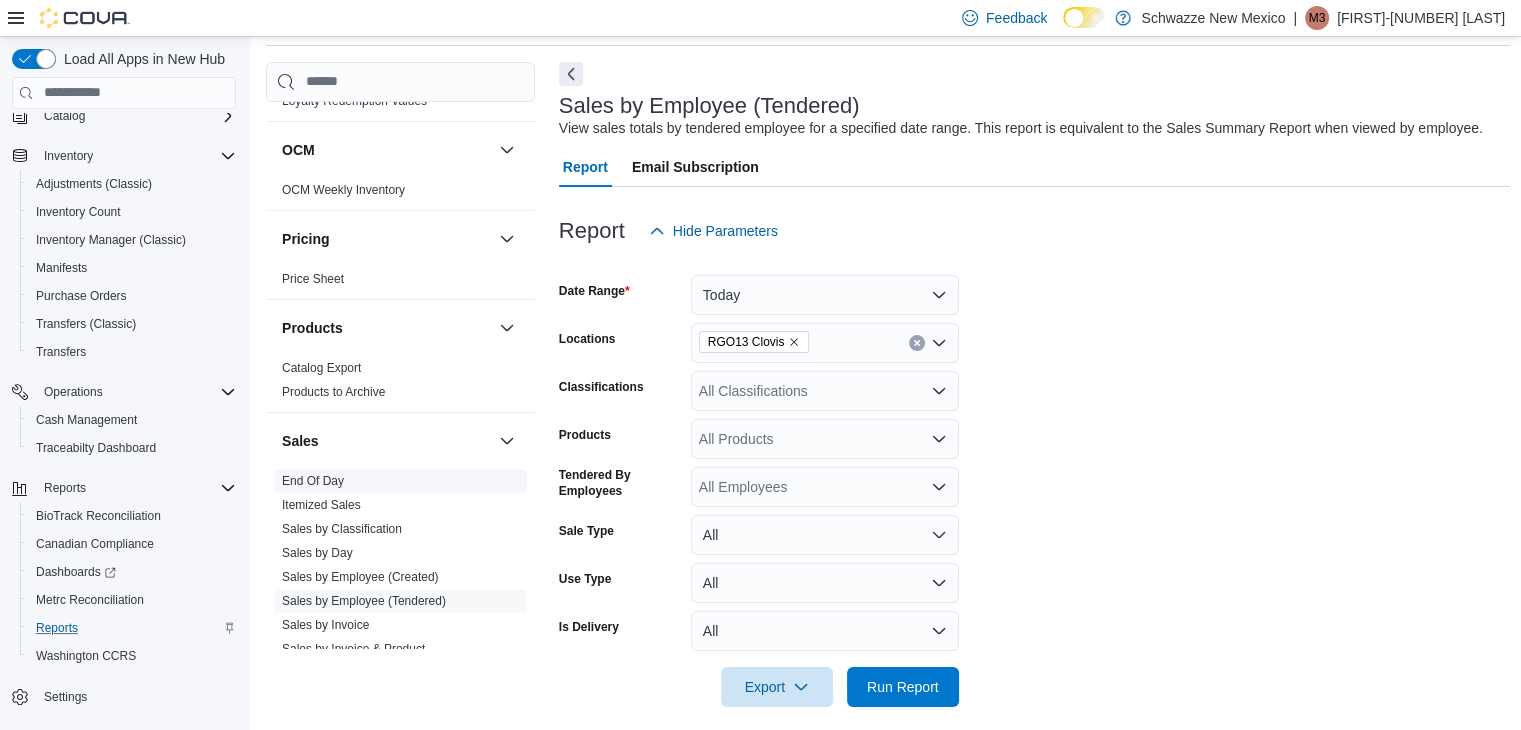click on "End Of Day" at bounding box center (313, 481) 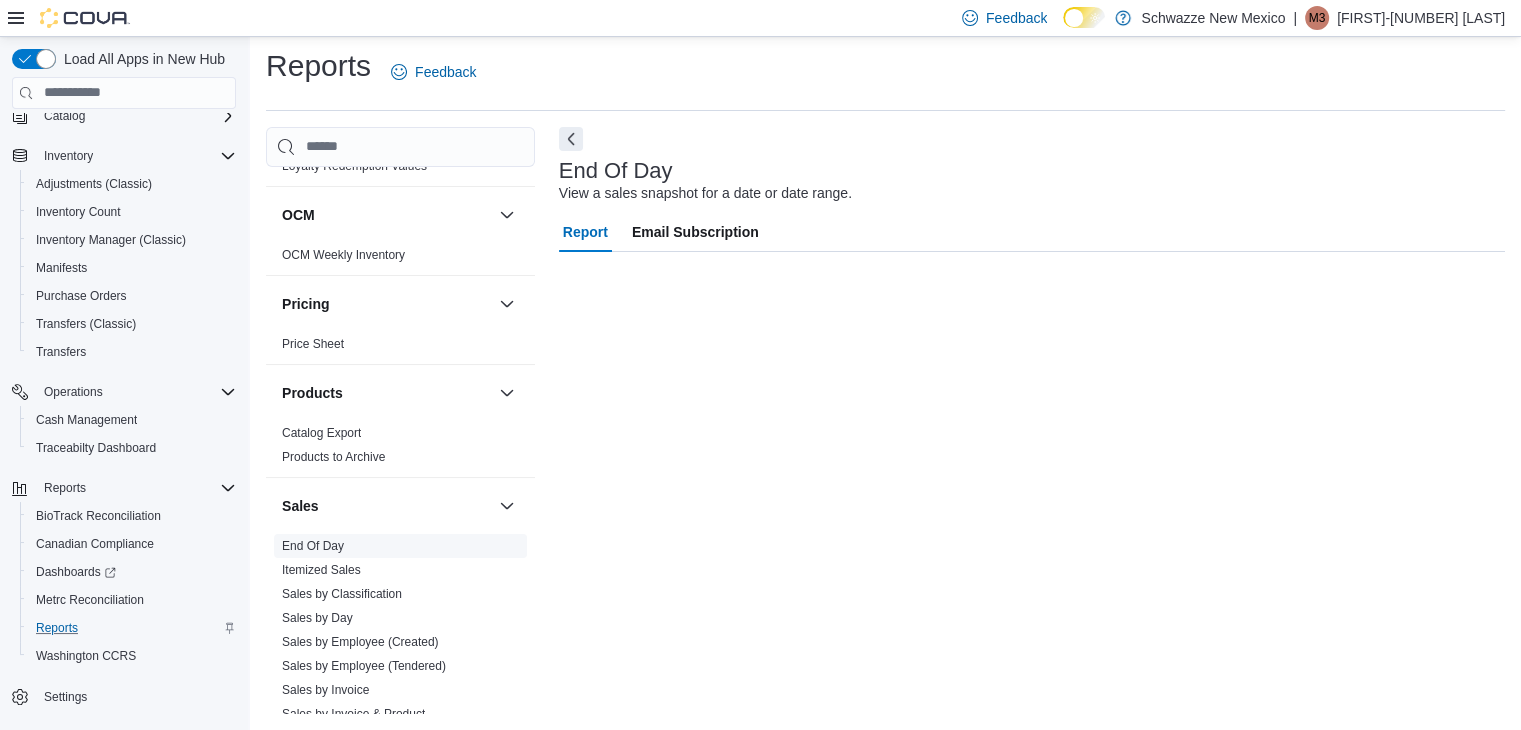 scroll, scrollTop: 7, scrollLeft: 0, axis: vertical 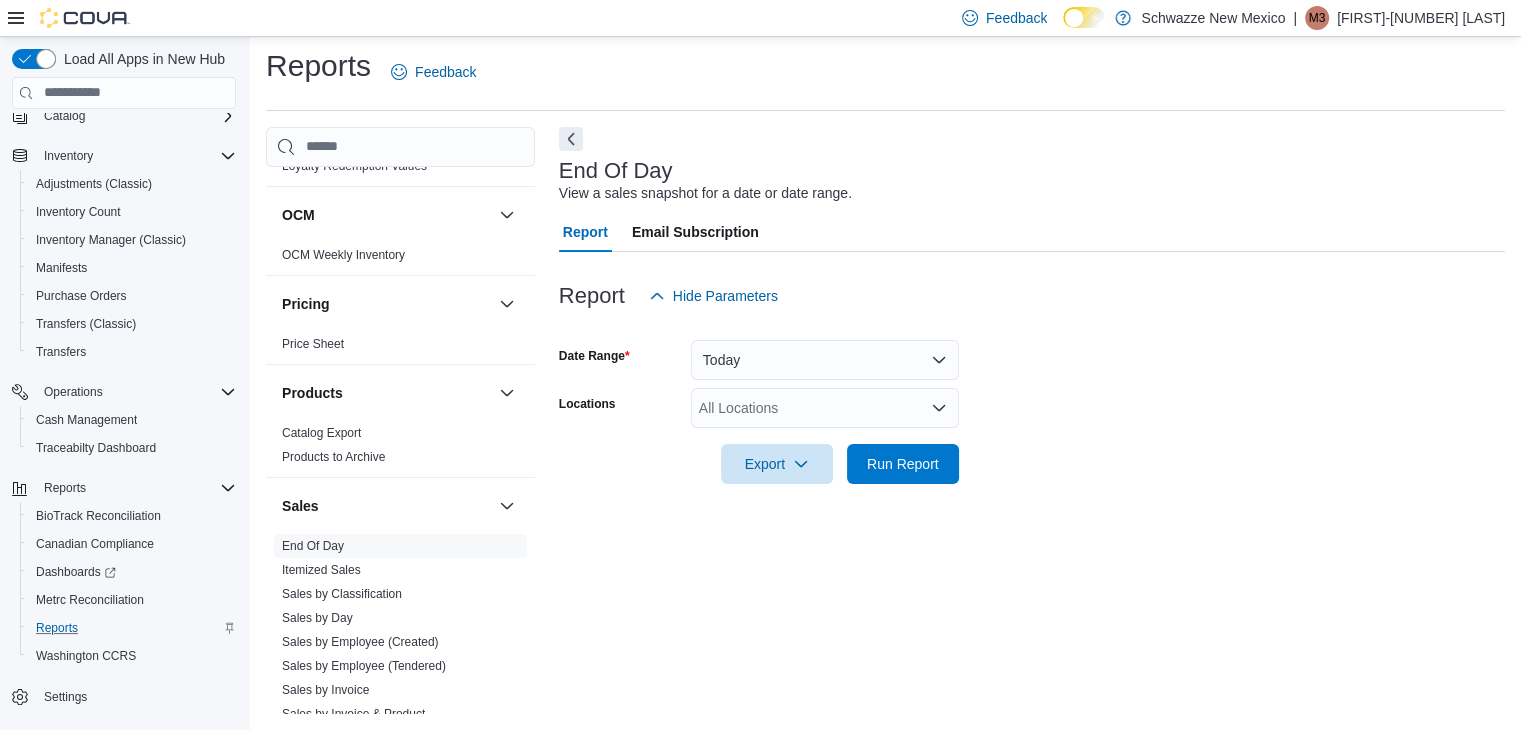 click on "All Locations" at bounding box center (825, 408) 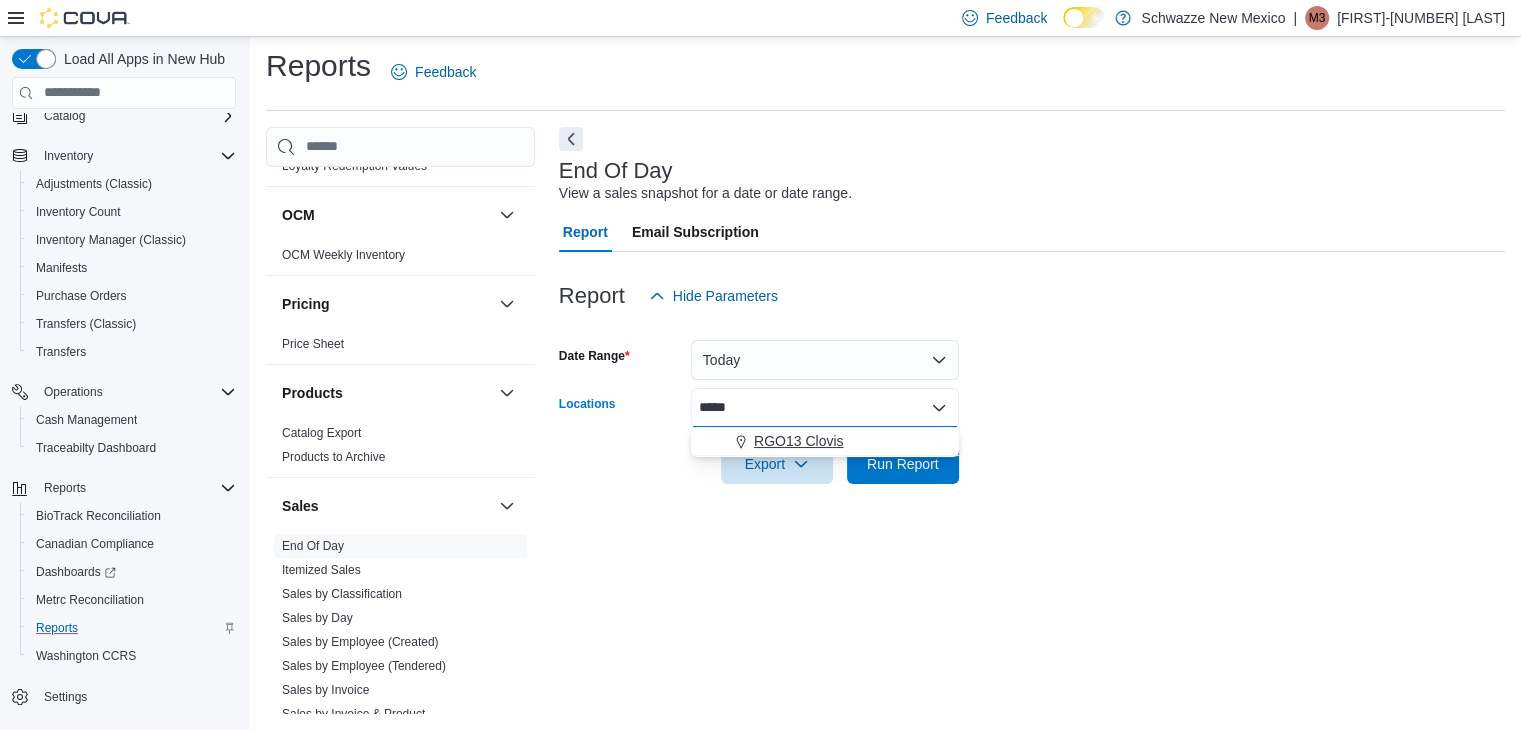 type on "*****" 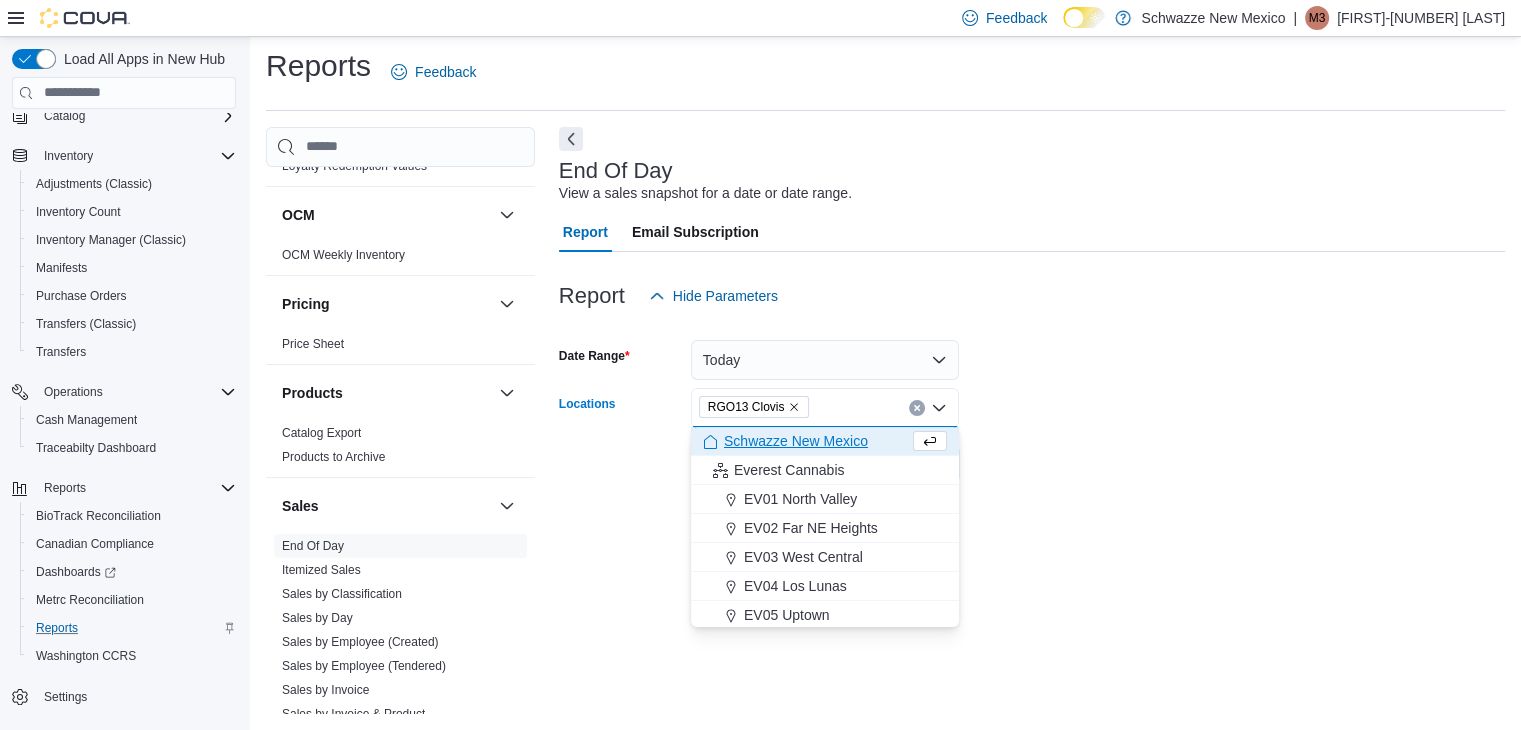 click on "Date Range Today Locations RGO13 Clovis Combo box. Selected. RGO13 Clovis. Press Backspace to delete RGO13 Clovis. Combo box input. All Locations. Type some text or, to display a list of choices, press Down Arrow. To exit the list of choices, press Escape. Export  Run Report" at bounding box center (1032, 400) 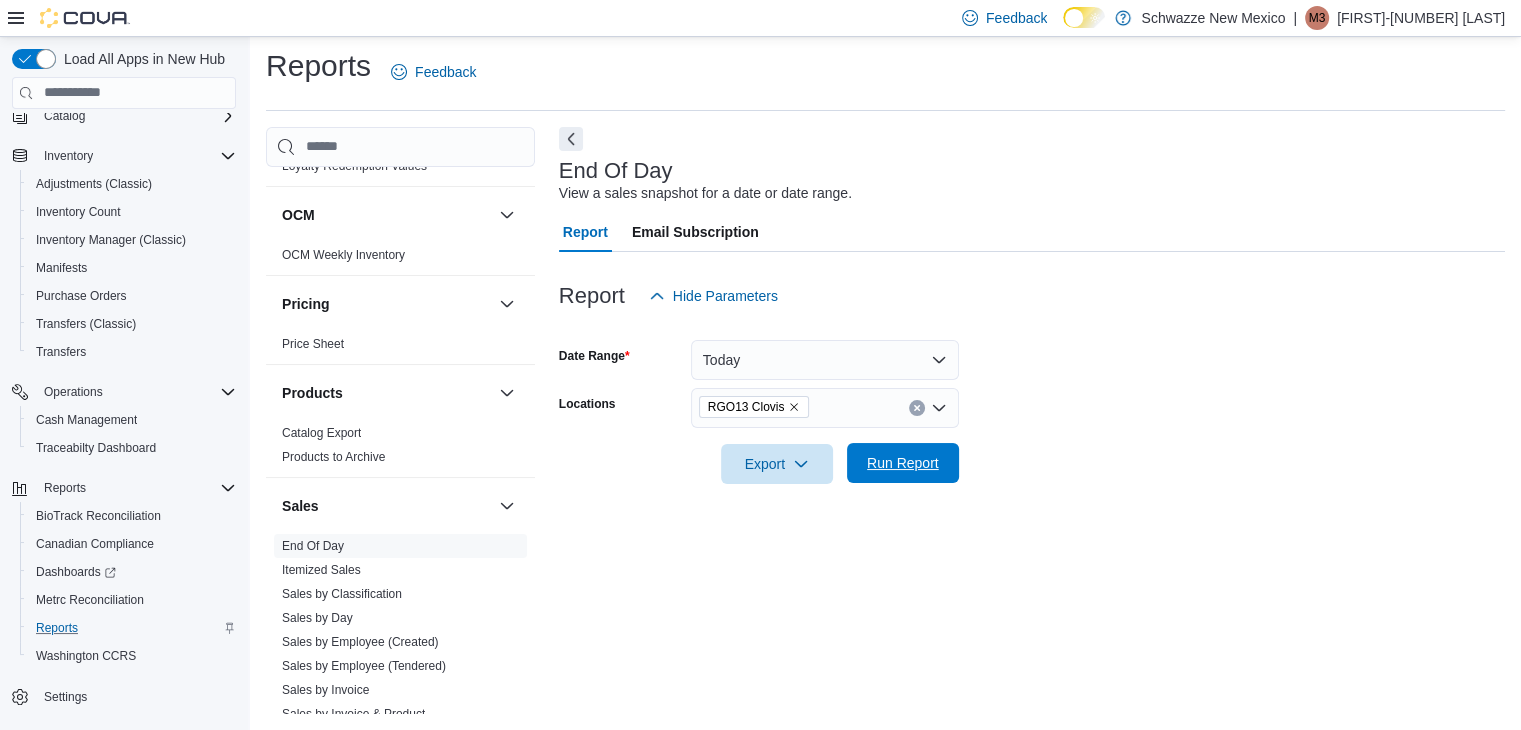 click on "Run Report" at bounding box center [903, 463] 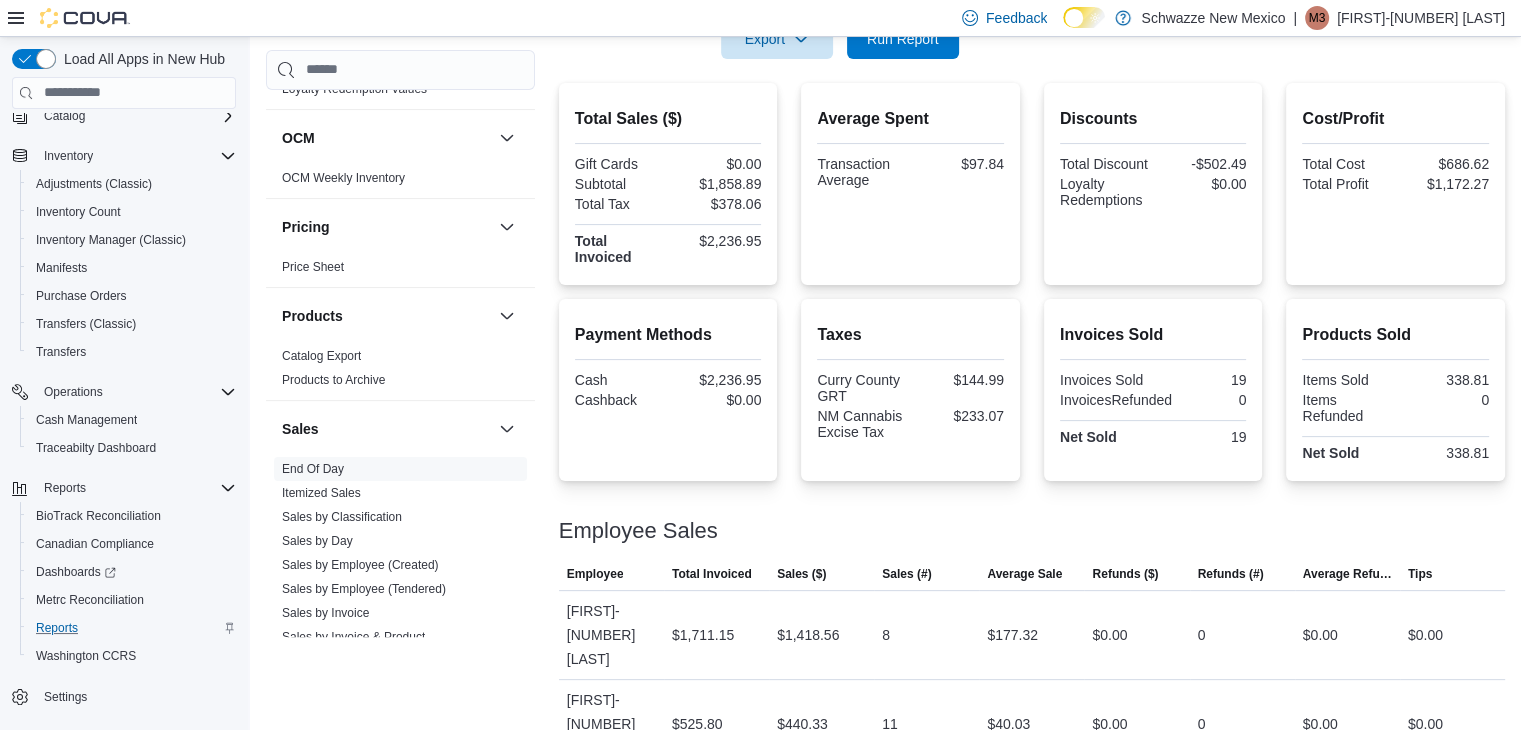 scroll, scrollTop: 438, scrollLeft: 0, axis: vertical 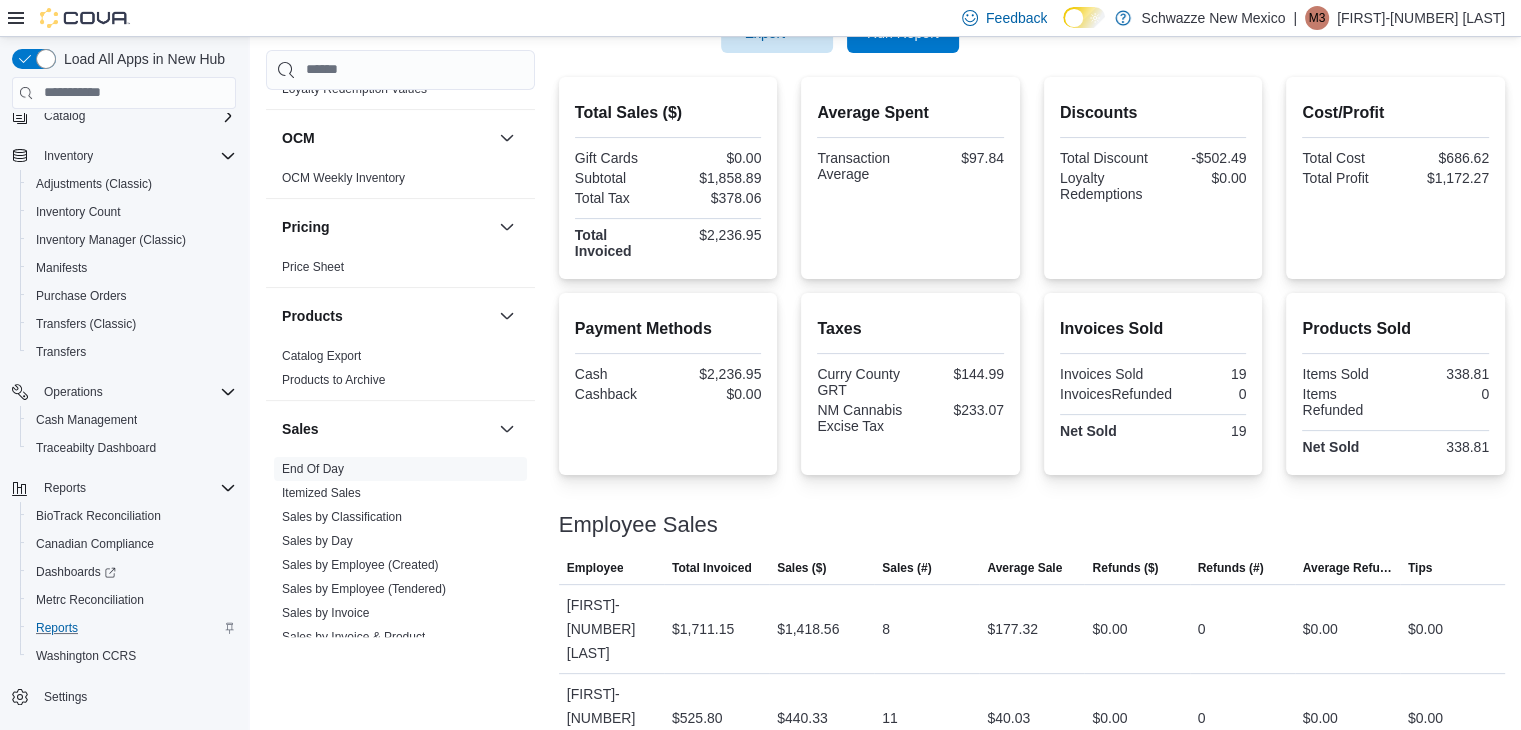 click on "Employee Sales" at bounding box center [1032, 525] 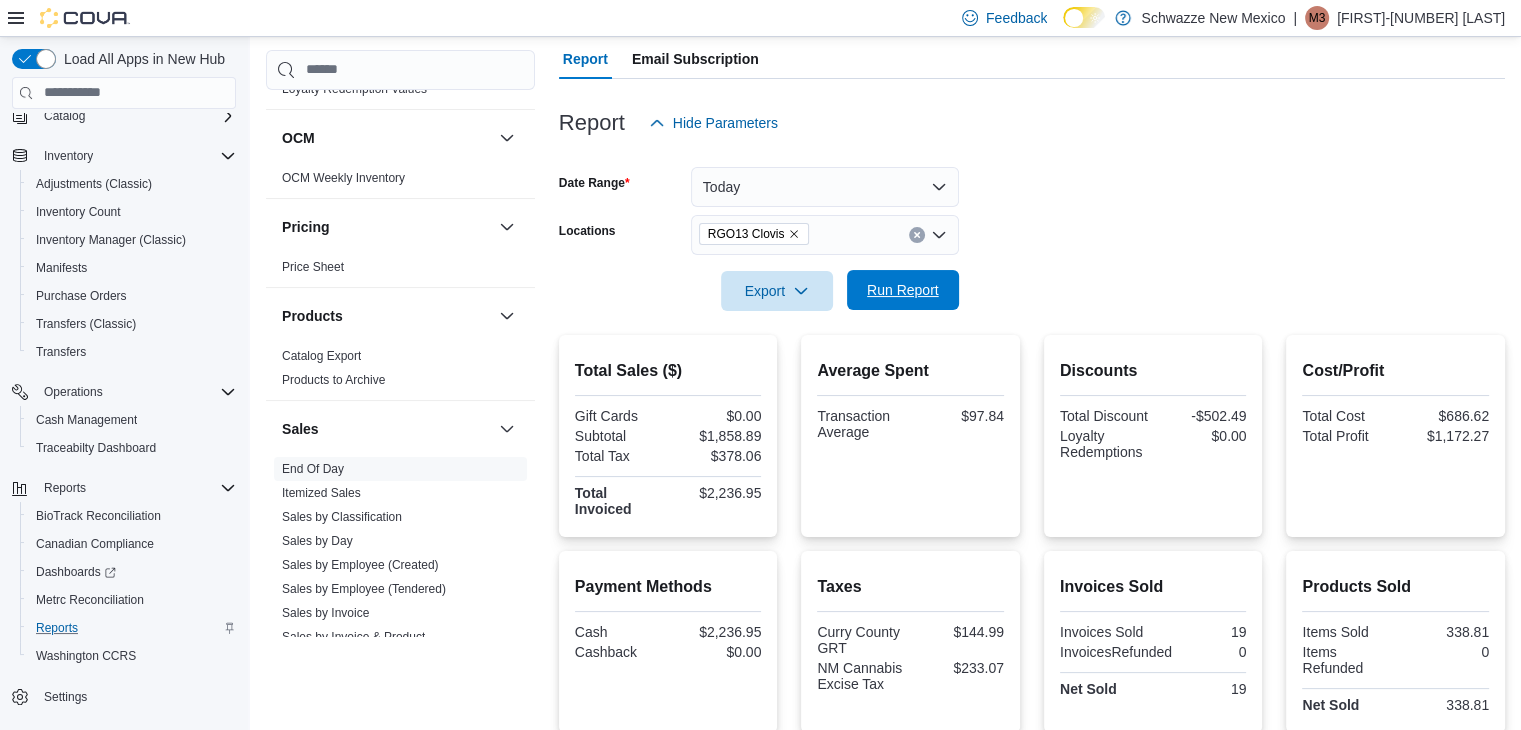 scroll, scrollTop: 165, scrollLeft: 0, axis: vertical 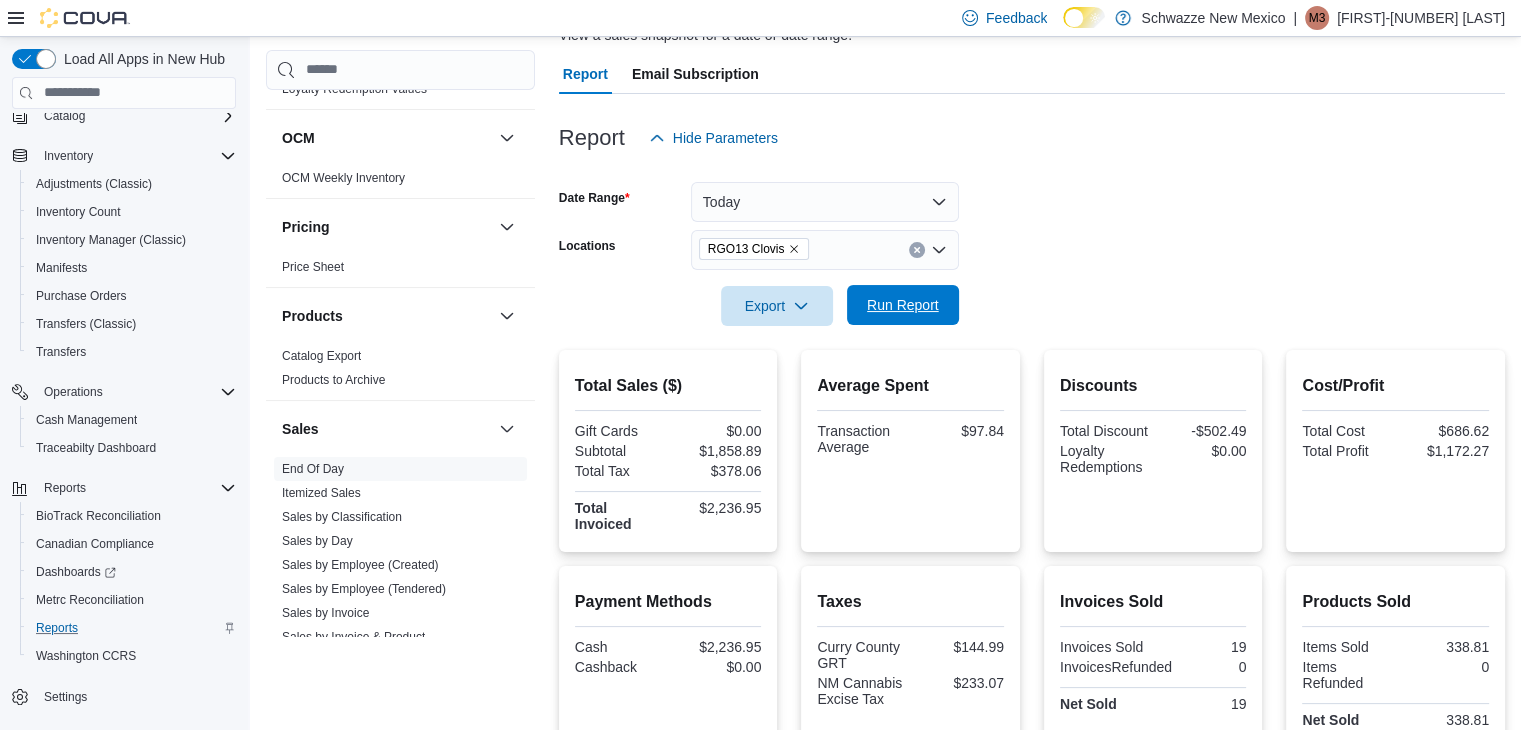 click on "Run Report" at bounding box center [903, 305] 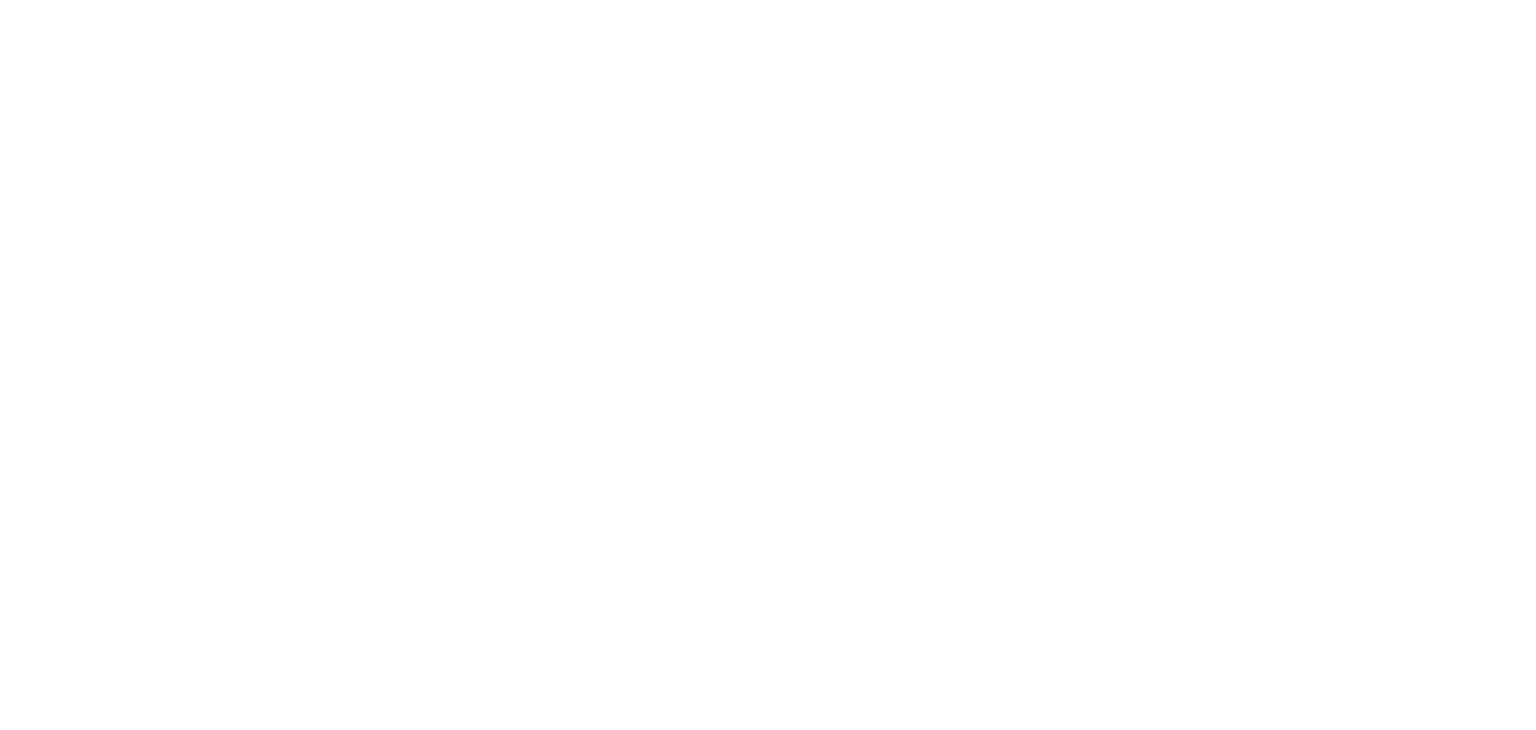 scroll, scrollTop: 0, scrollLeft: 0, axis: both 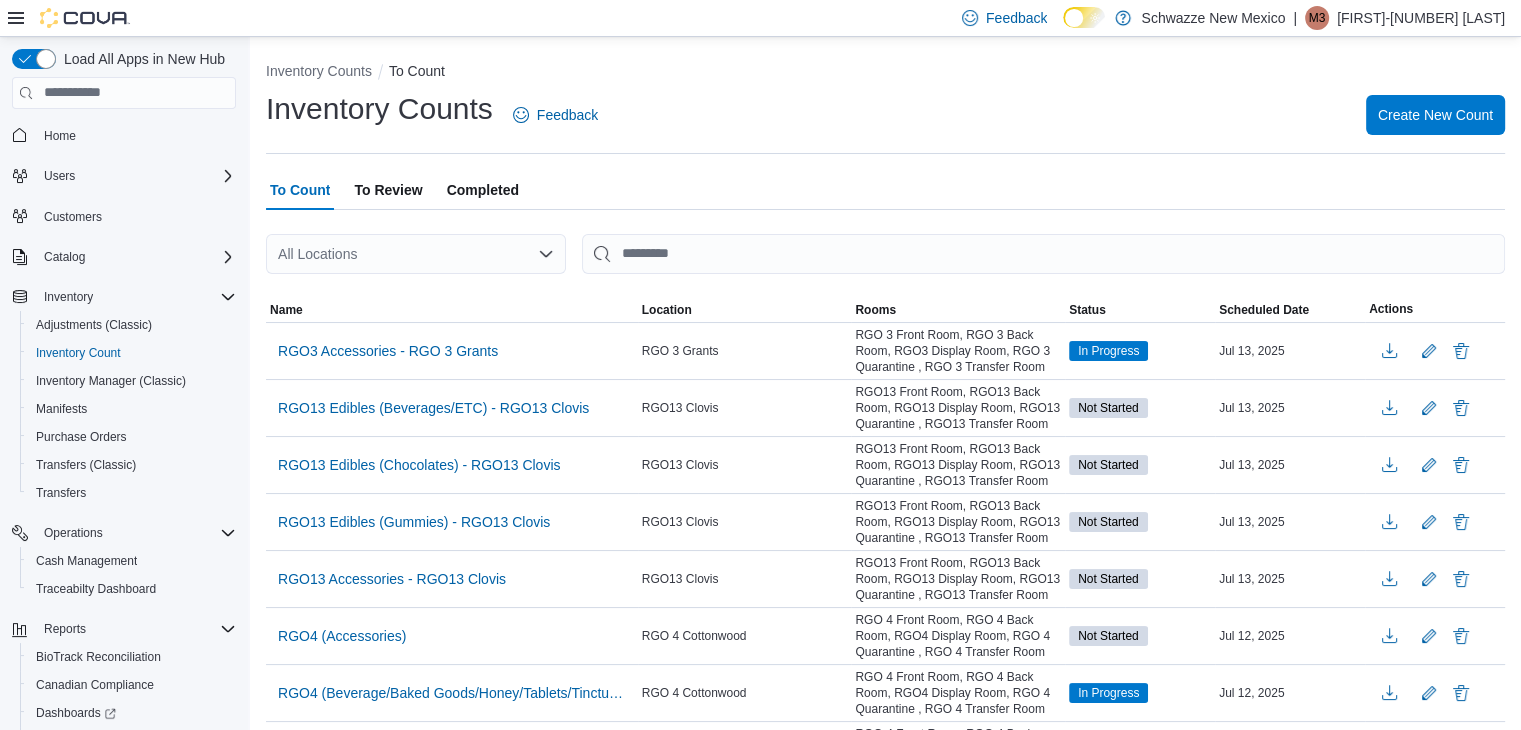 click on "All Locations" at bounding box center (416, 254) 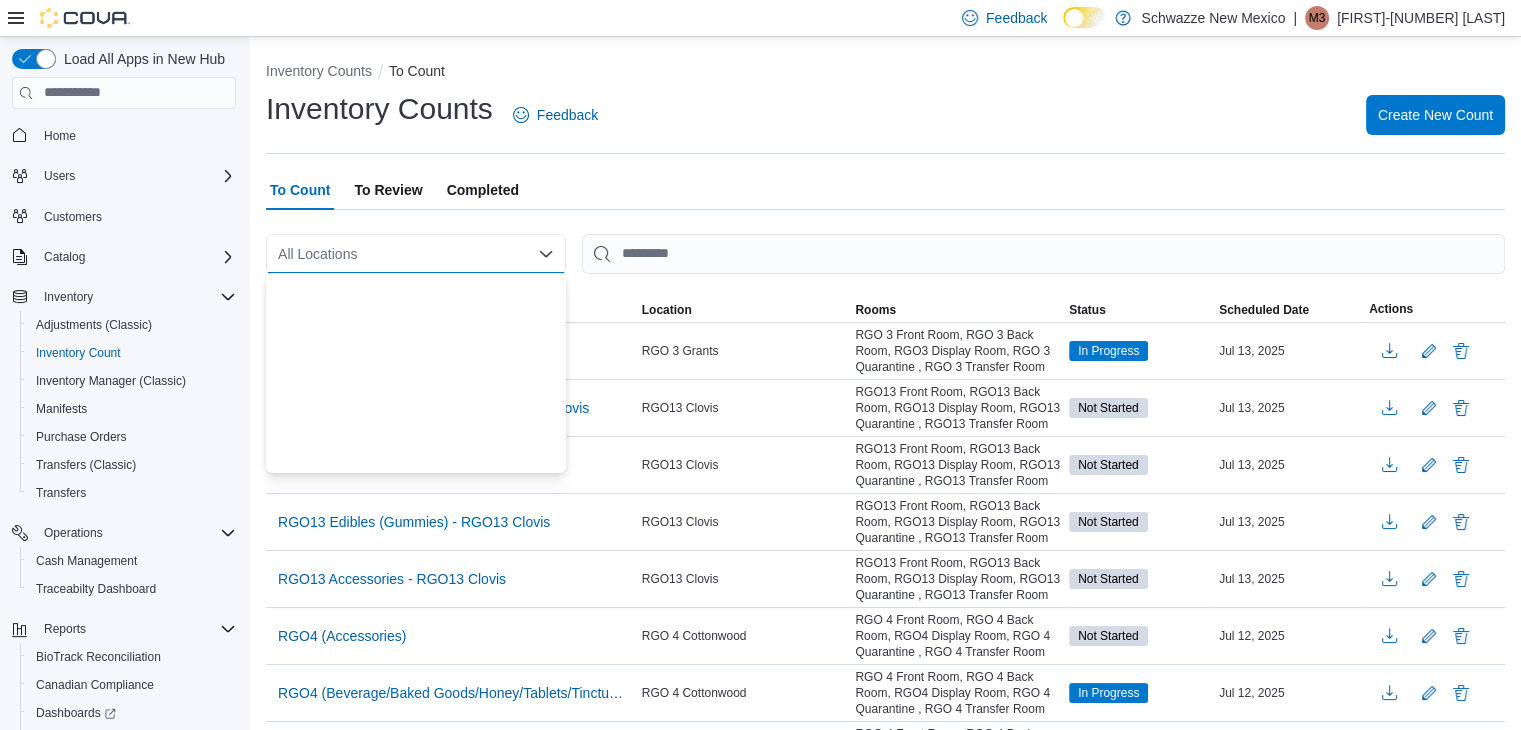 scroll, scrollTop: 988, scrollLeft: 0, axis: vertical 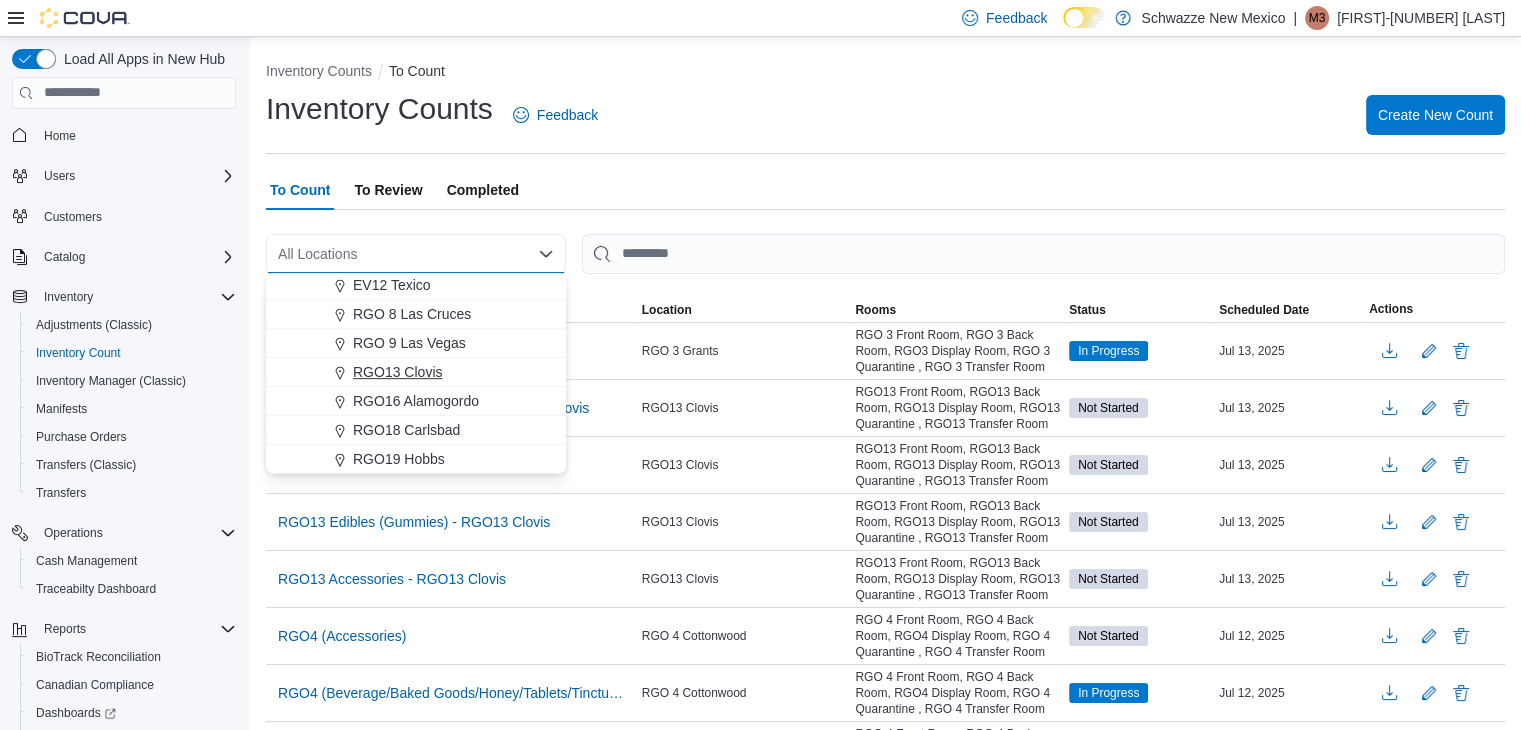 click on "RGO13 Clovis" at bounding box center [397, 372] 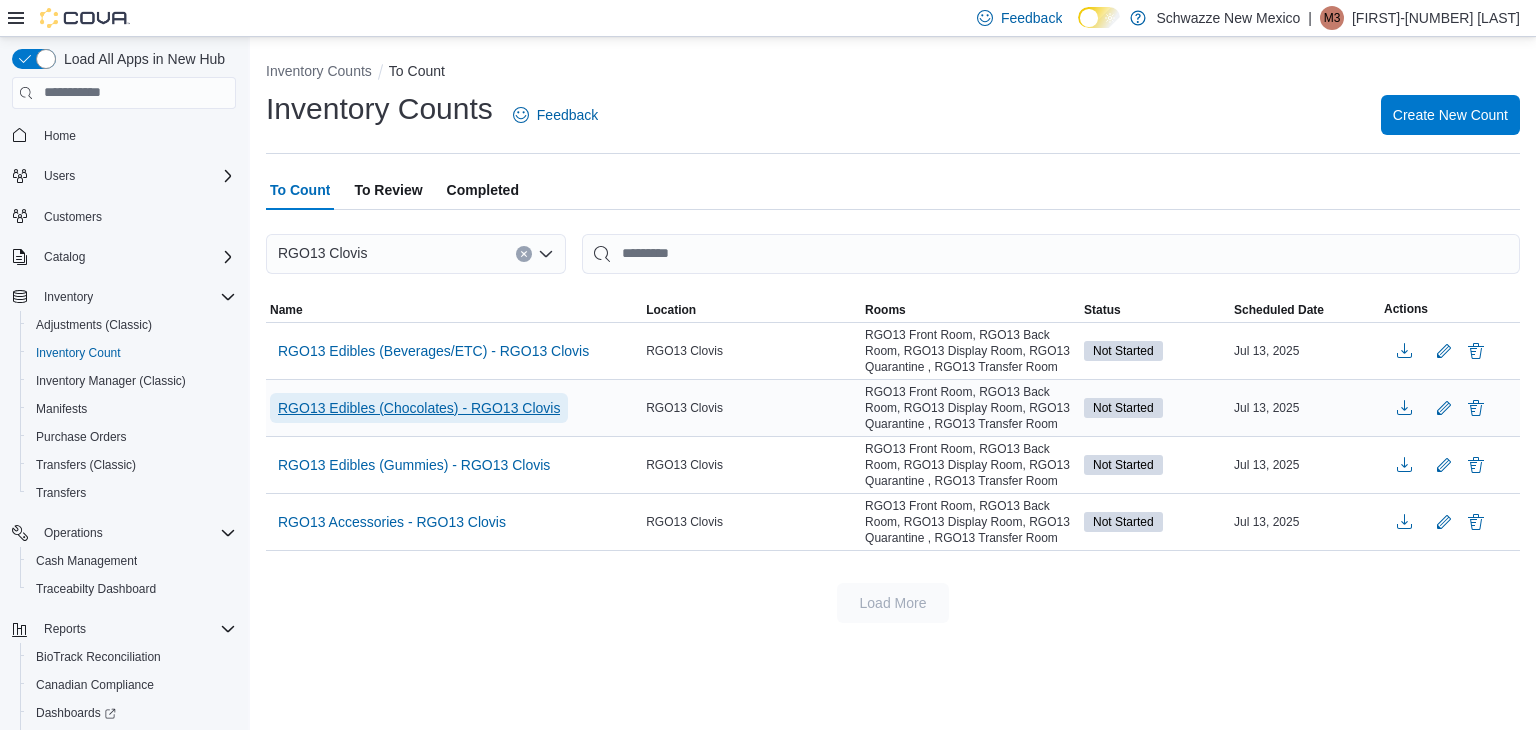 click on "RGO13 Edibles (Chocolates) - RGO13 Clovis" at bounding box center (419, 408) 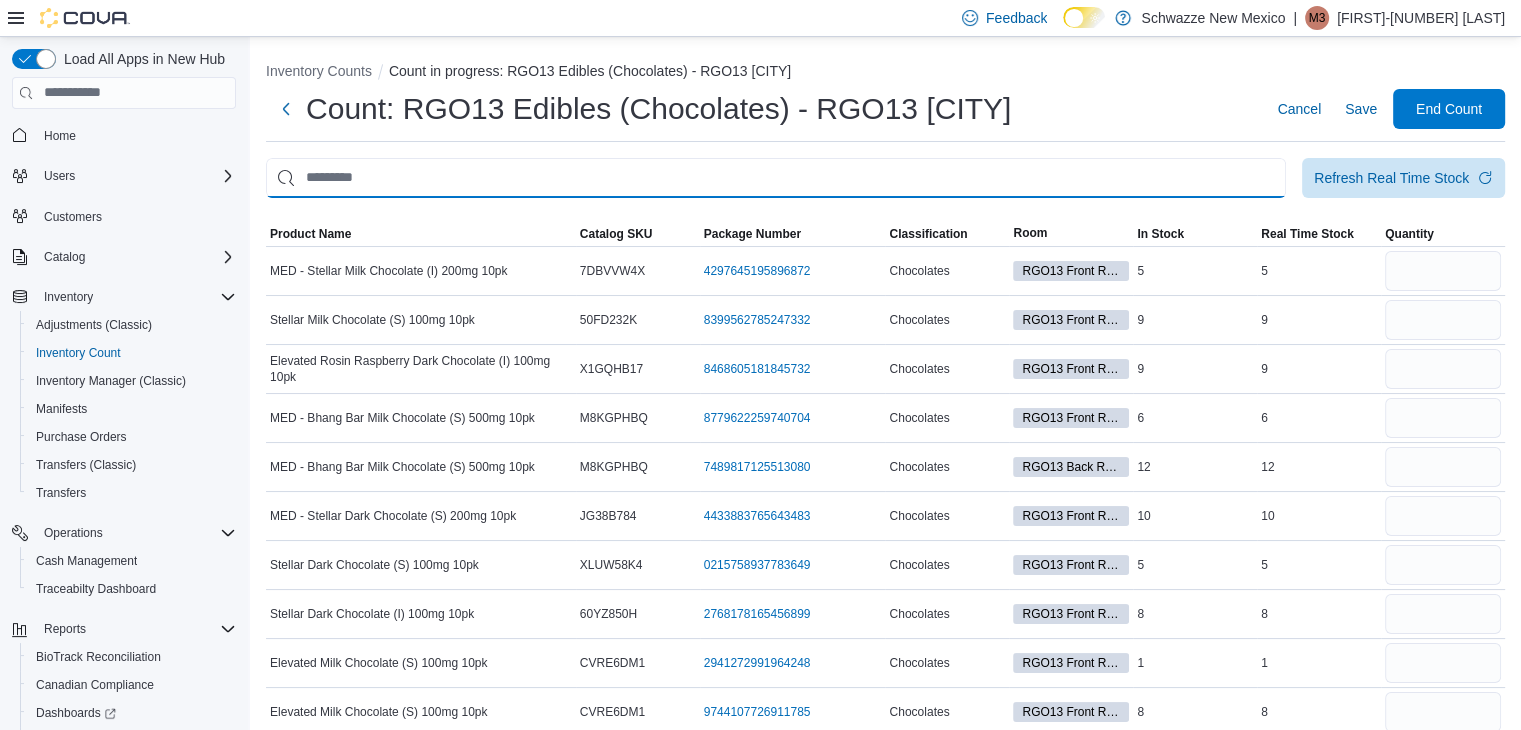 click at bounding box center (776, 178) 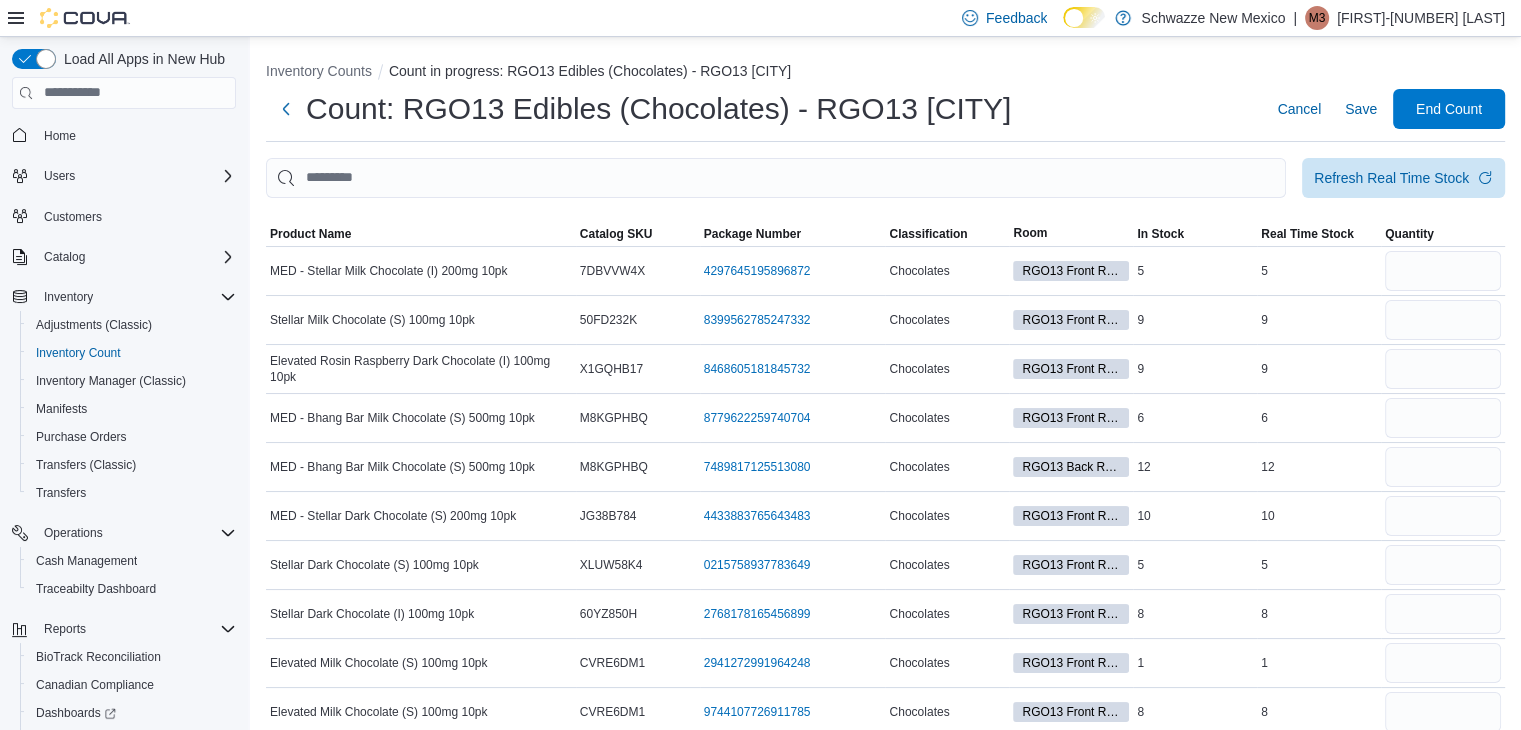 scroll, scrollTop: 1027, scrollLeft: 0, axis: vertical 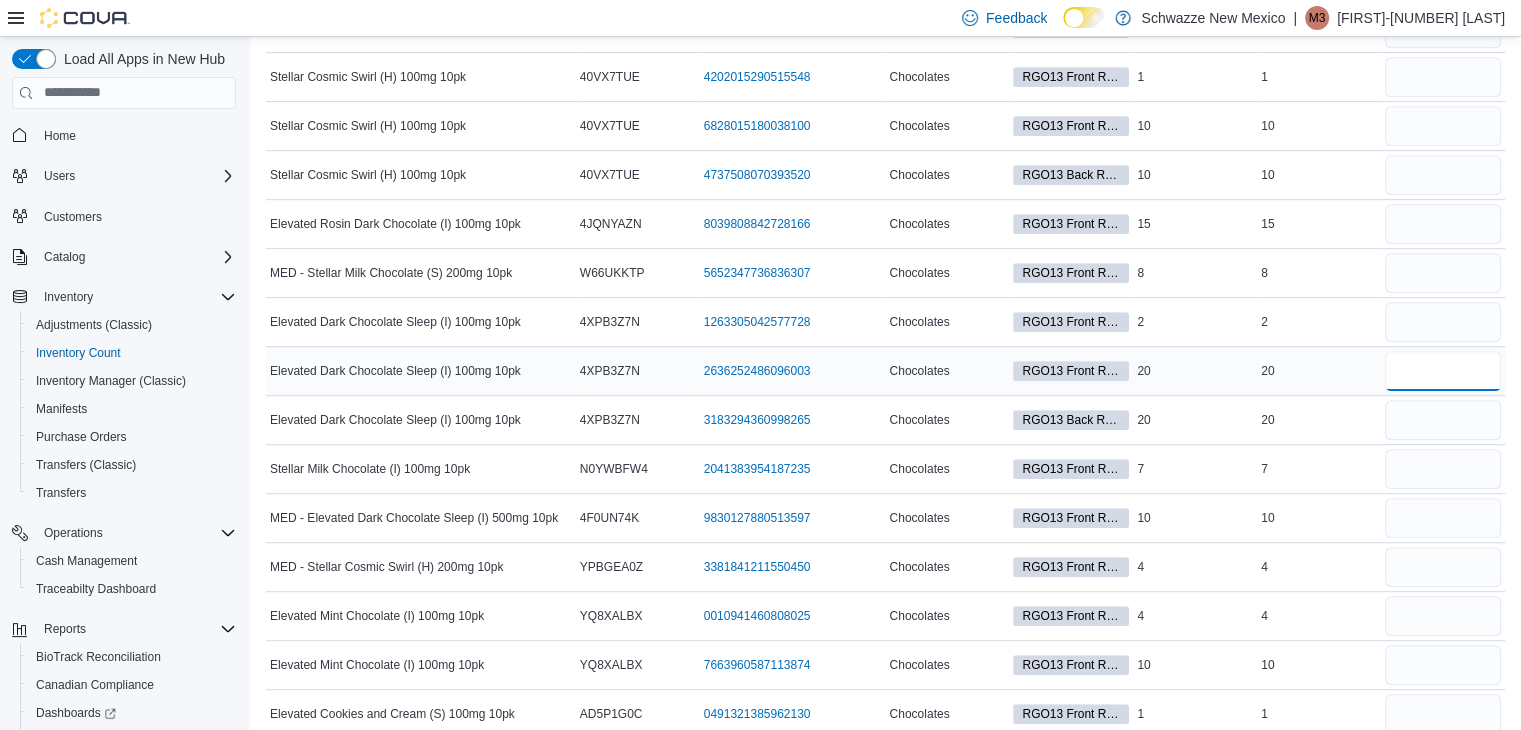 click at bounding box center (1443, 371) 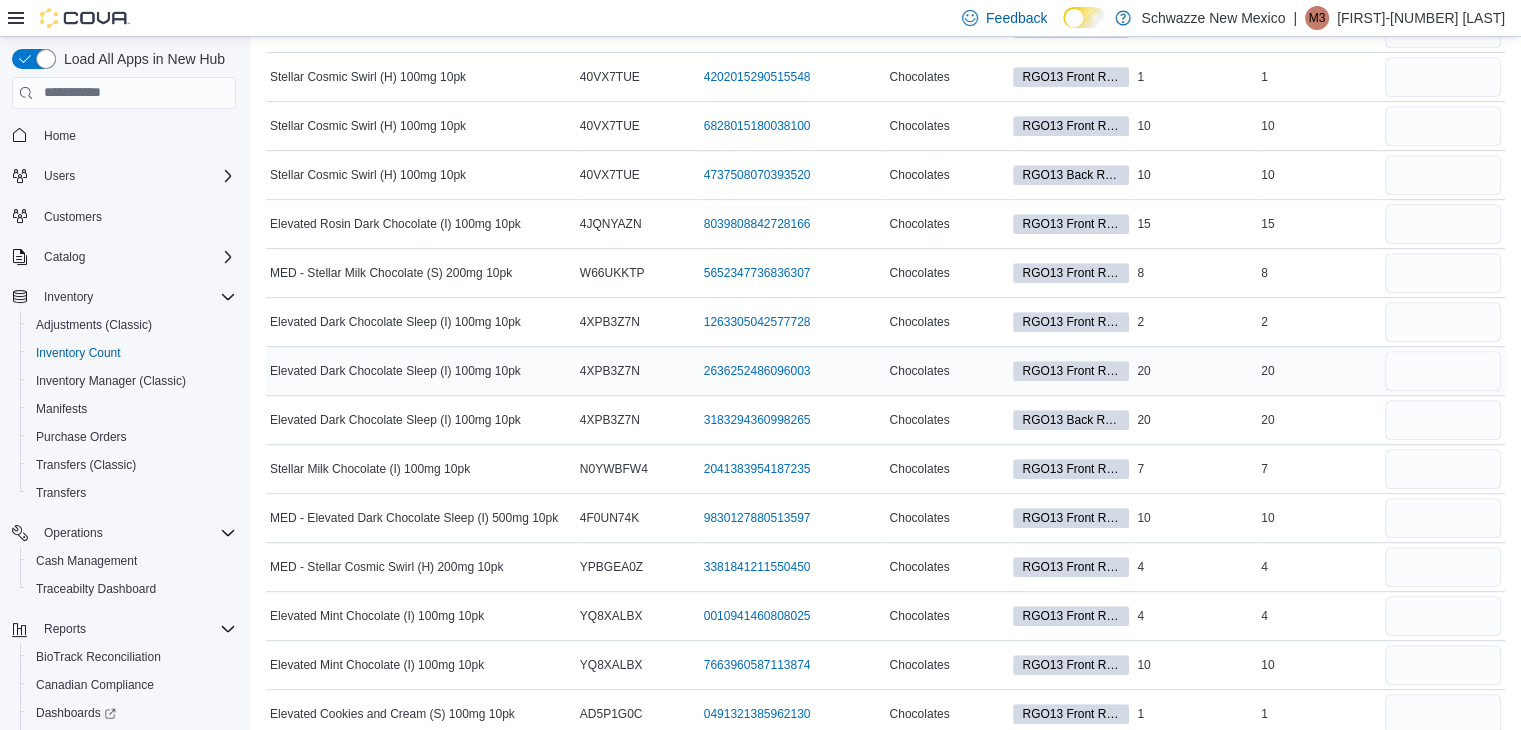 type 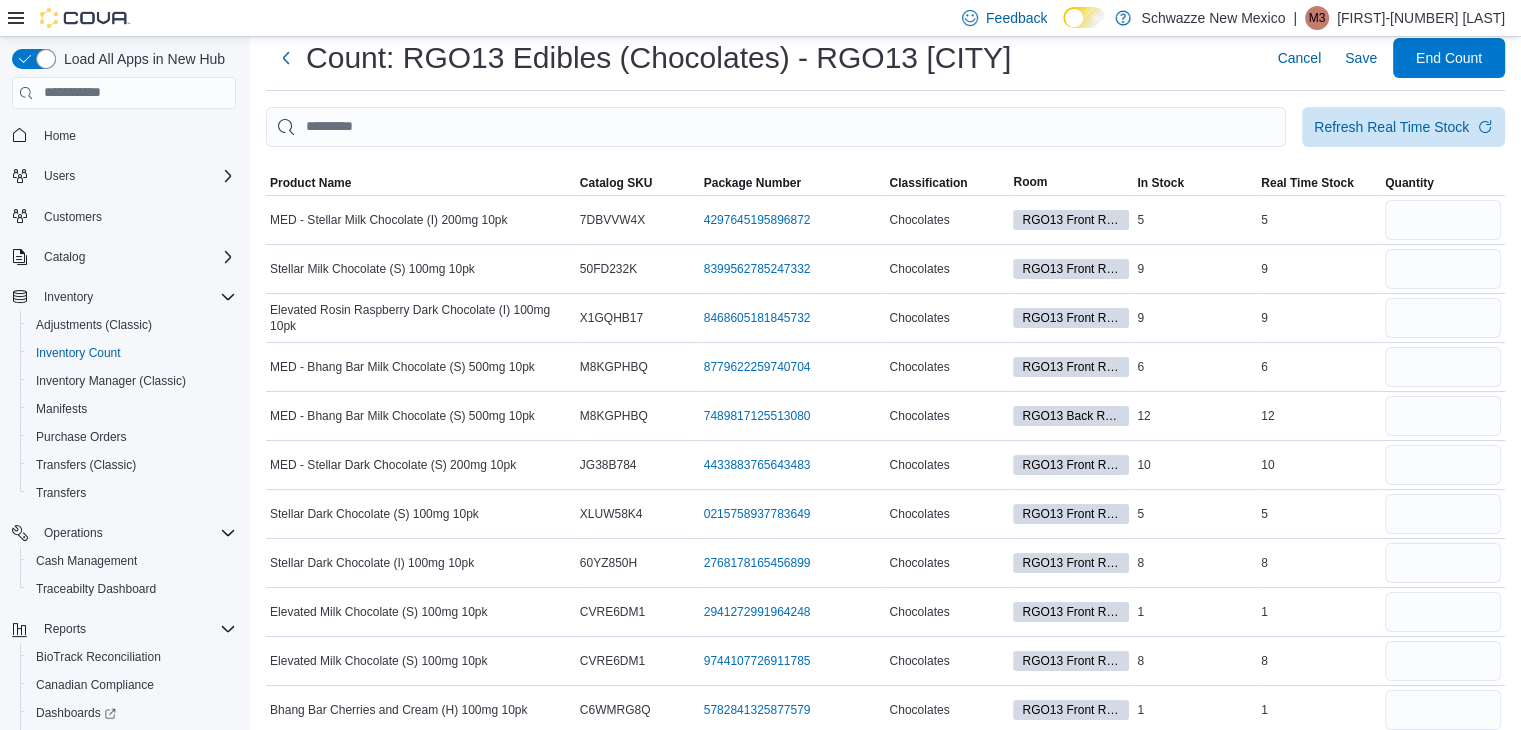 scroll, scrollTop: 978, scrollLeft: 0, axis: vertical 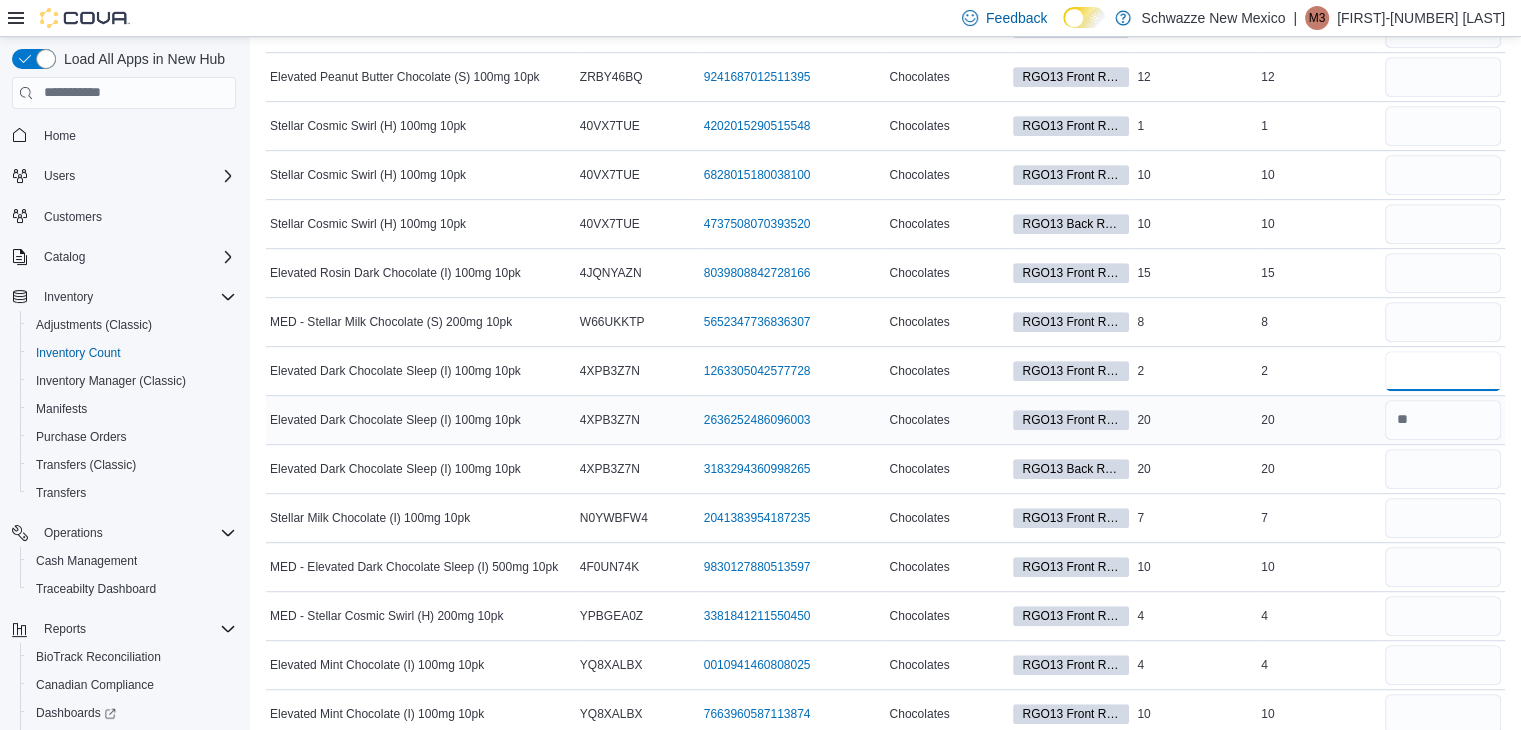 click at bounding box center [1443, 371] 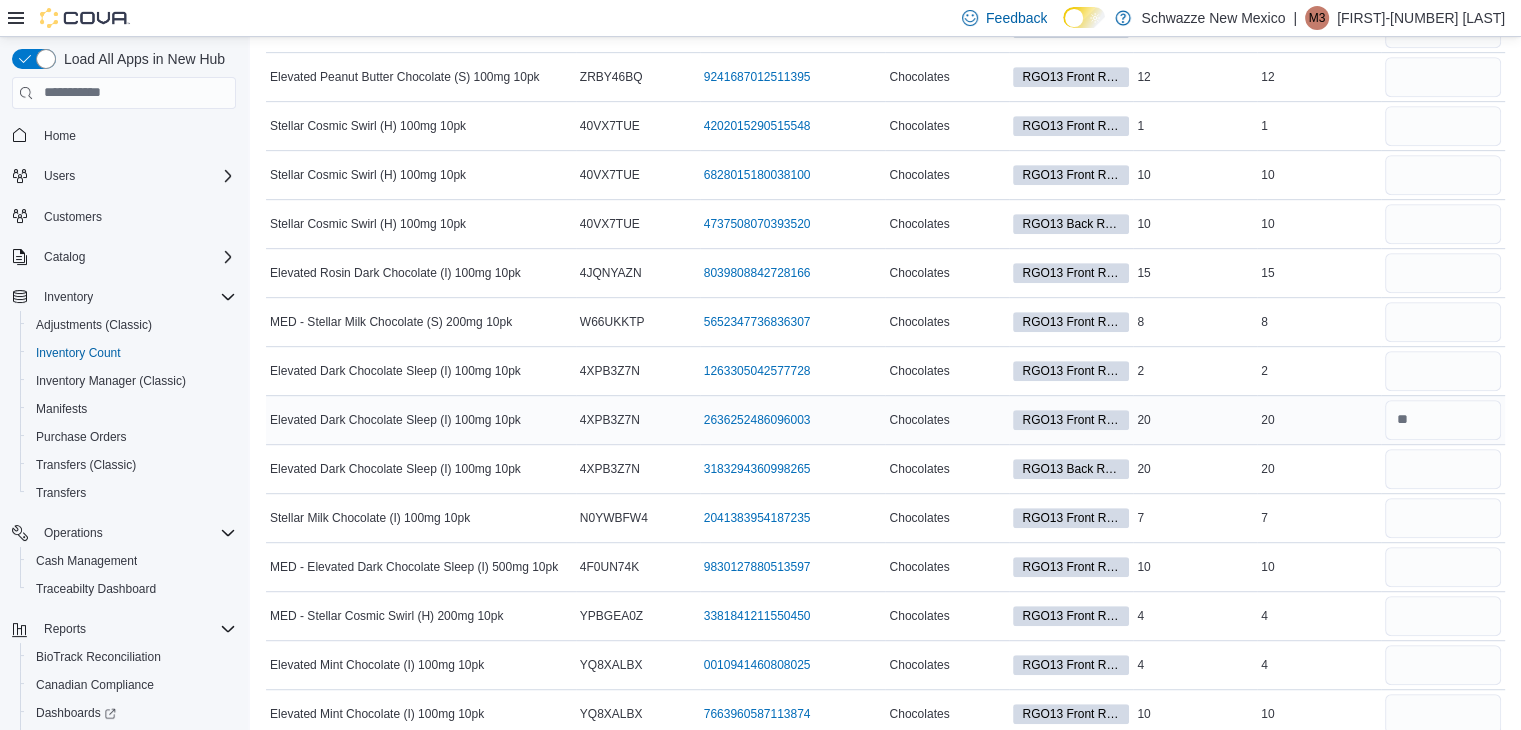 type 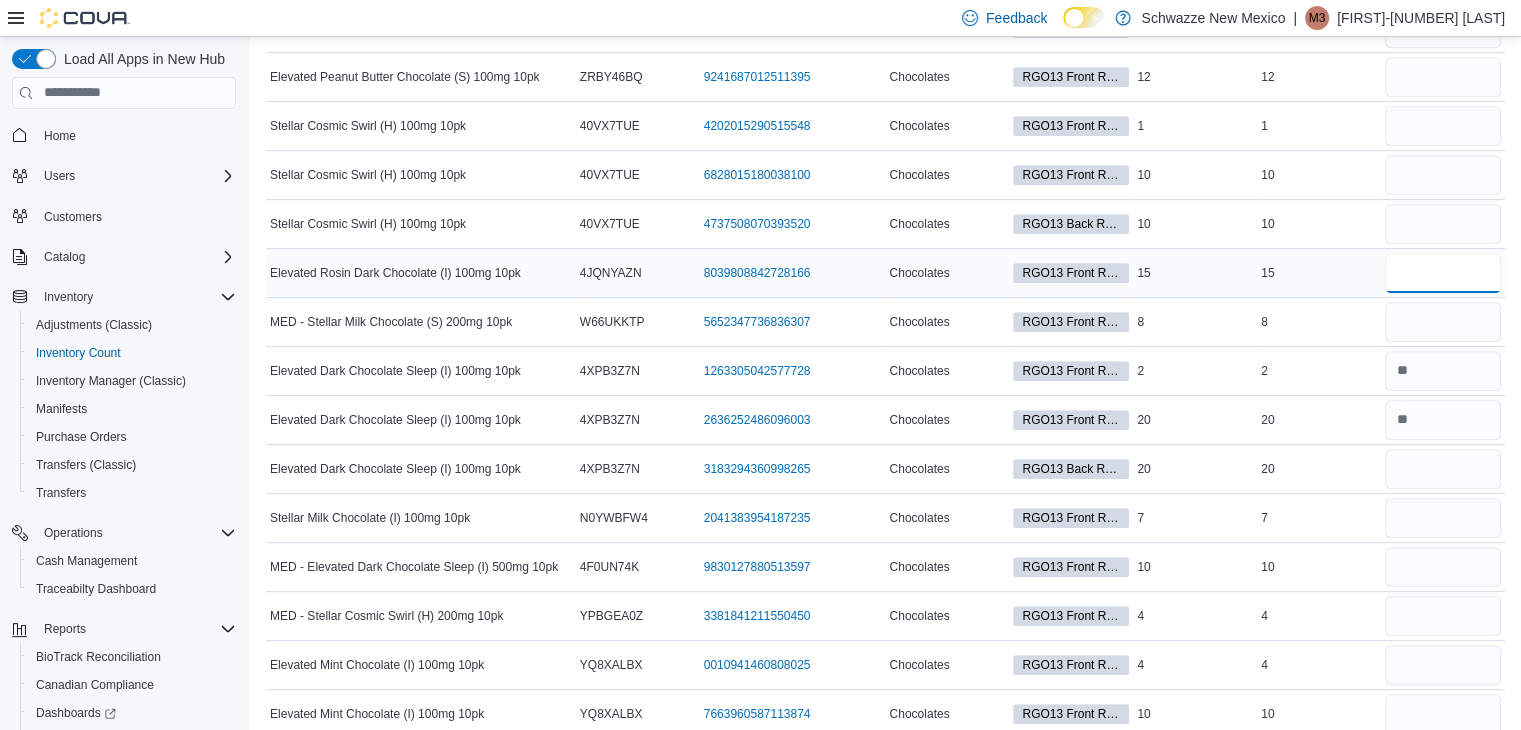 click at bounding box center (1443, 273) 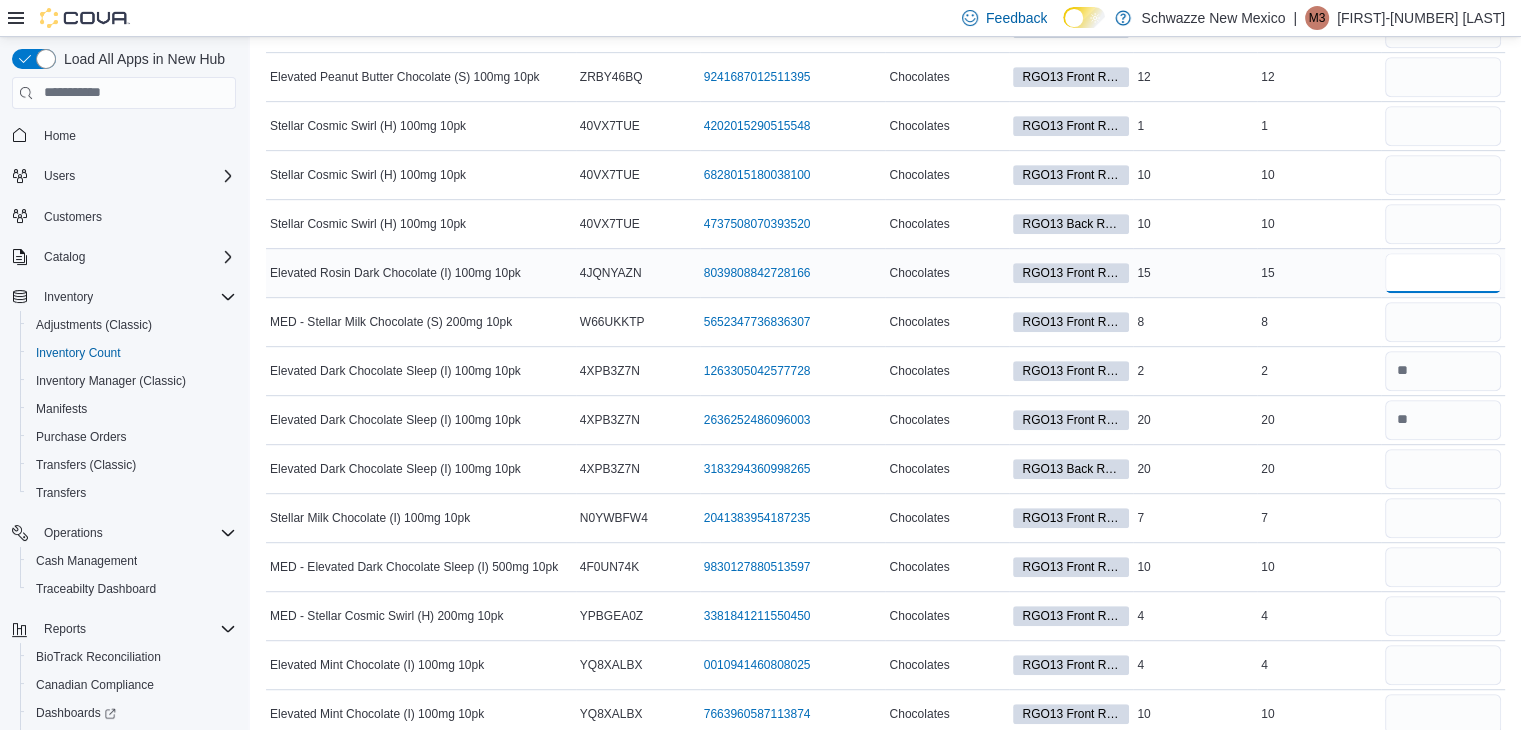 type on "*" 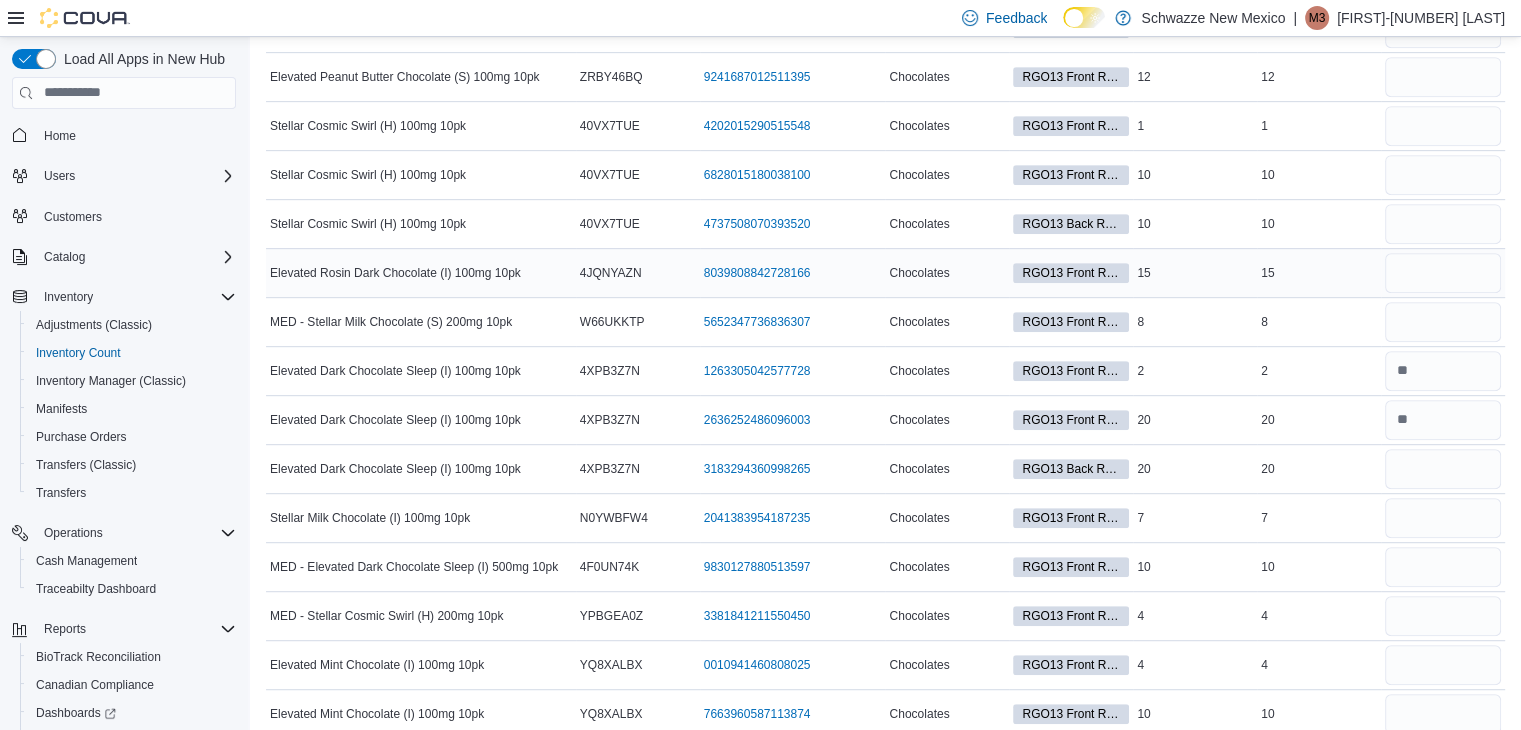 type 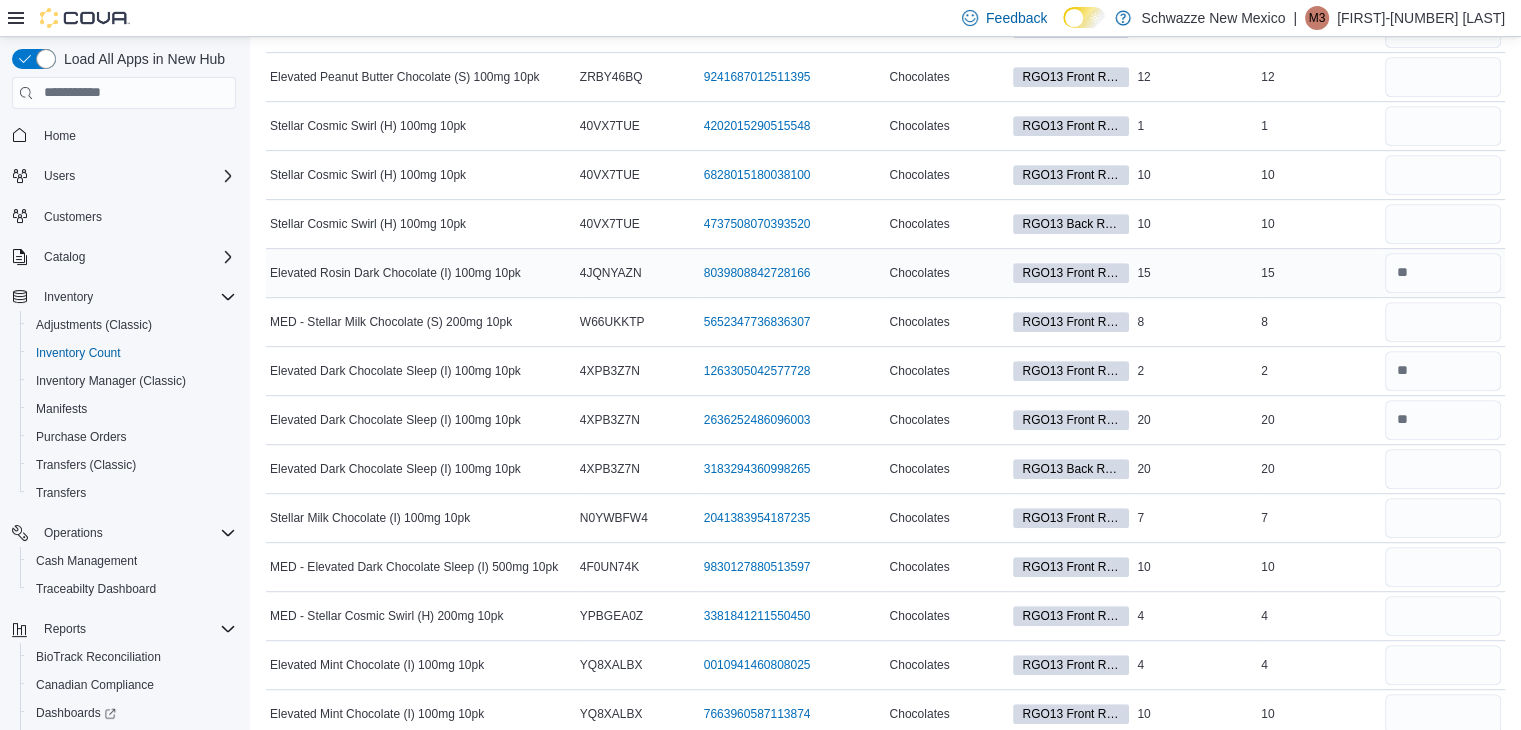 scroll, scrollTop: 441, scrollLeft: 0, axis: vertical 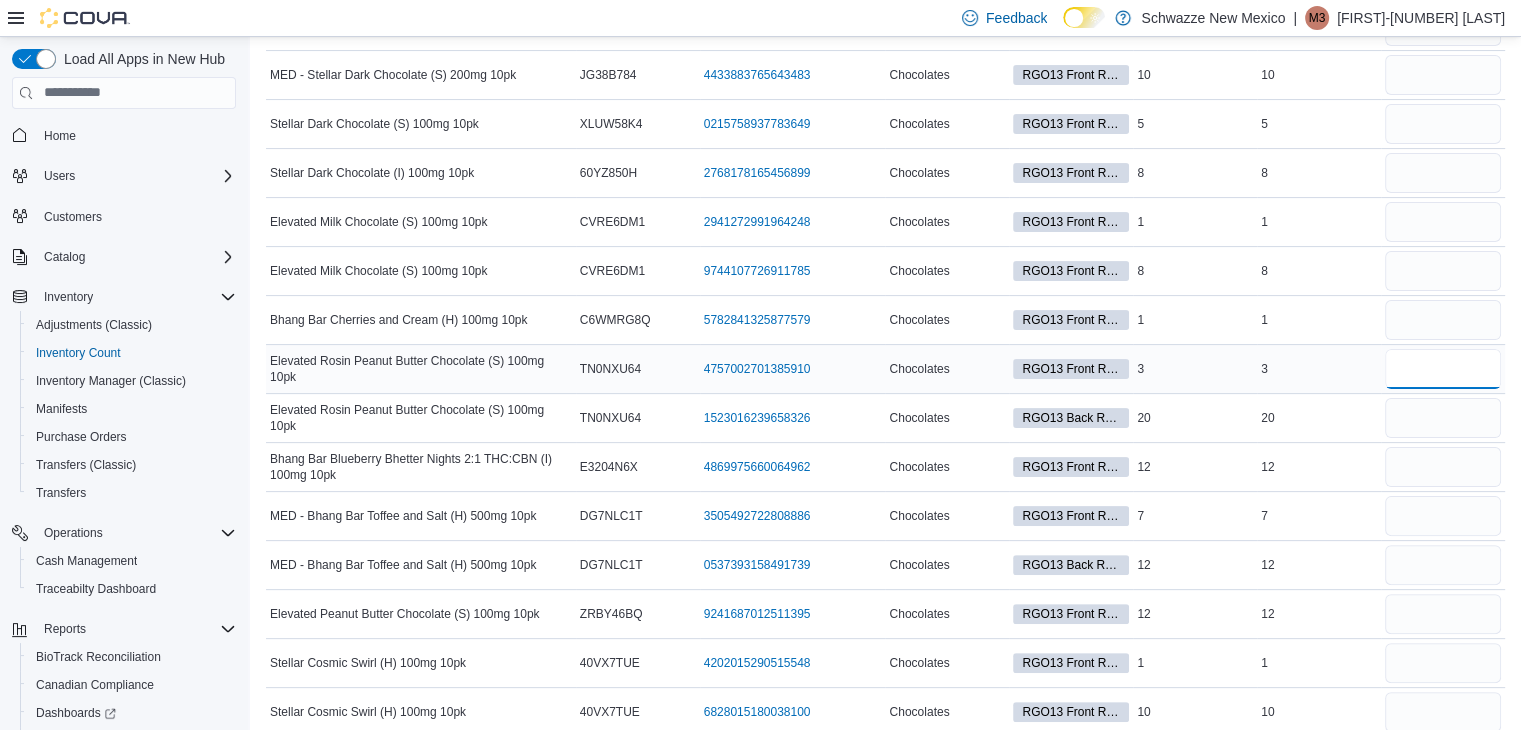 click at bounding box center (1443, 369) 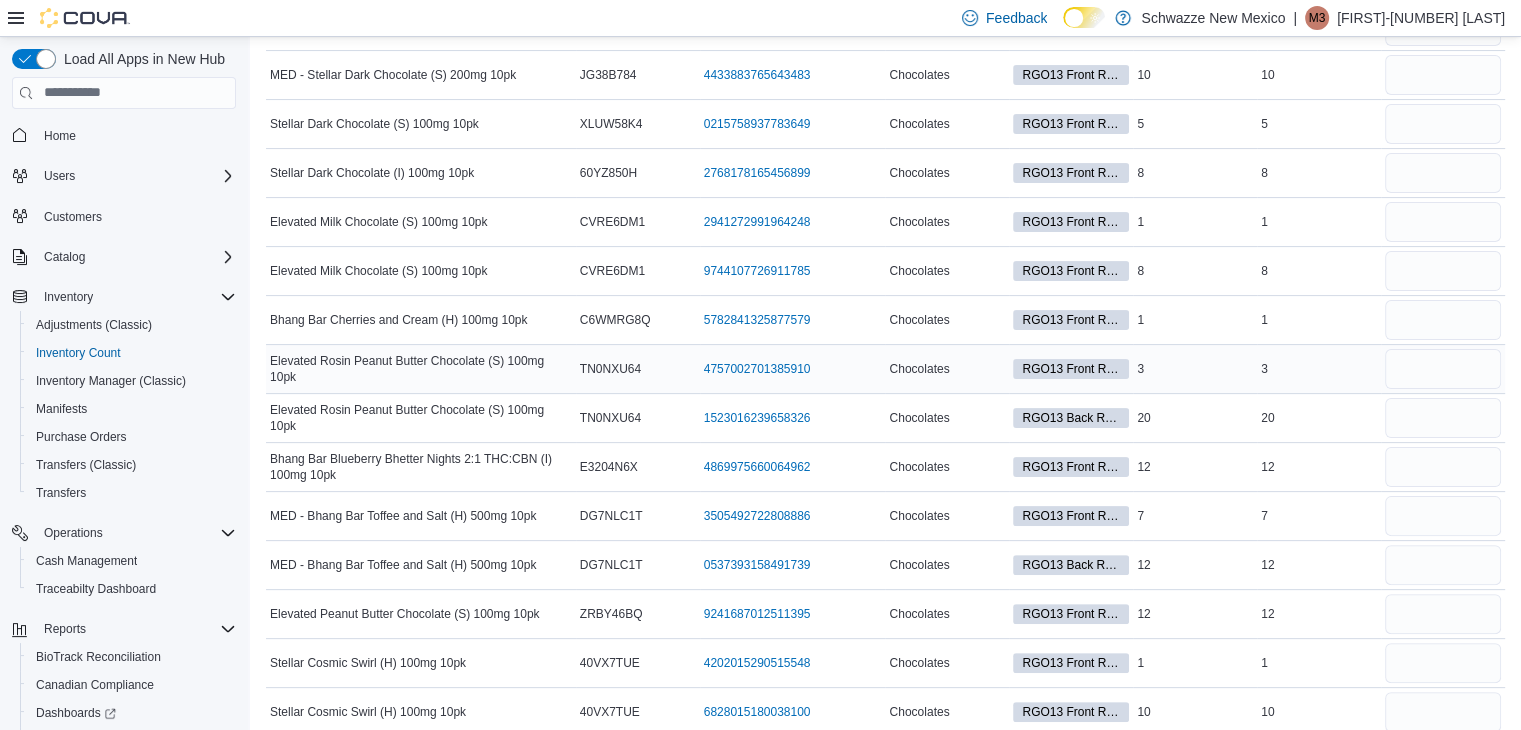 type 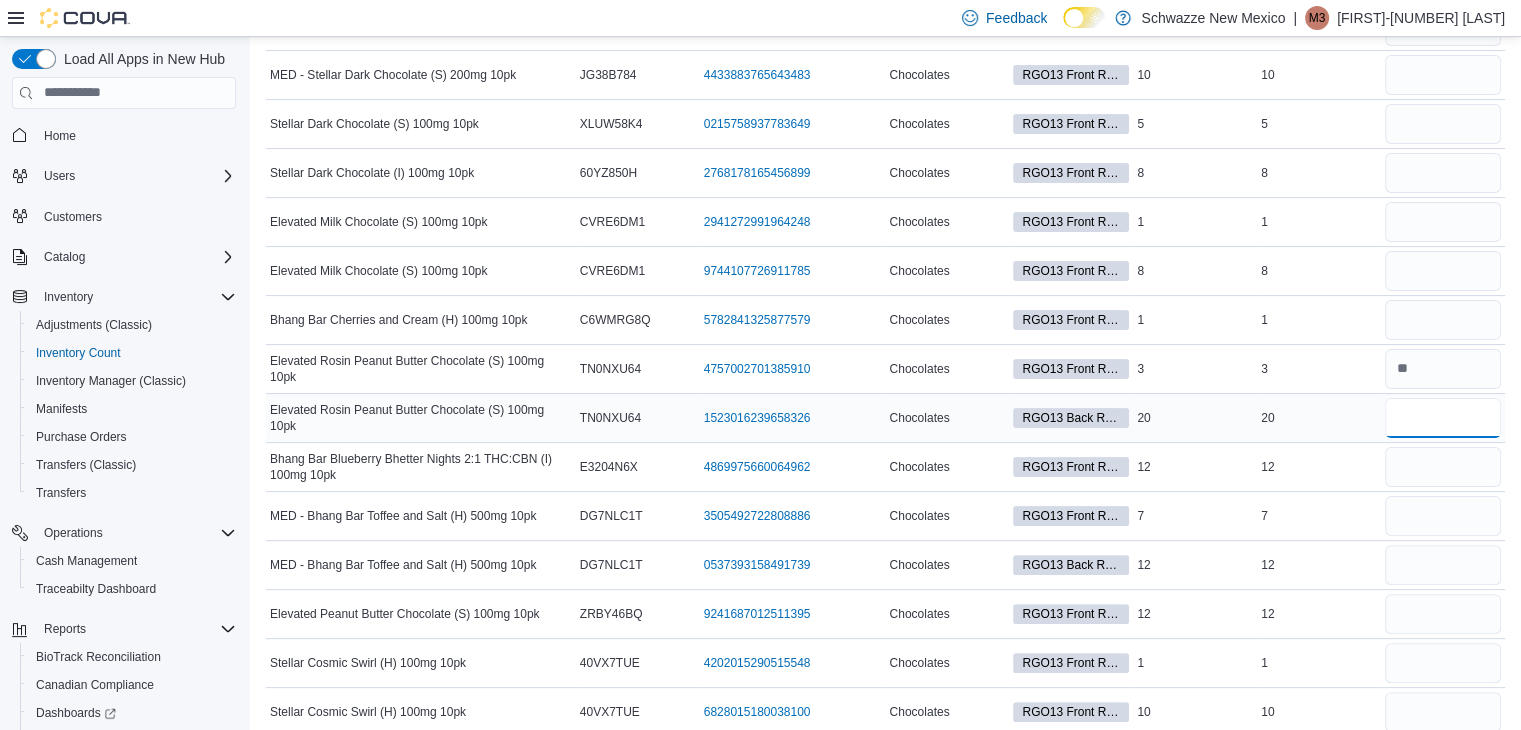 click at bounding box center [1443, 418] 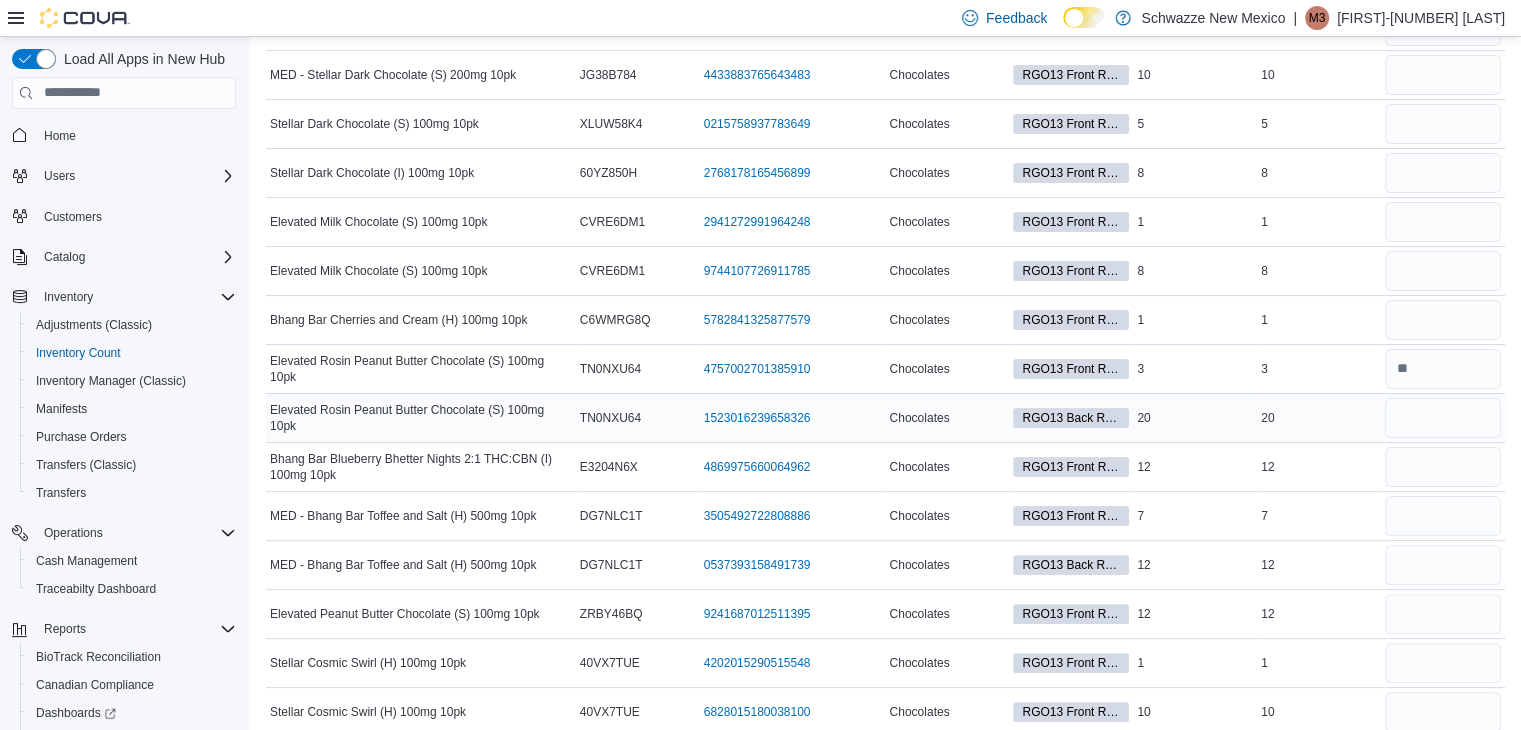 type 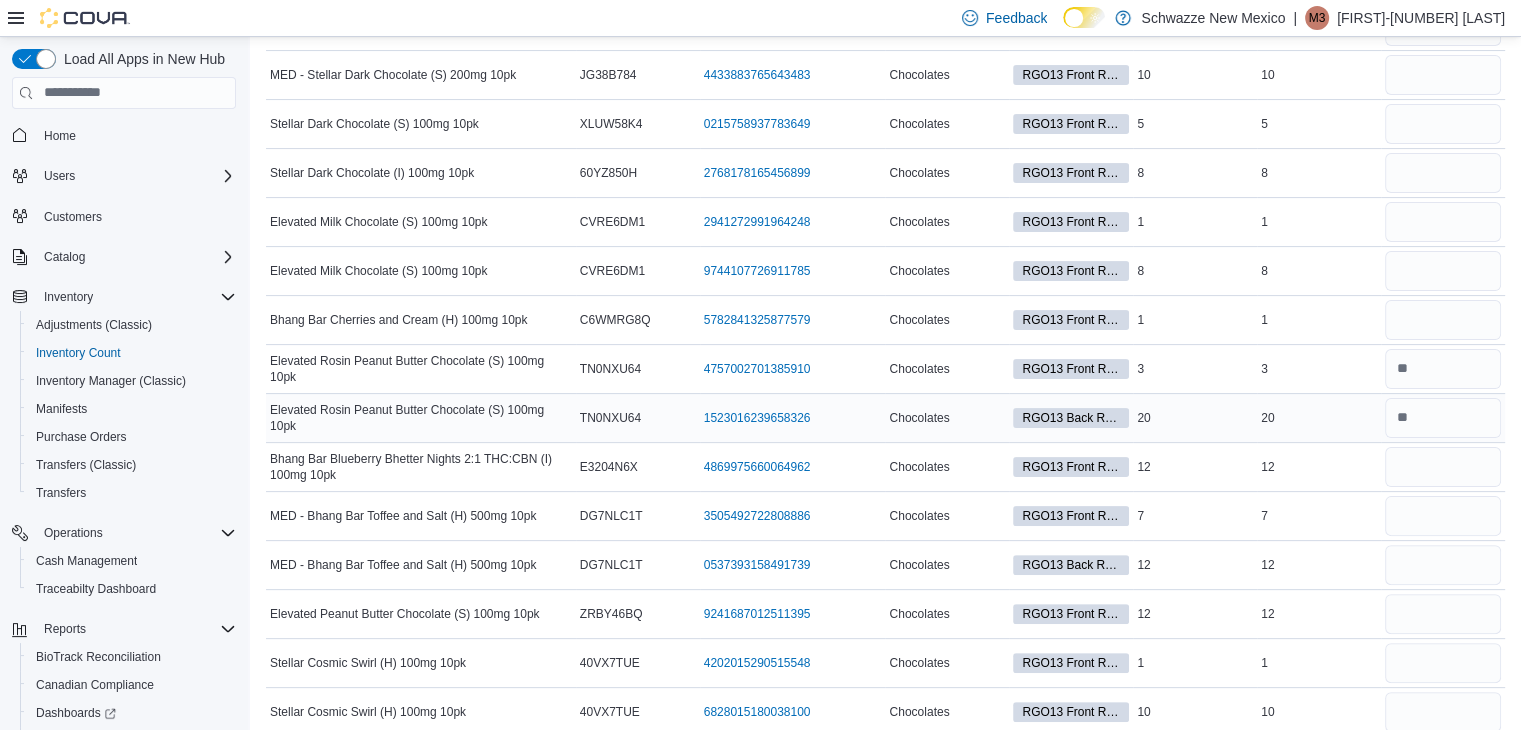 scroll, scrollTop: 2, scrollLeft: 0, axis: vertical 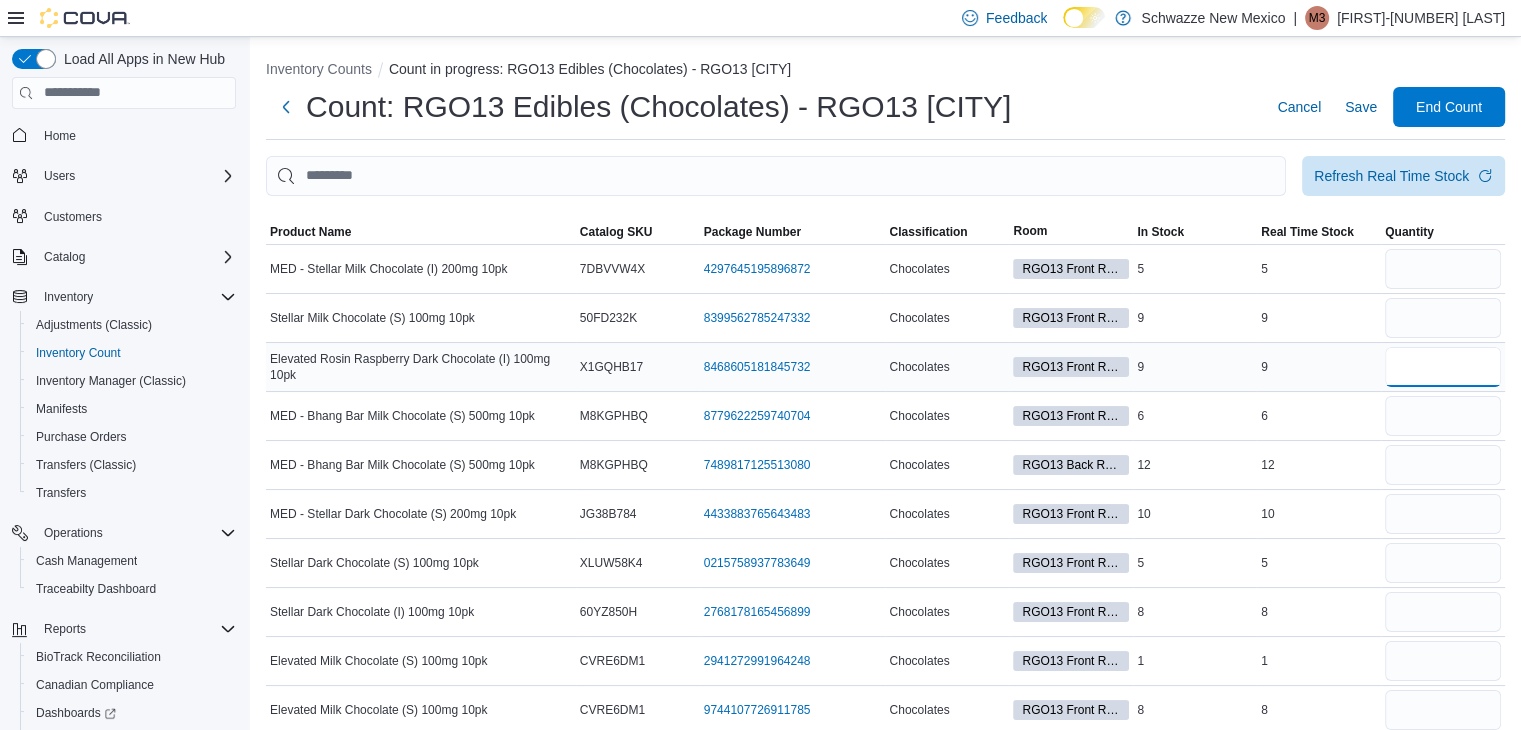 click at bounding box center [1443, 367] 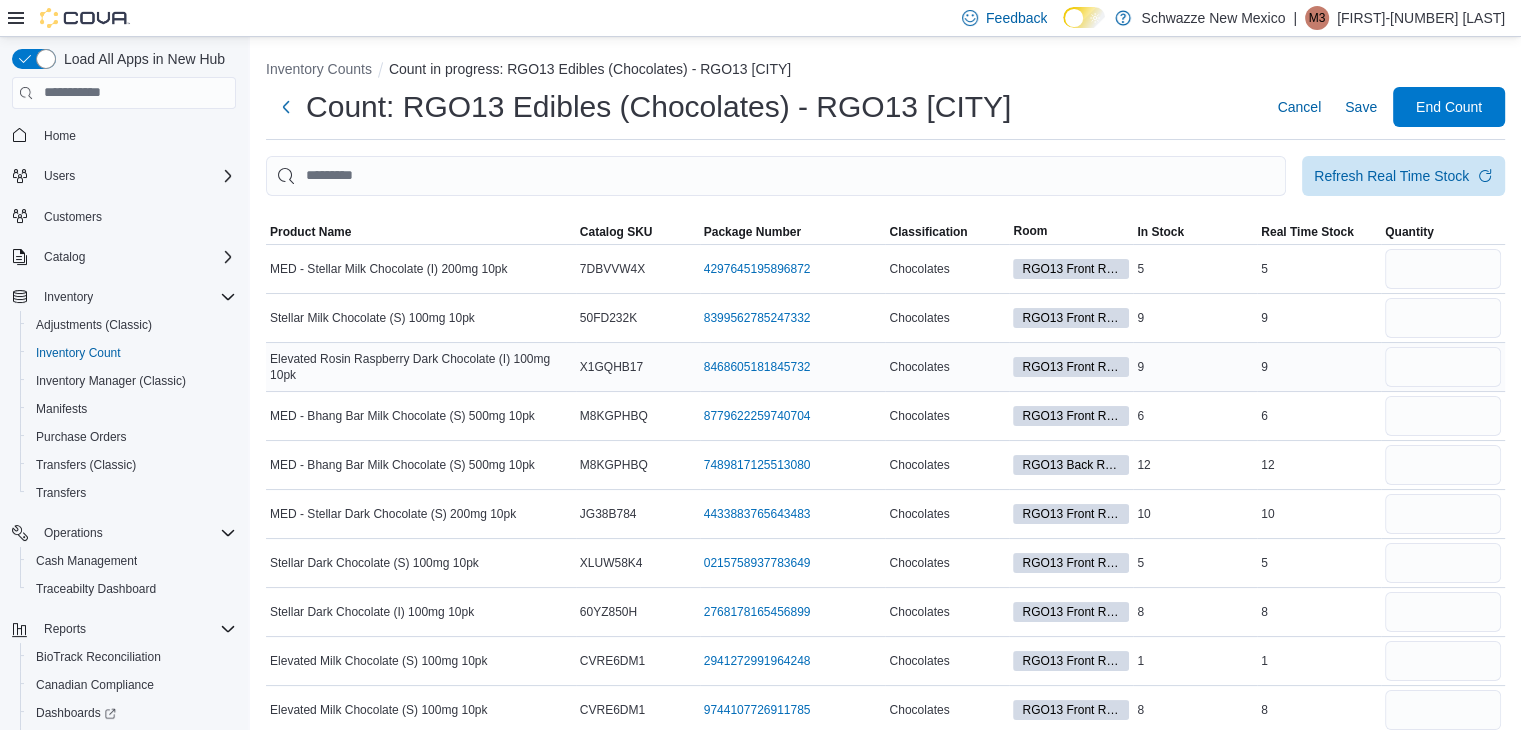 type 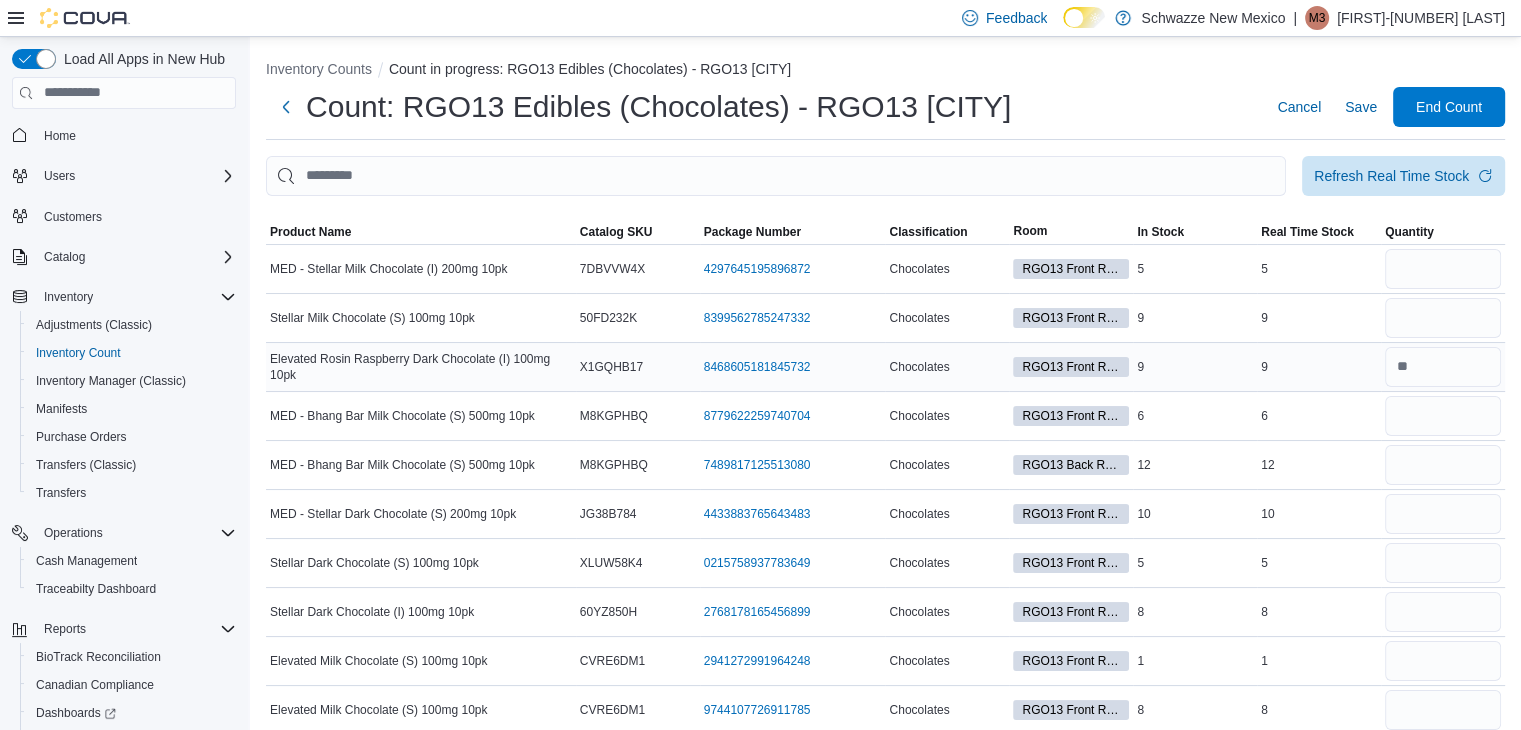 scroll, scrollTop: 1436, scrollLeft: 0, axis: vertical 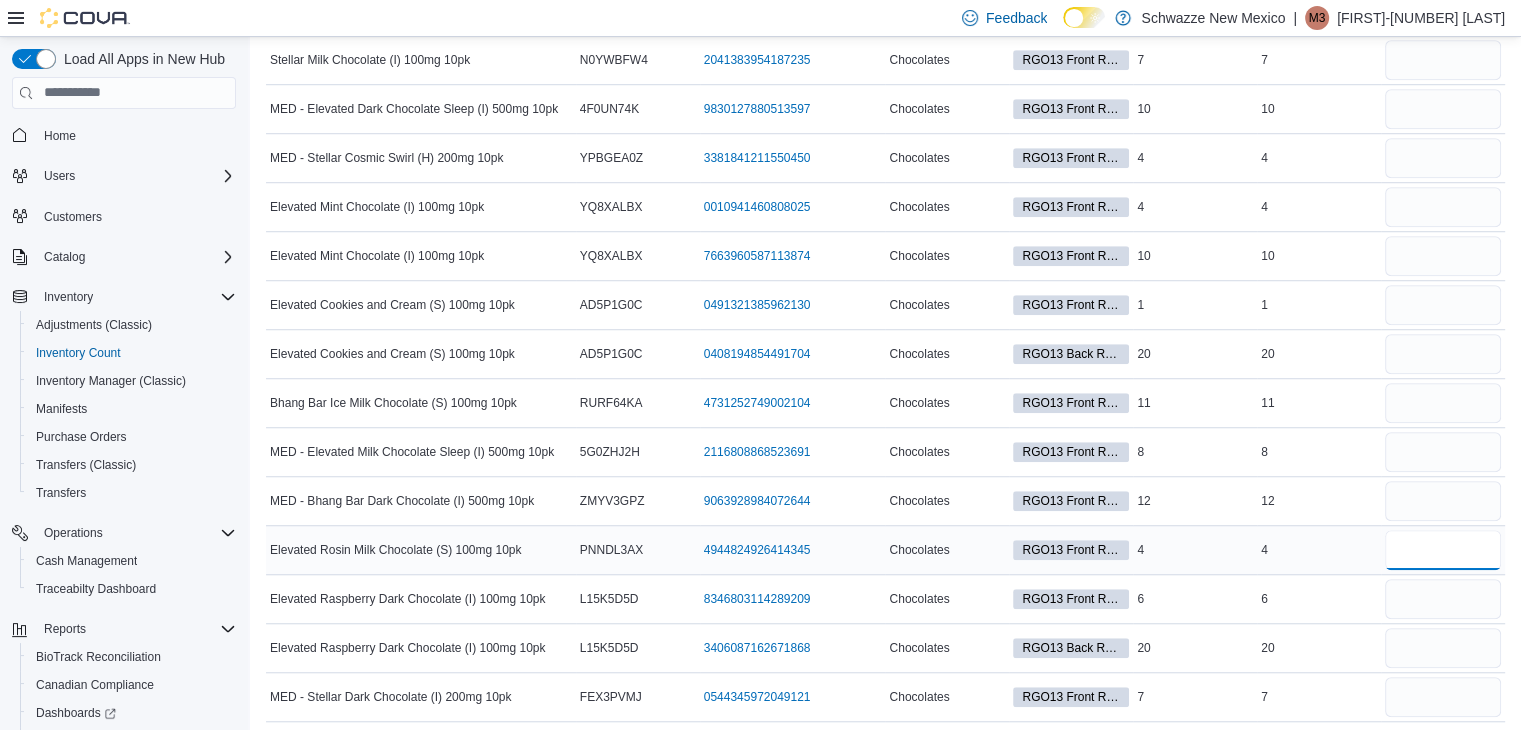 click at bounding box center (1443, 550) 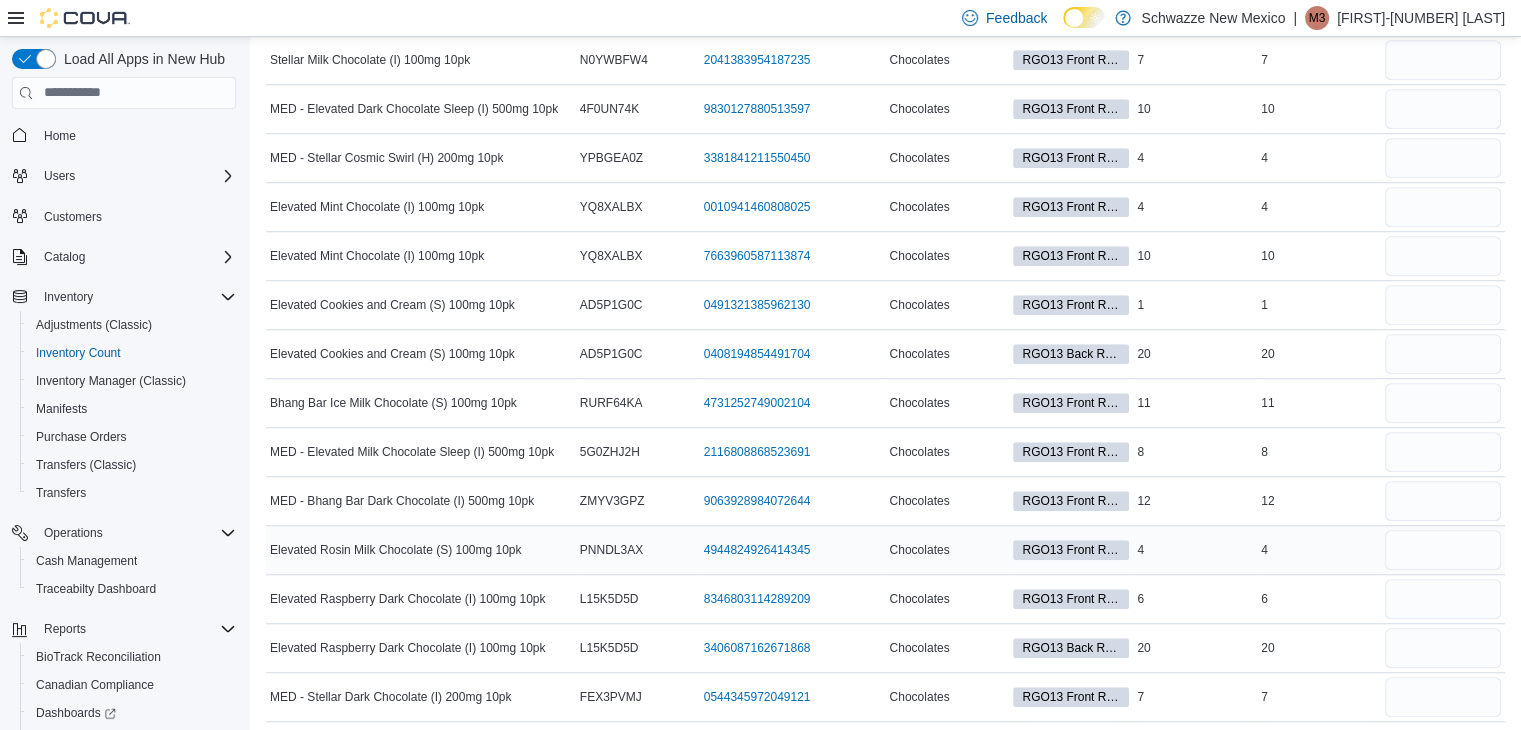 type 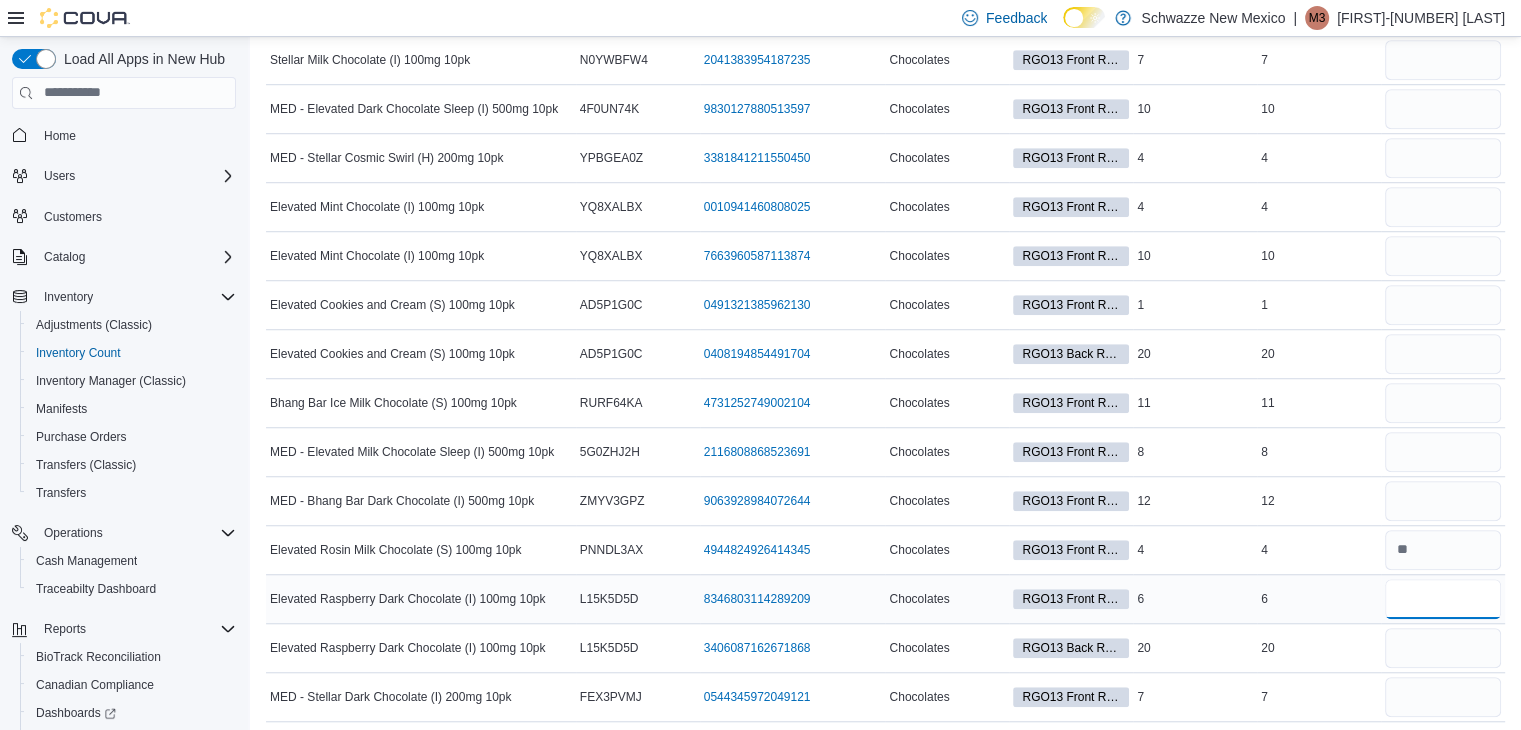 click at bounding box center (1443, 599) 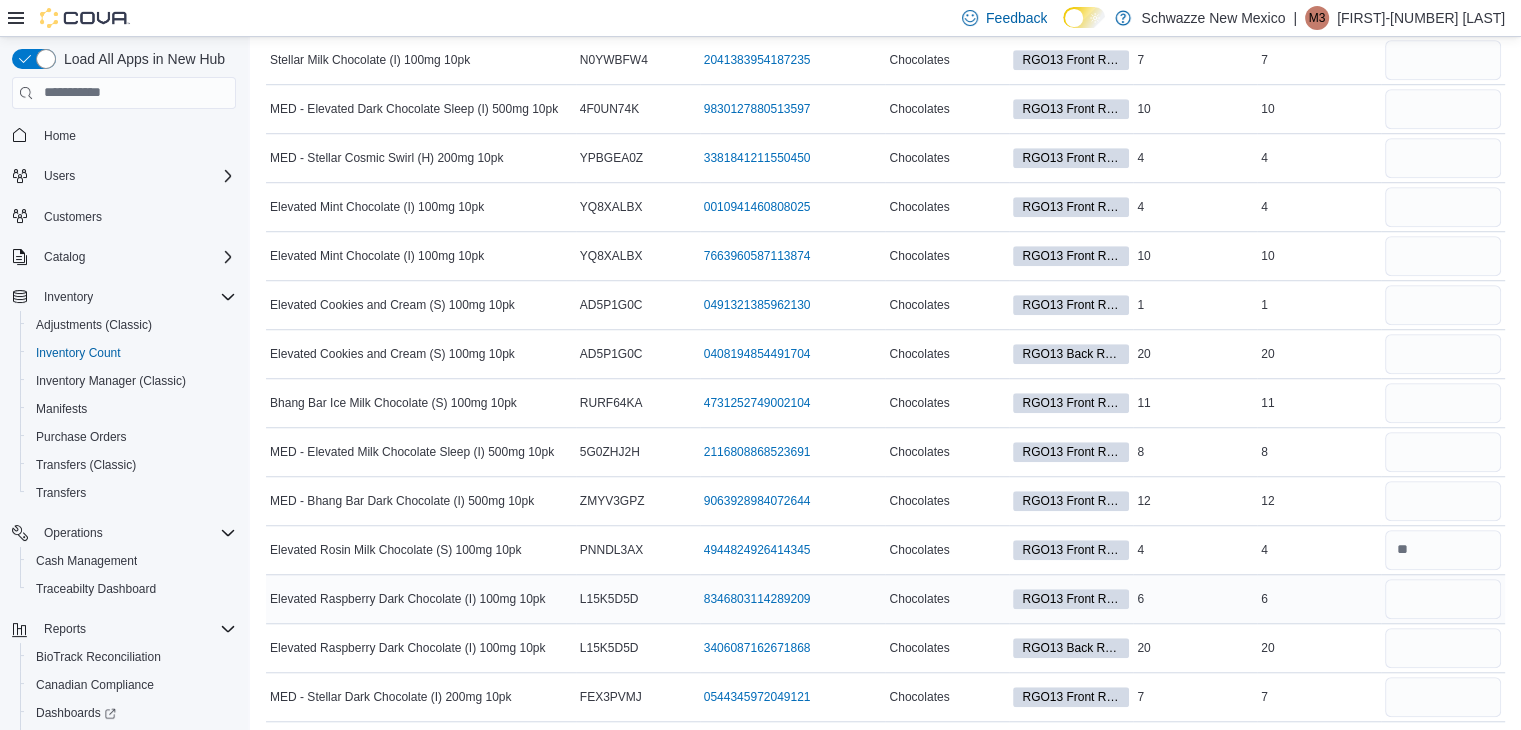 type 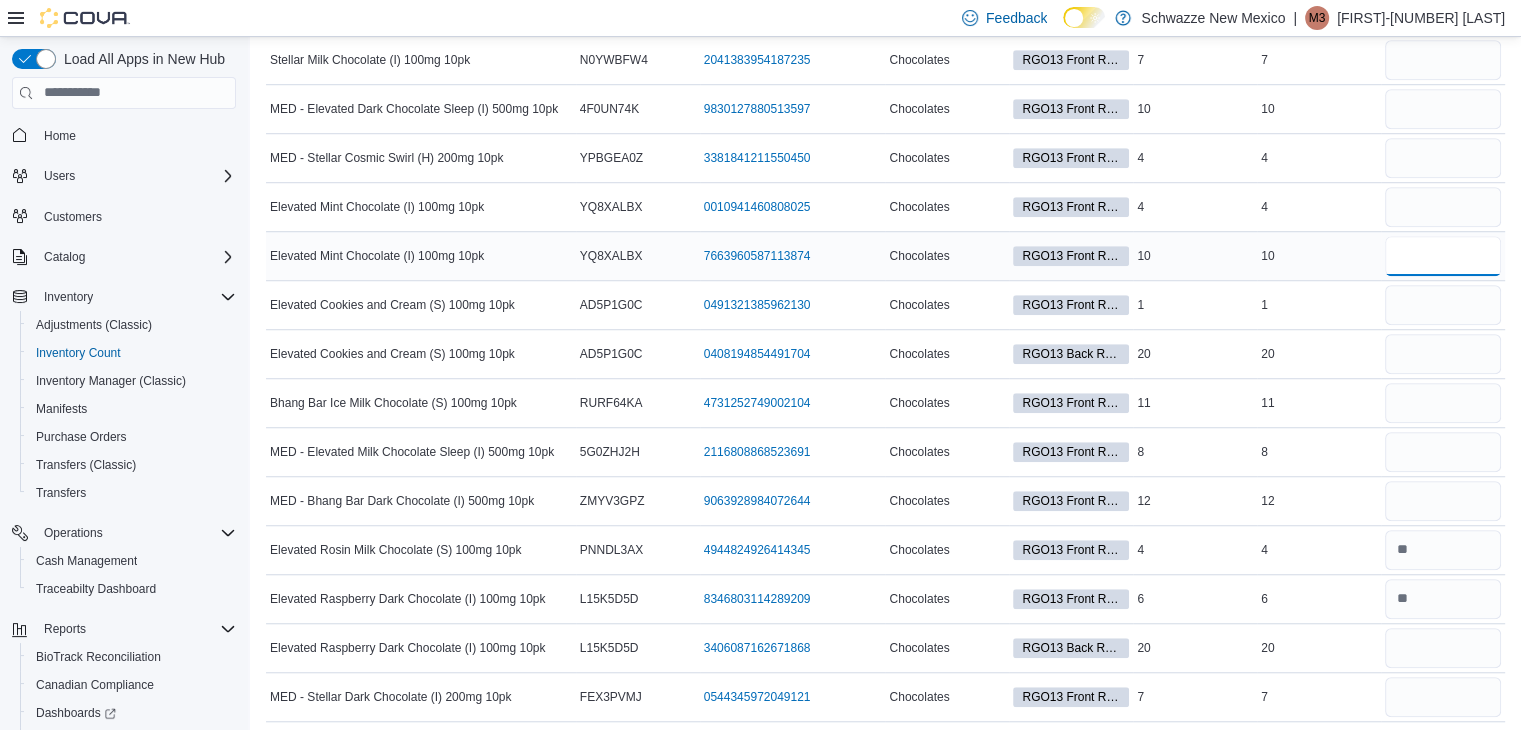 click at bounding box center [1443, 256] 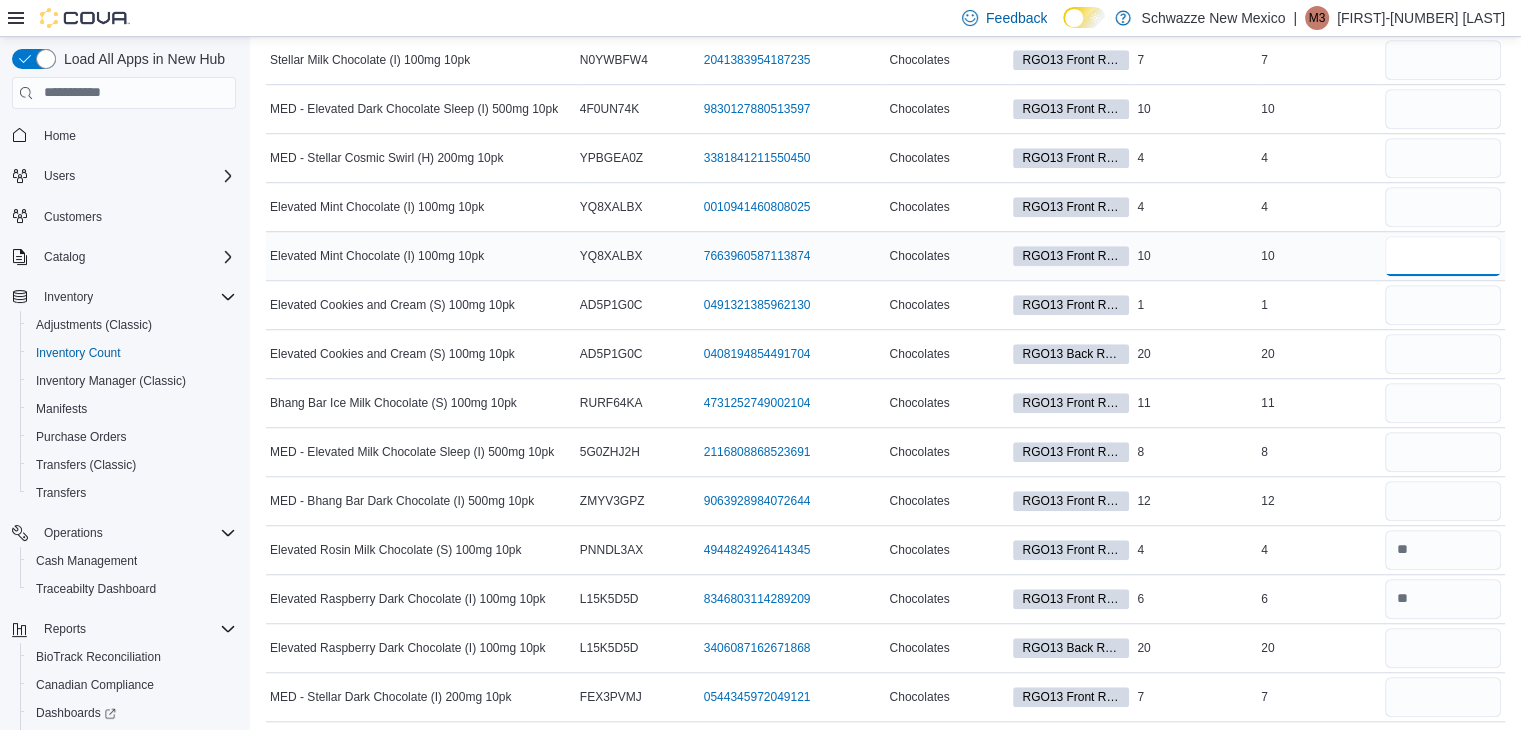 type on "*" 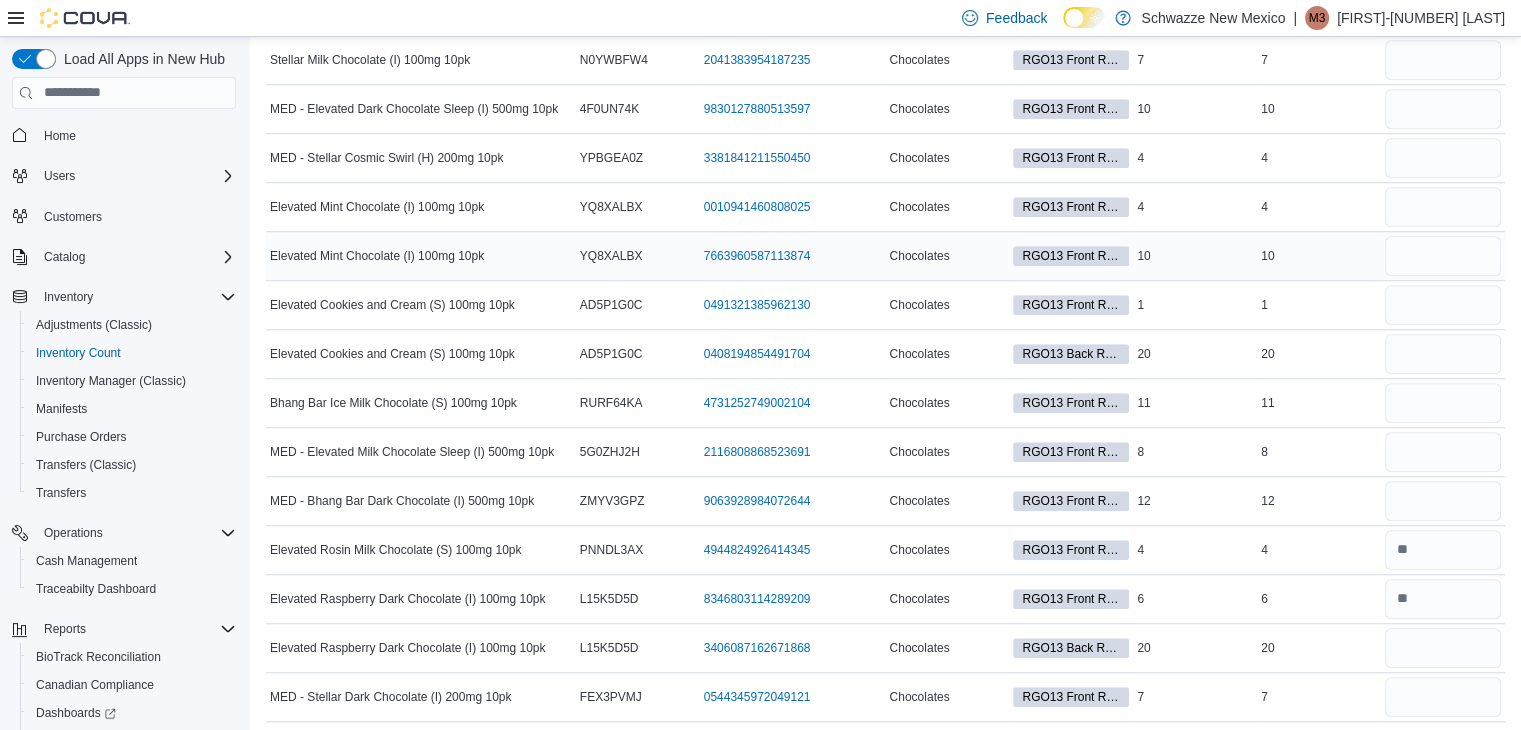 type 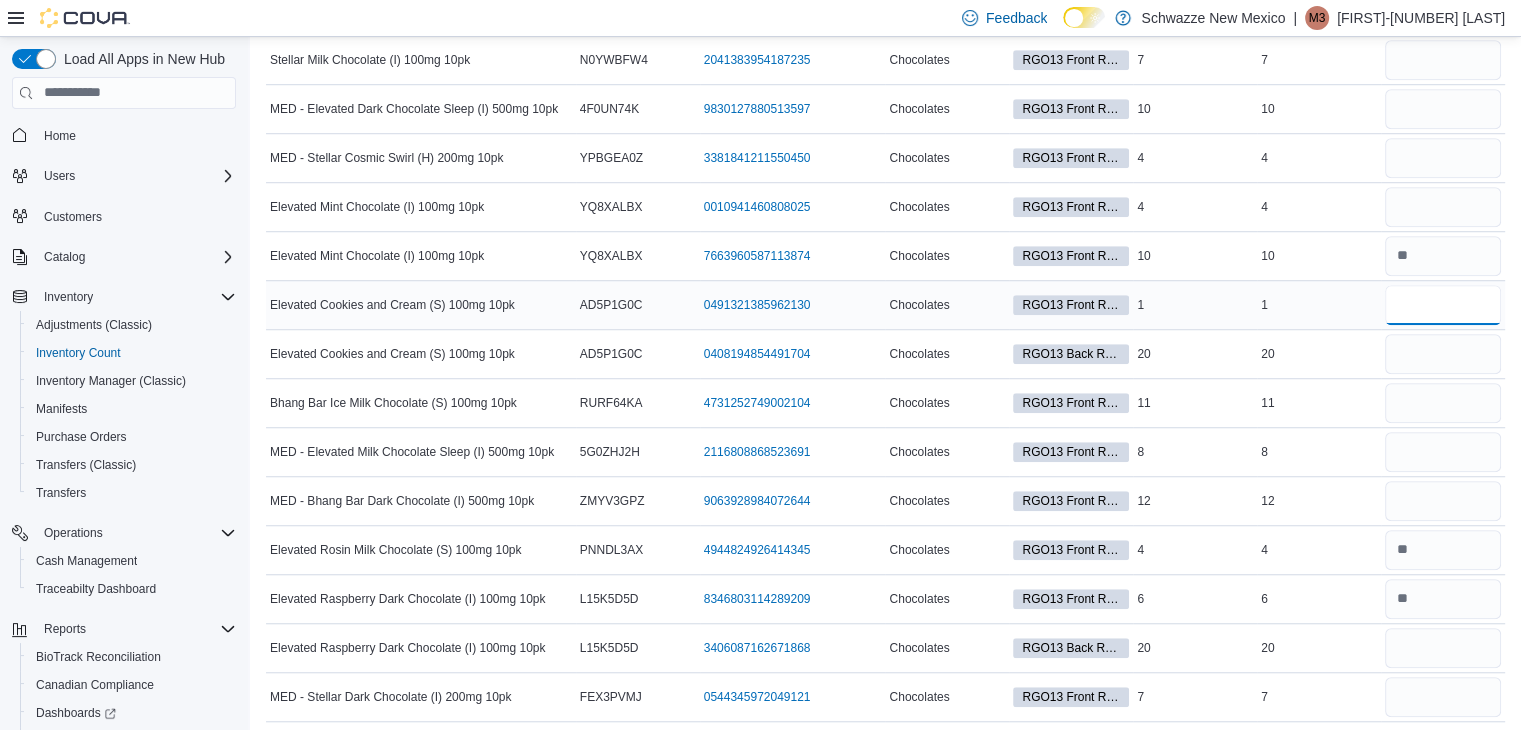 click at bounding box center [1443, 305] 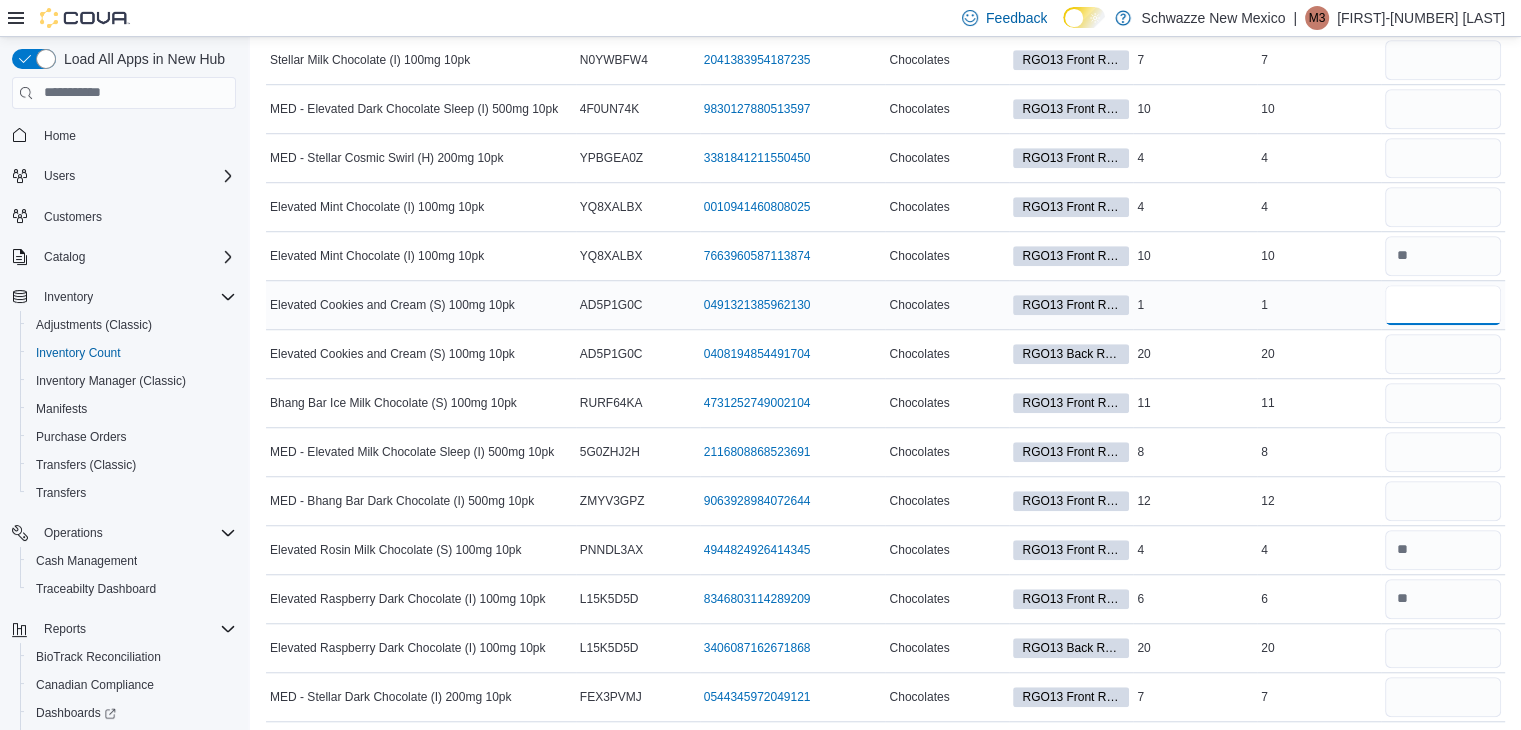 type on "*" 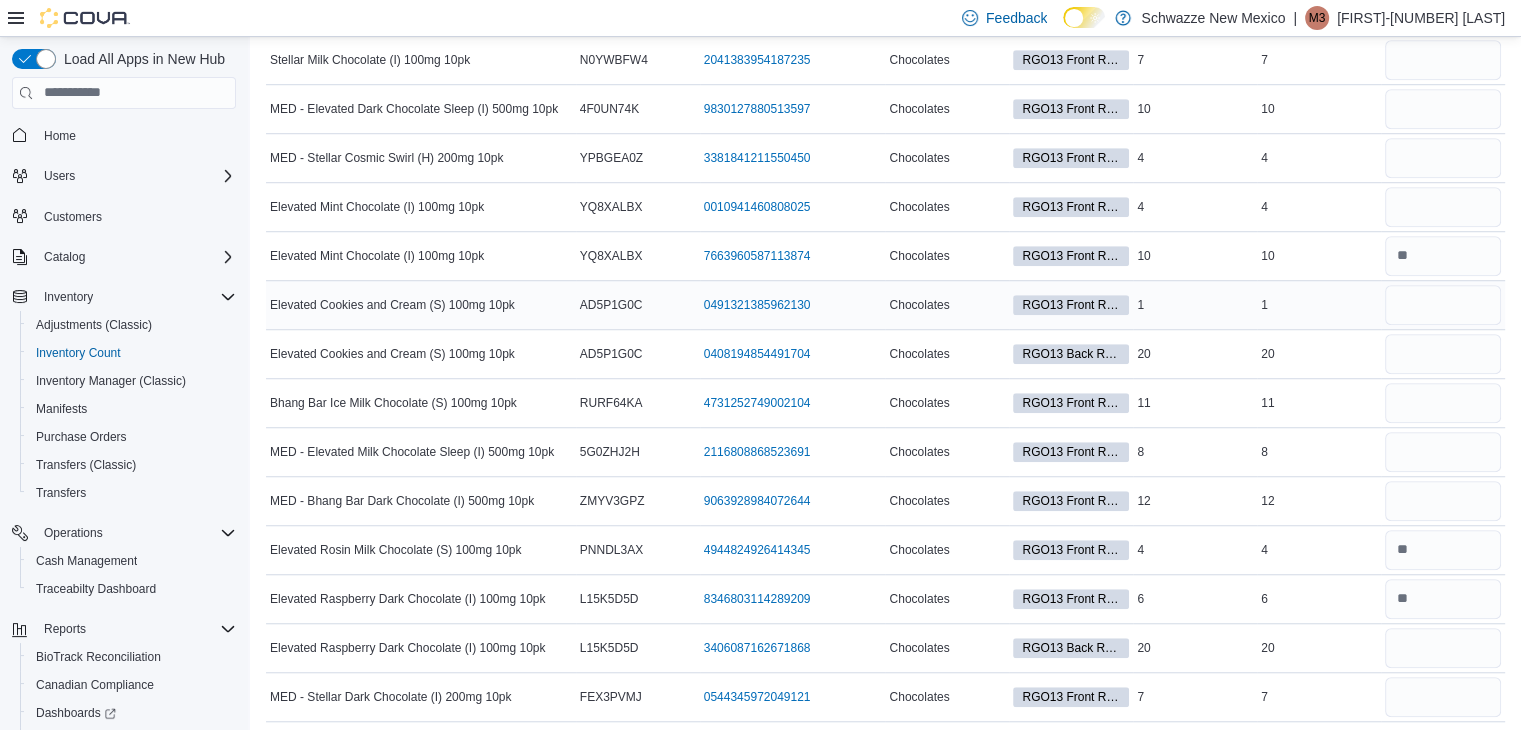type 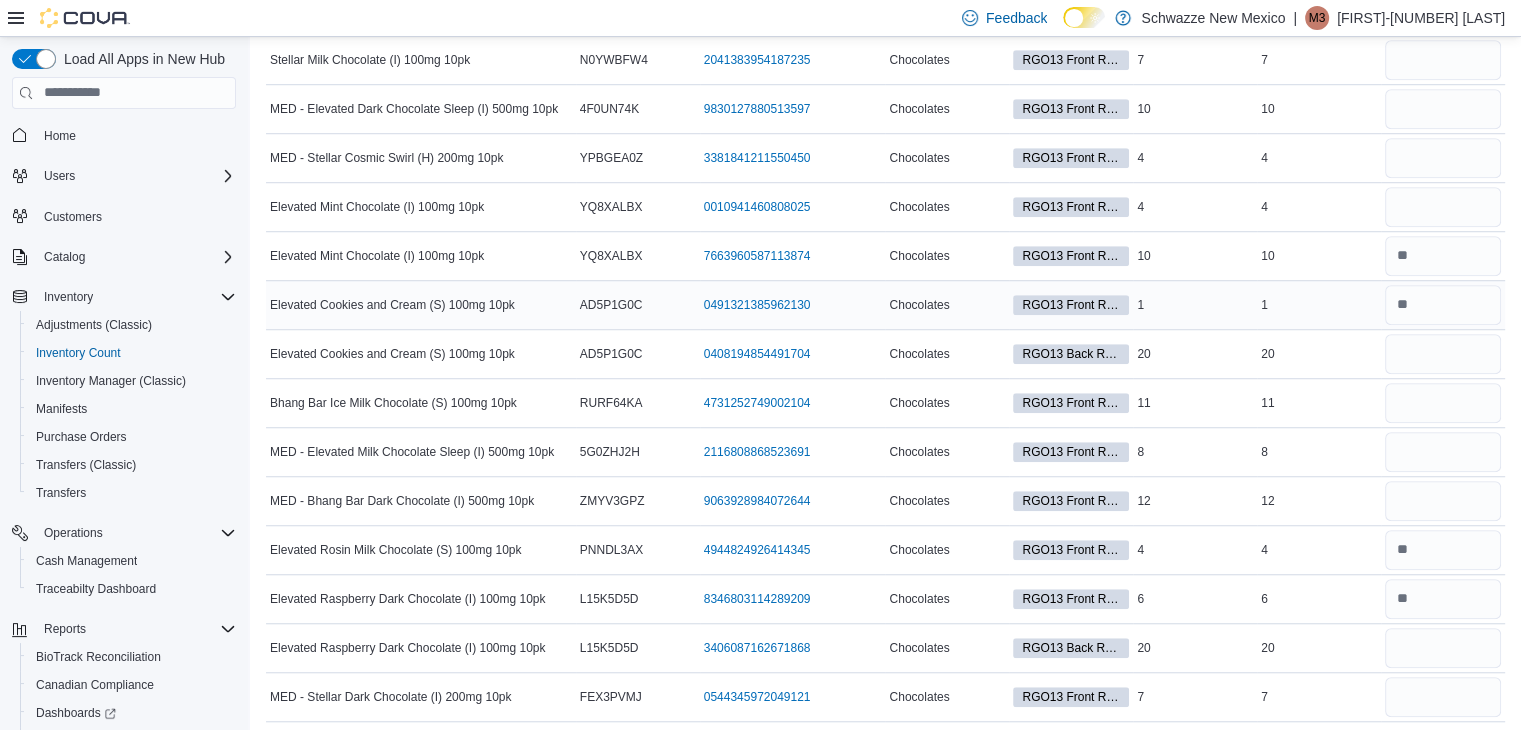 scroll, scrollTop: 344, scrollLeft: 0, axis: vertical 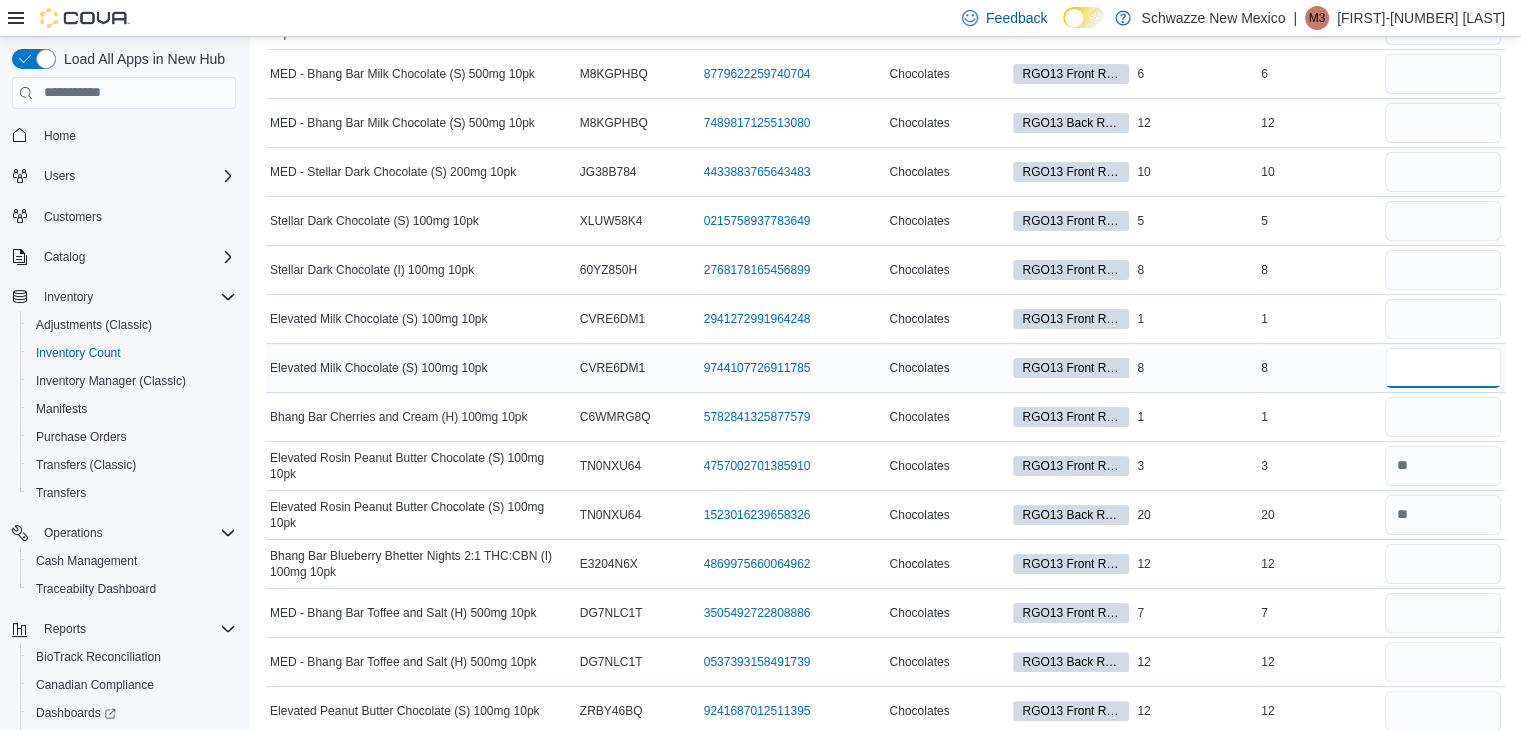 click at bounding box center [1443, 368] 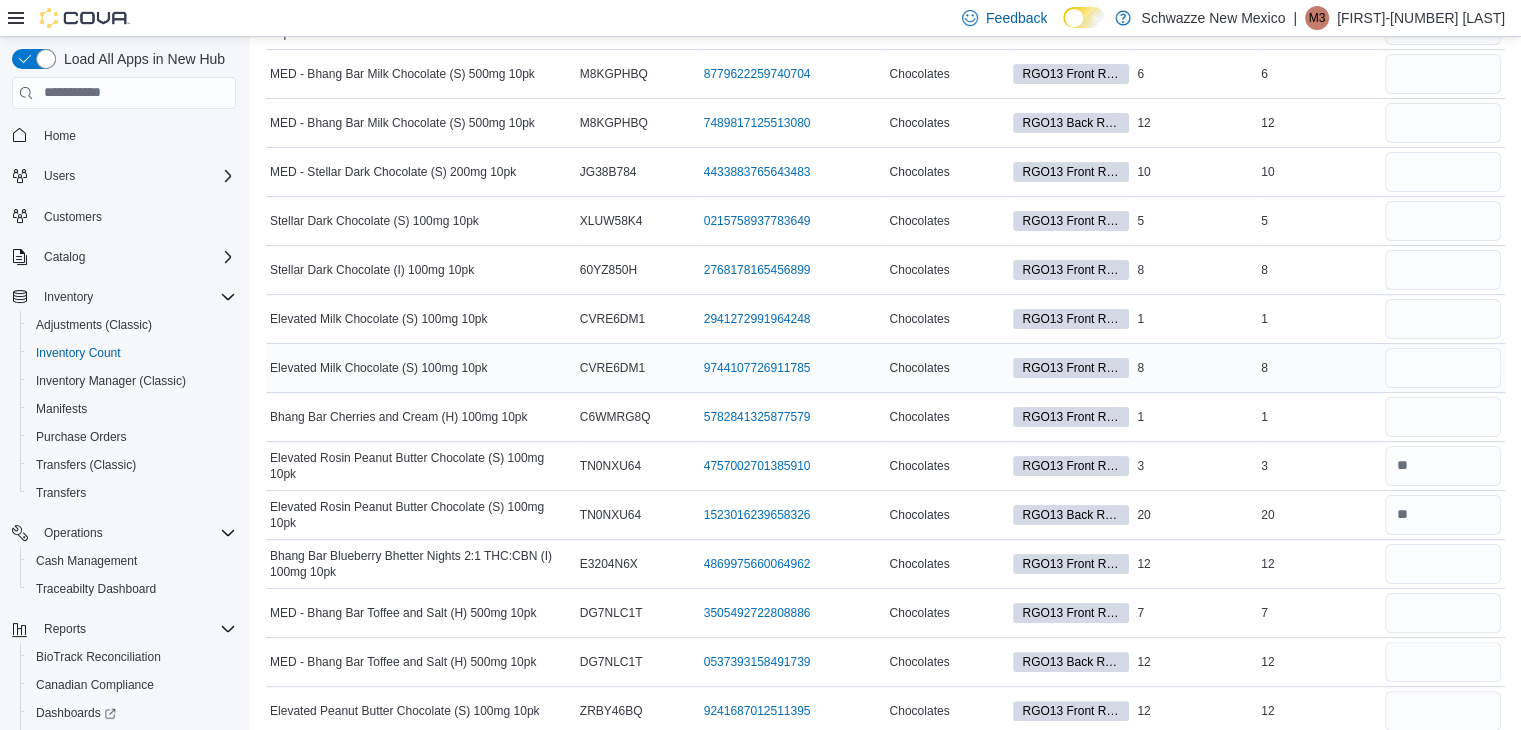 type 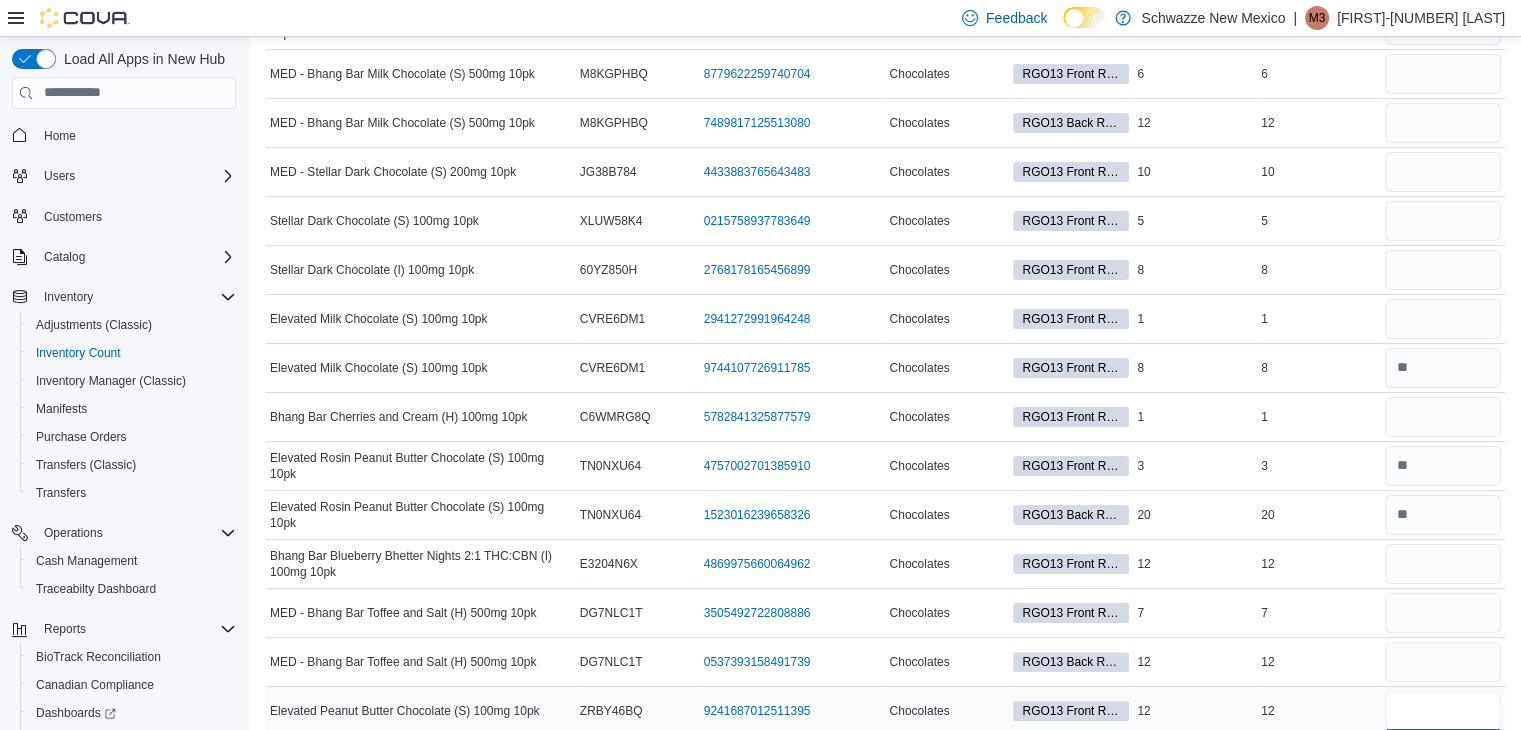 click at bounding box center [1443, 711] 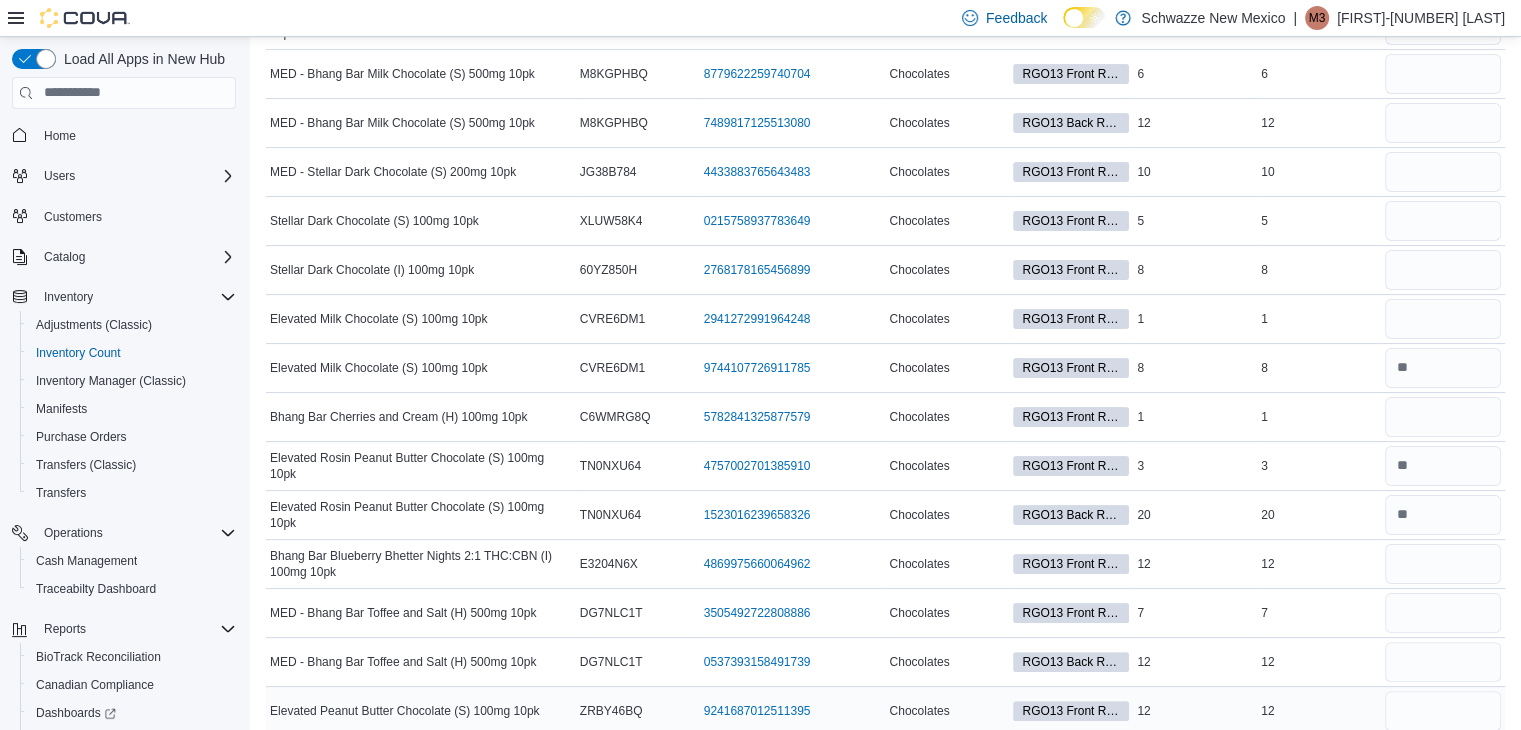 type 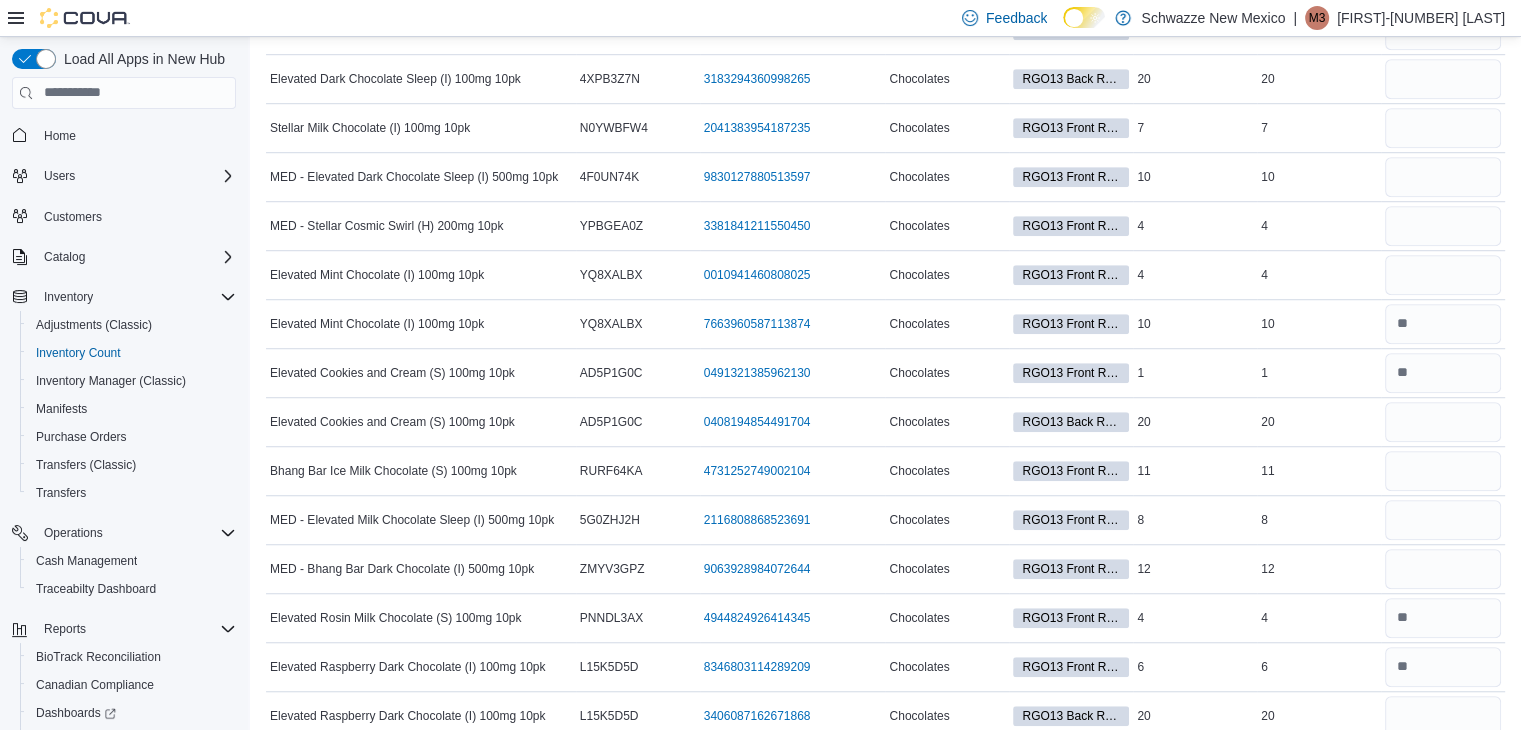 scroll, scrollTop: 539, scrollLeft: 0, axis: vertical 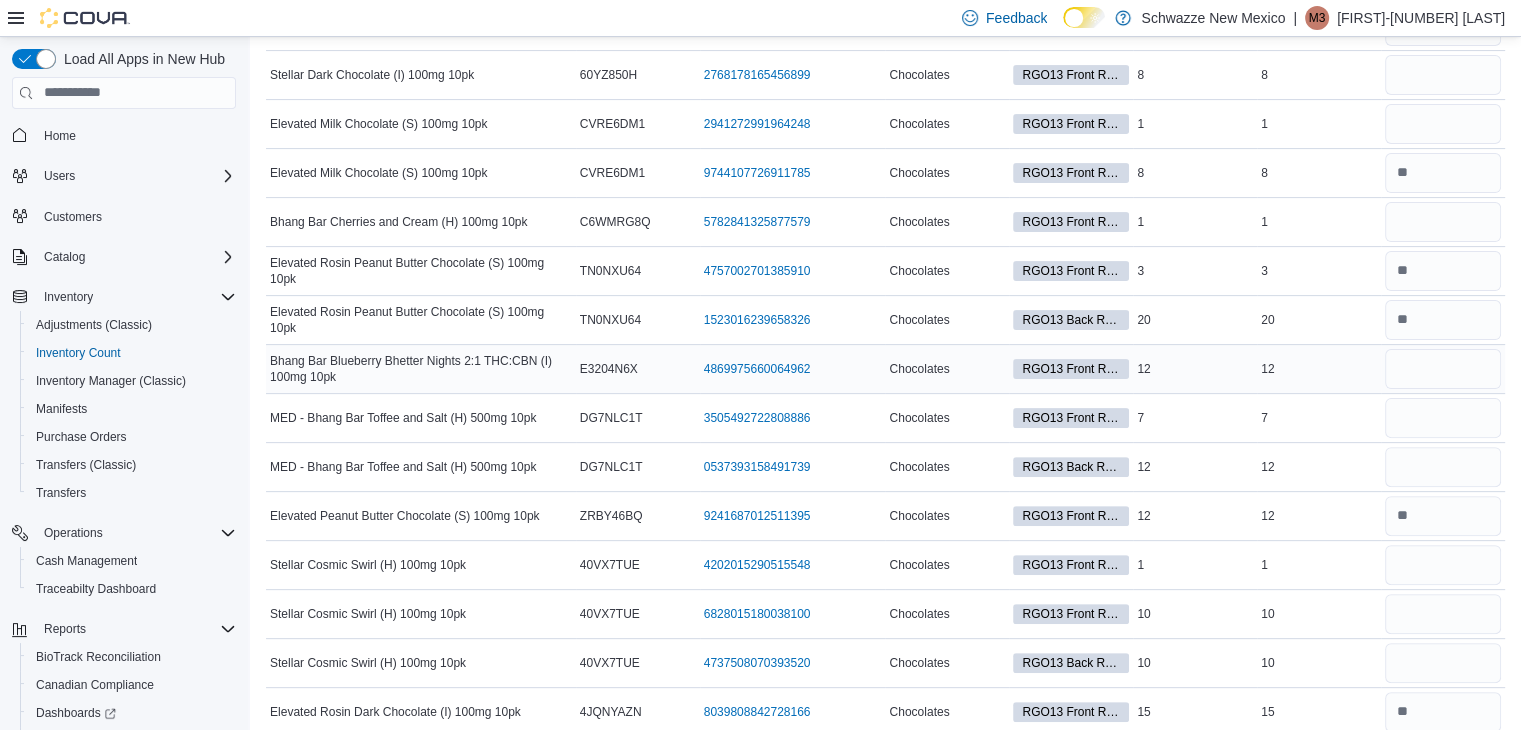 click at bounding box center [1443, 369] 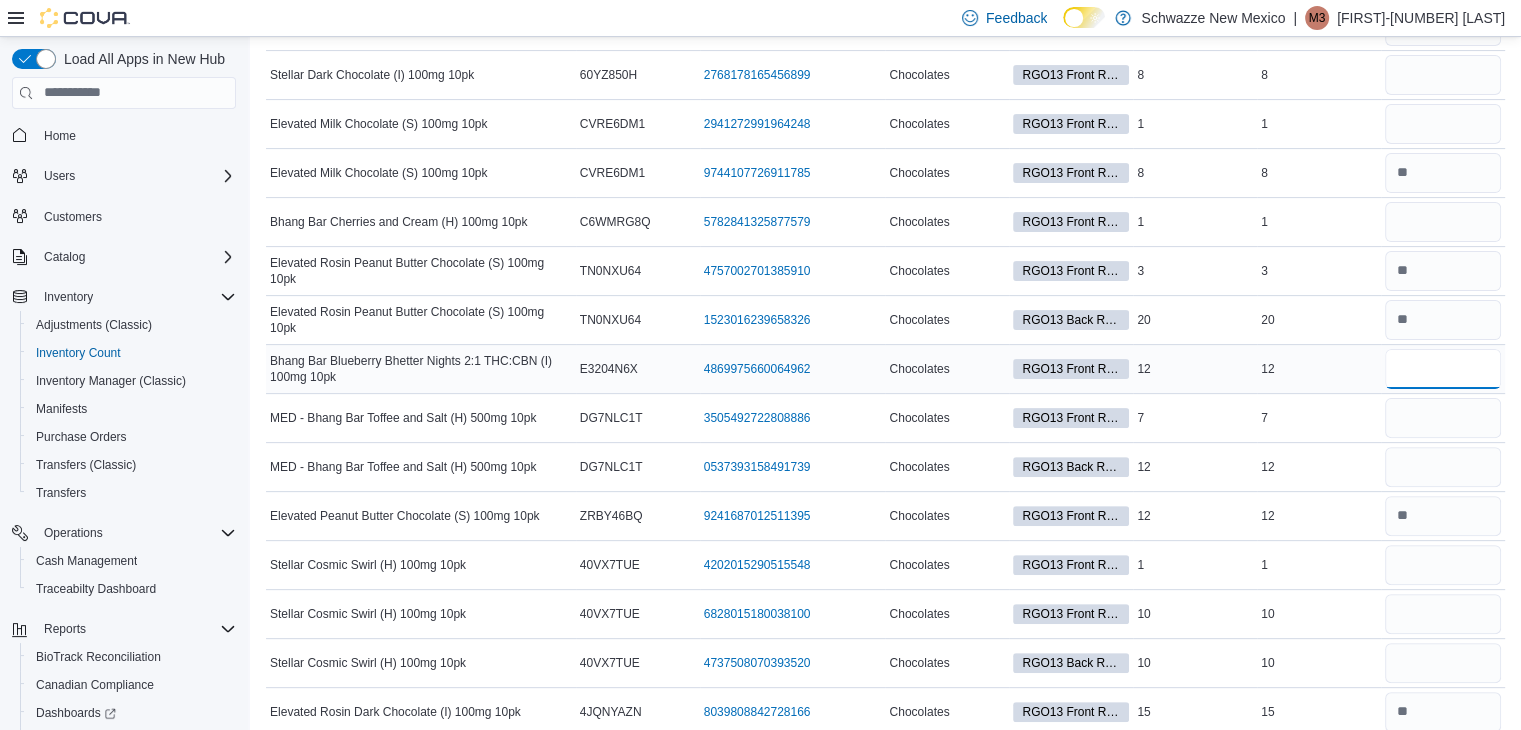 click at bounding box center [1443, 369] 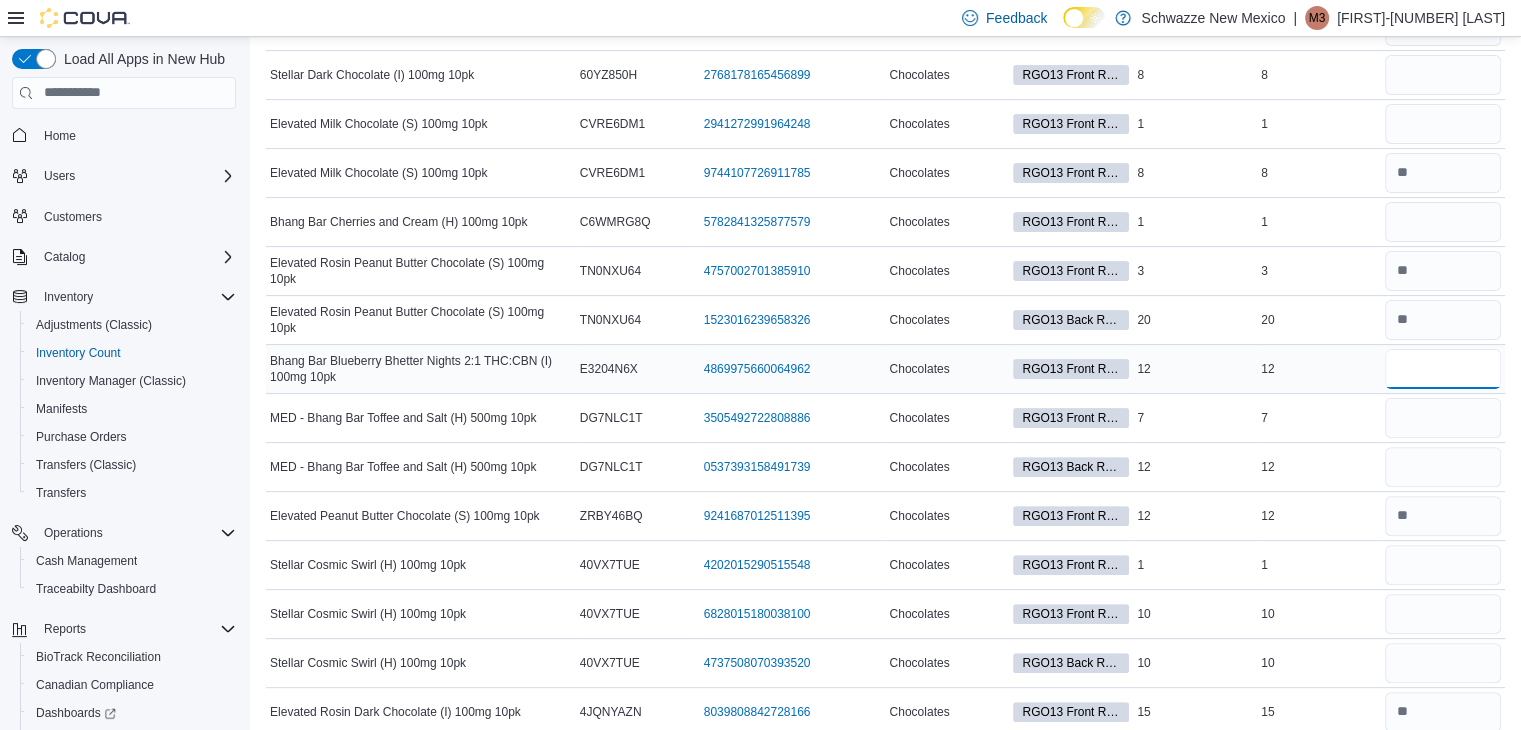 type on "*" 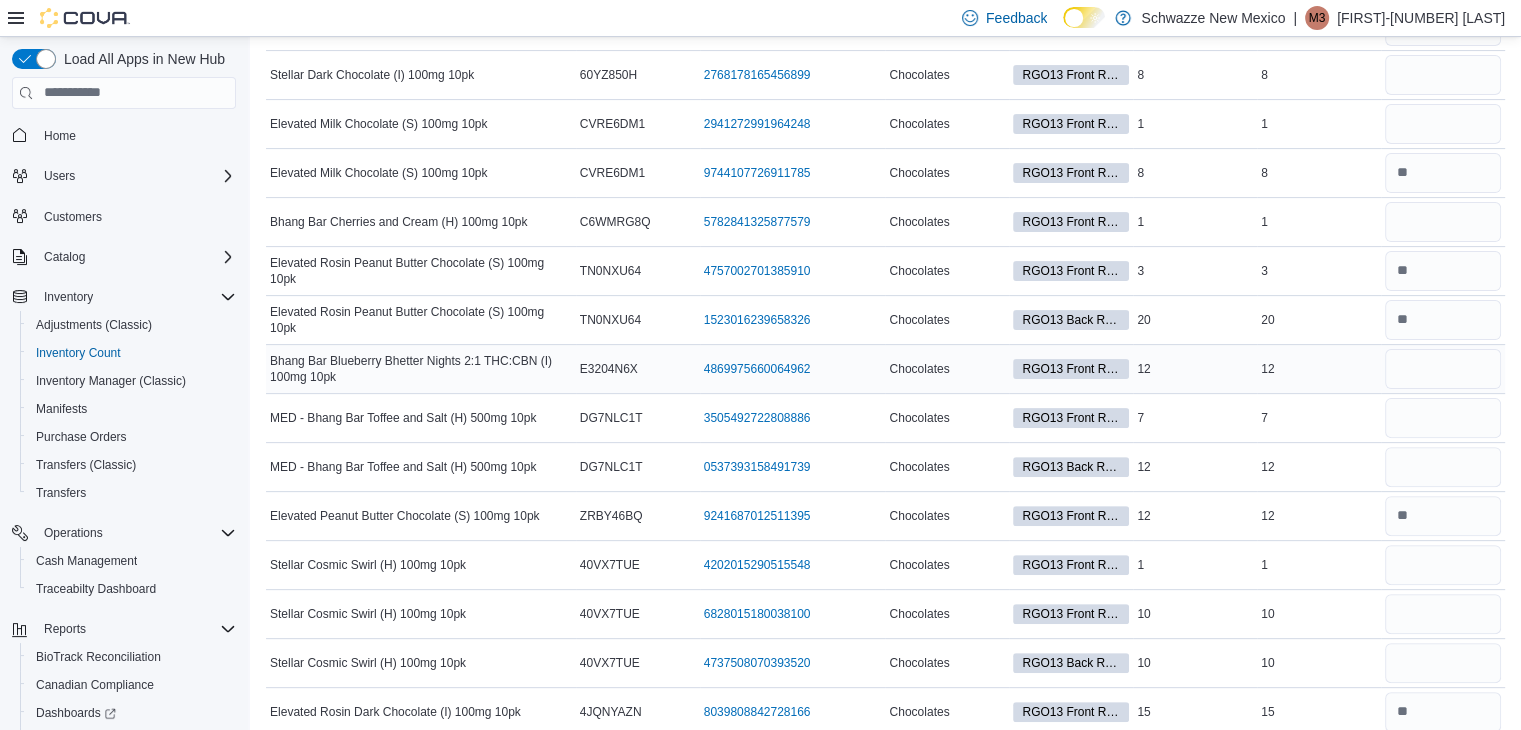 type 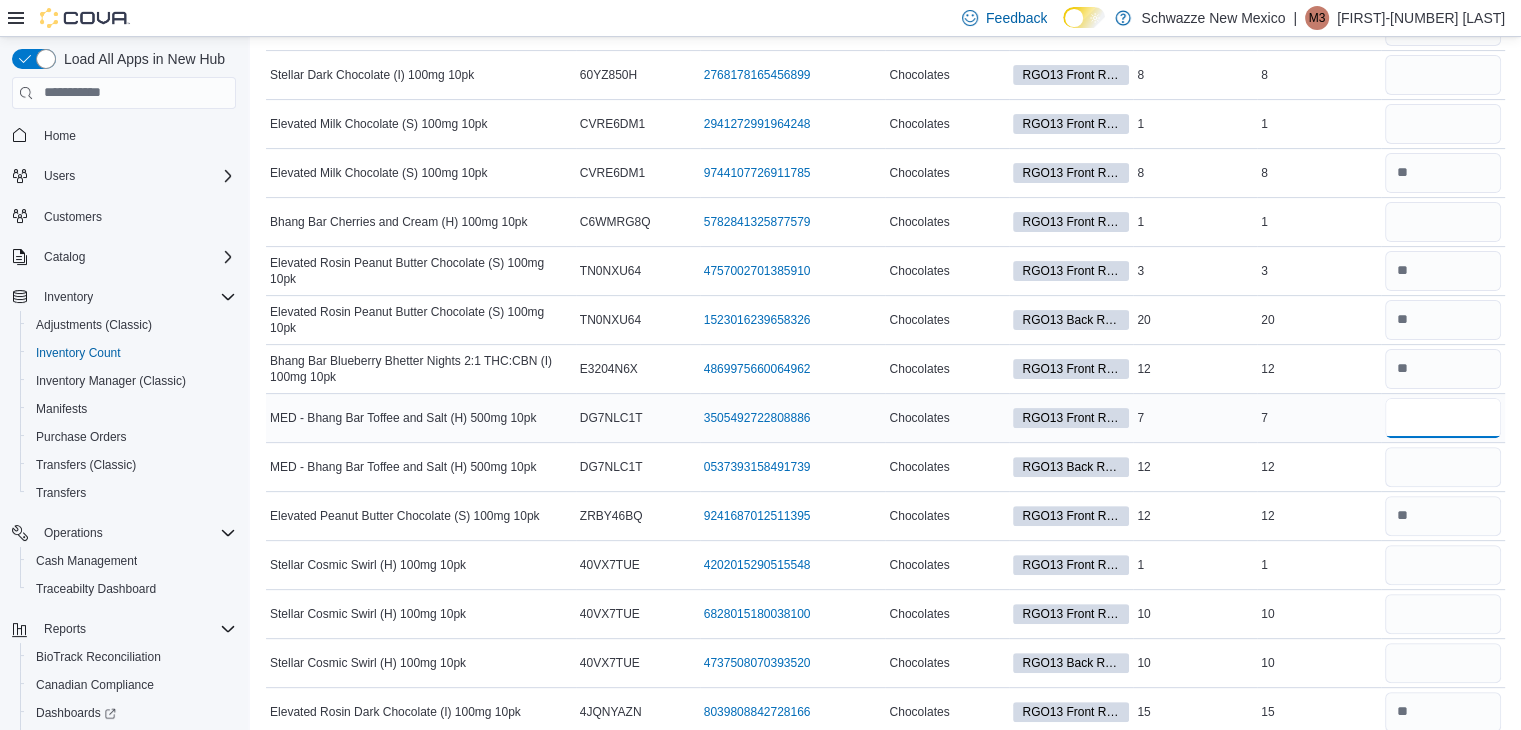 click at bounding box center (1443, 418) 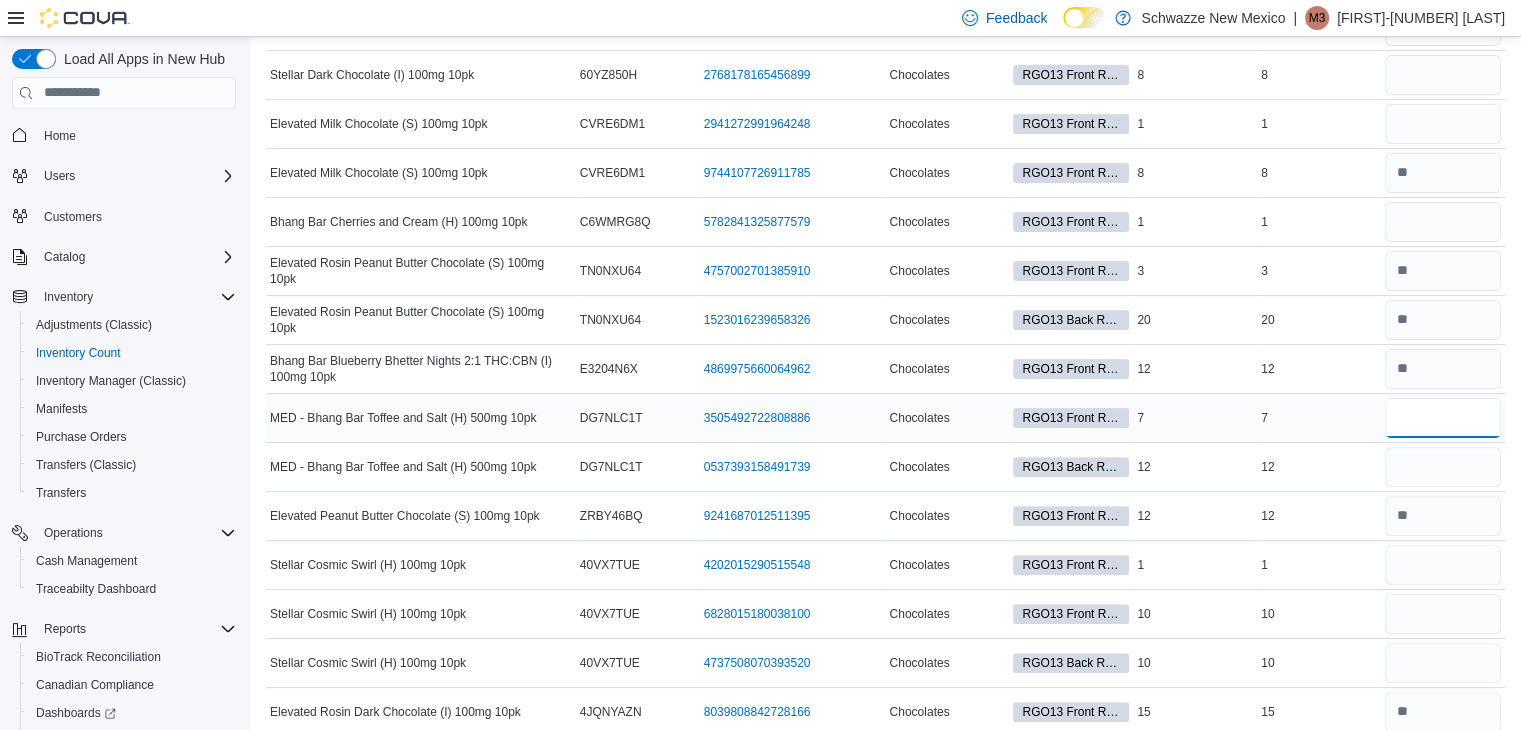 type on "*" 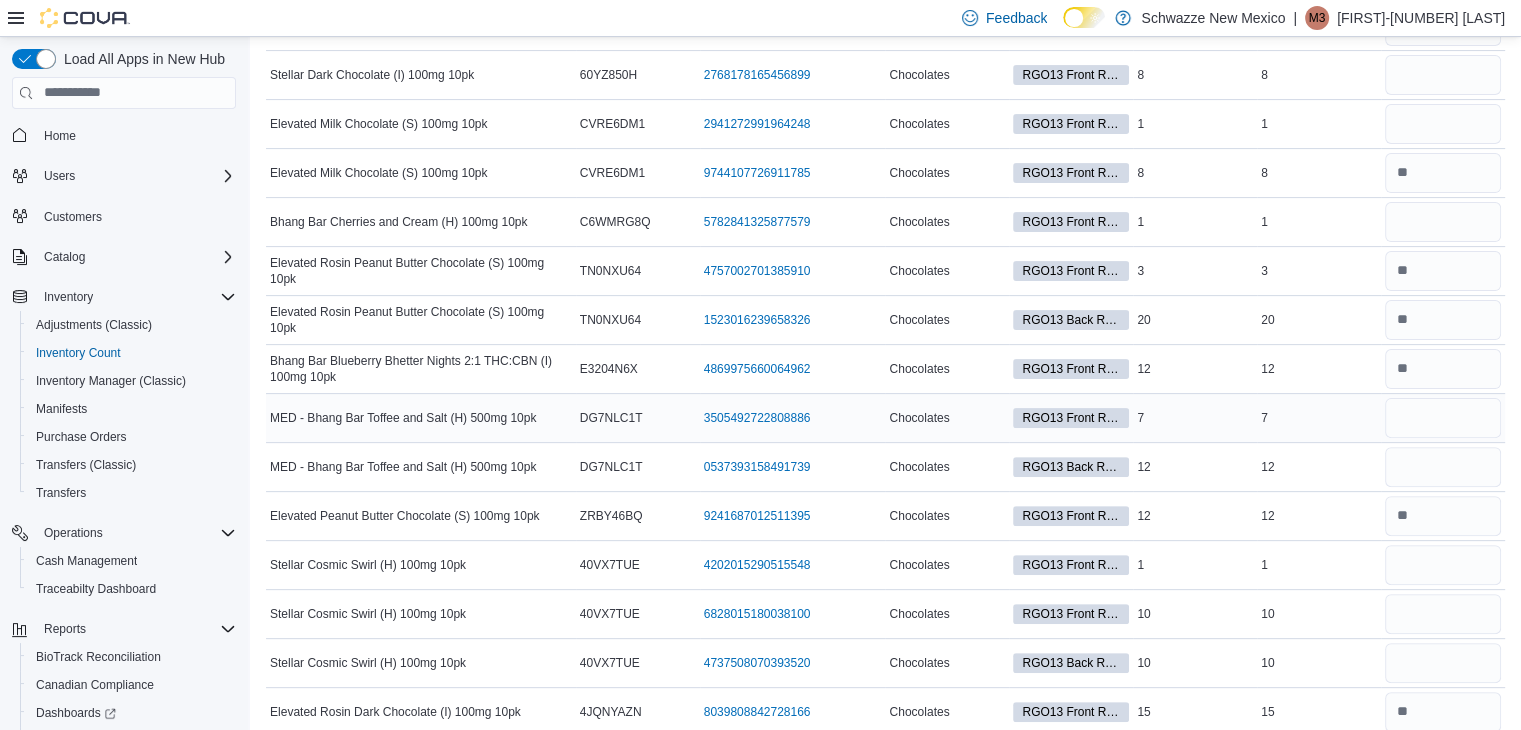 type 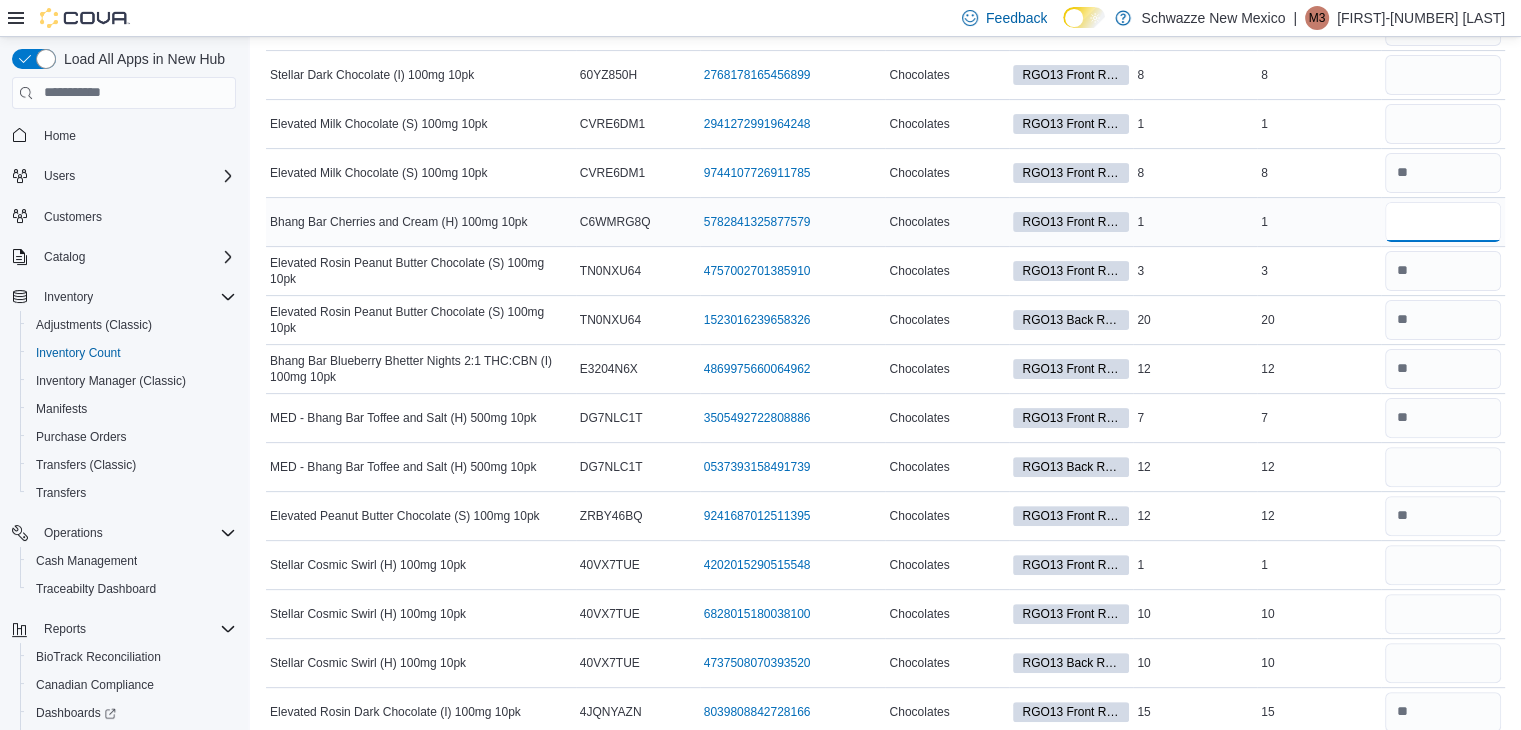 click at bounding box center (1443, 222) 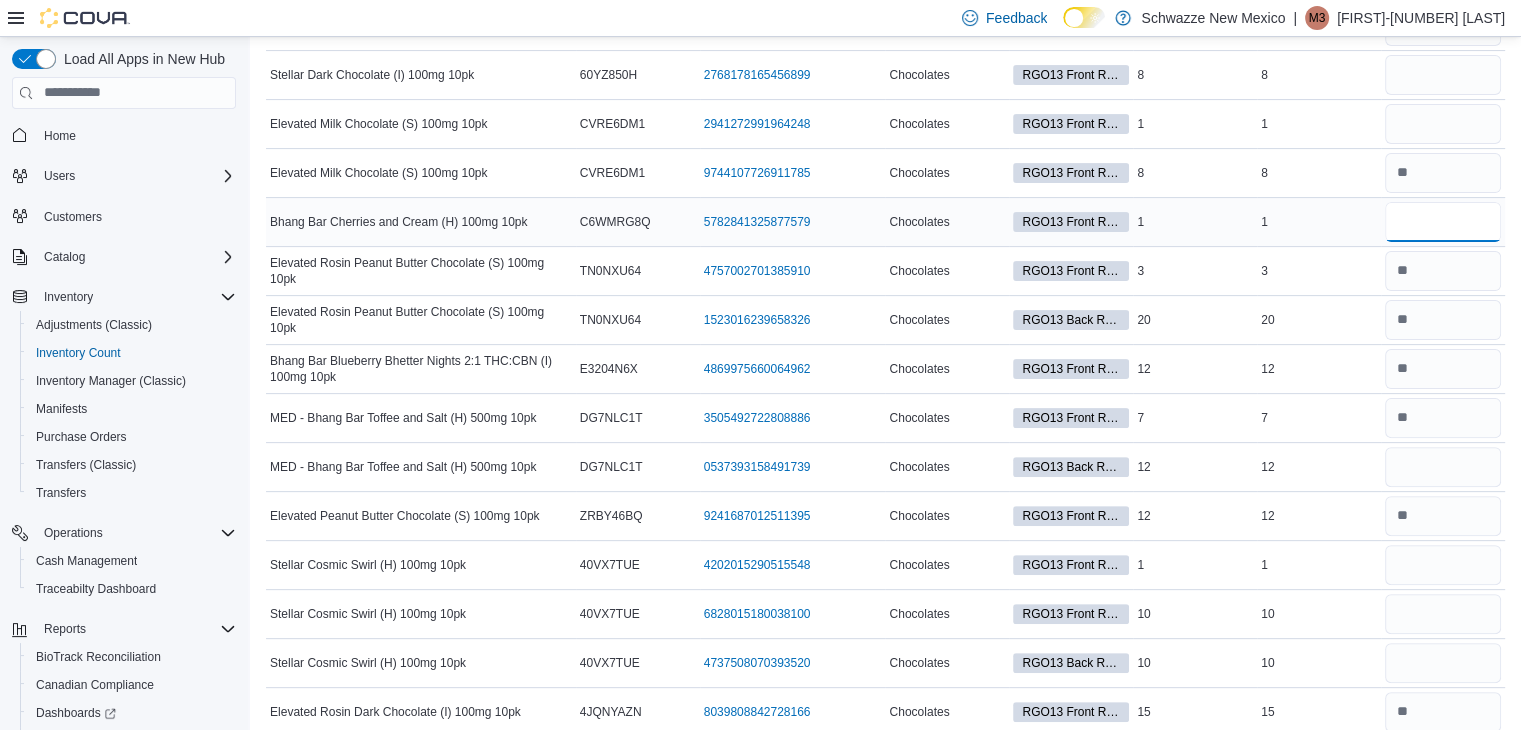 type on "*" 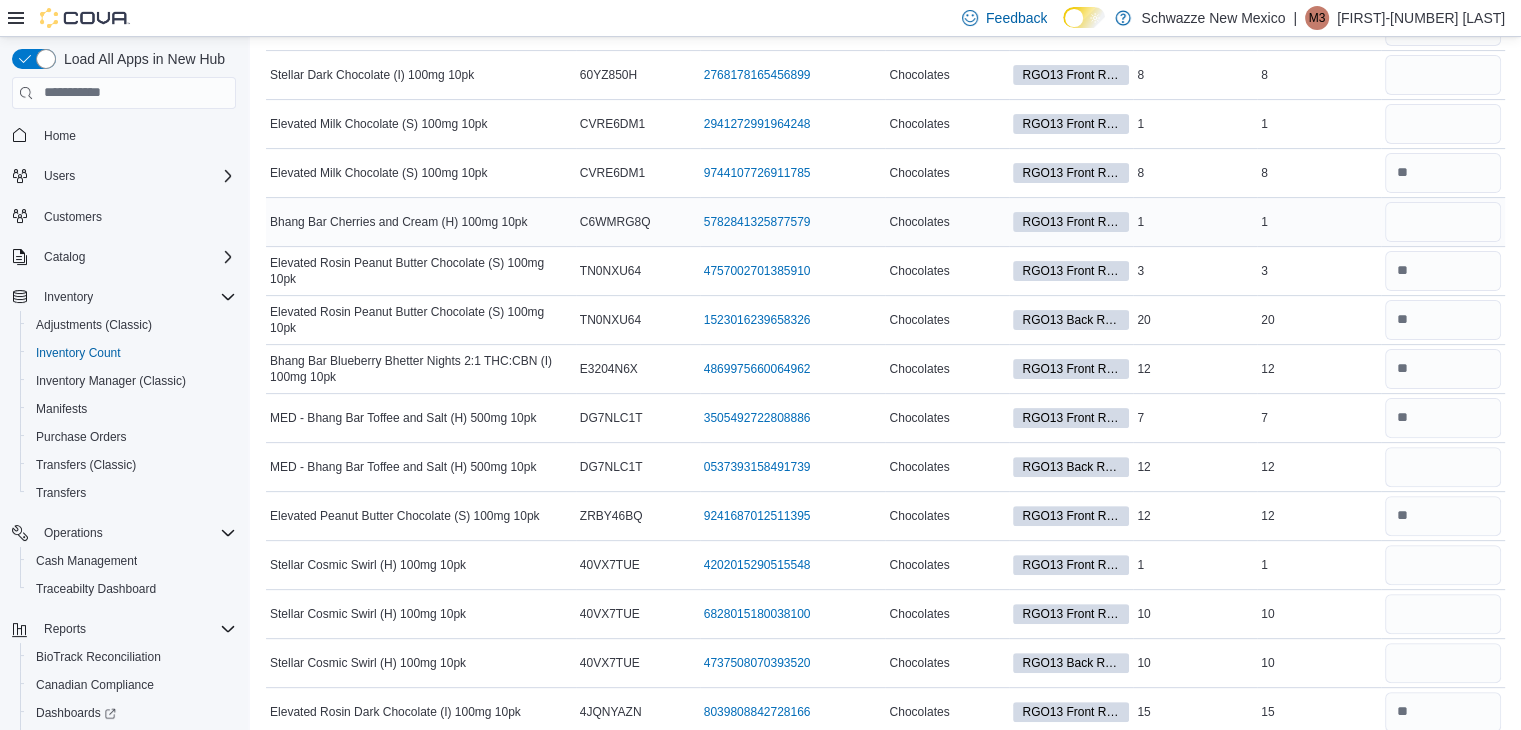 type 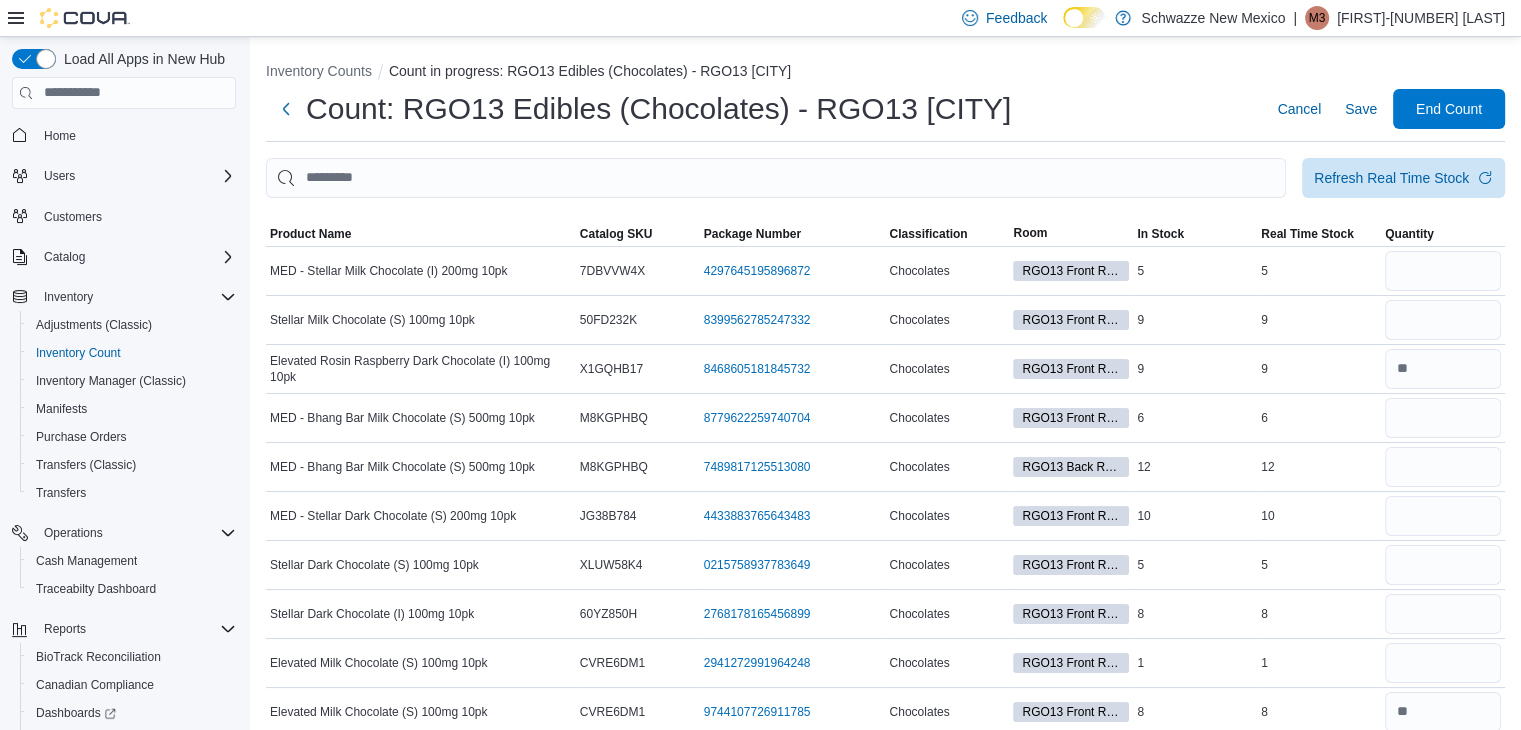 scroll, scrollTop: 1436, scrollLeft: 0, axis: vertical 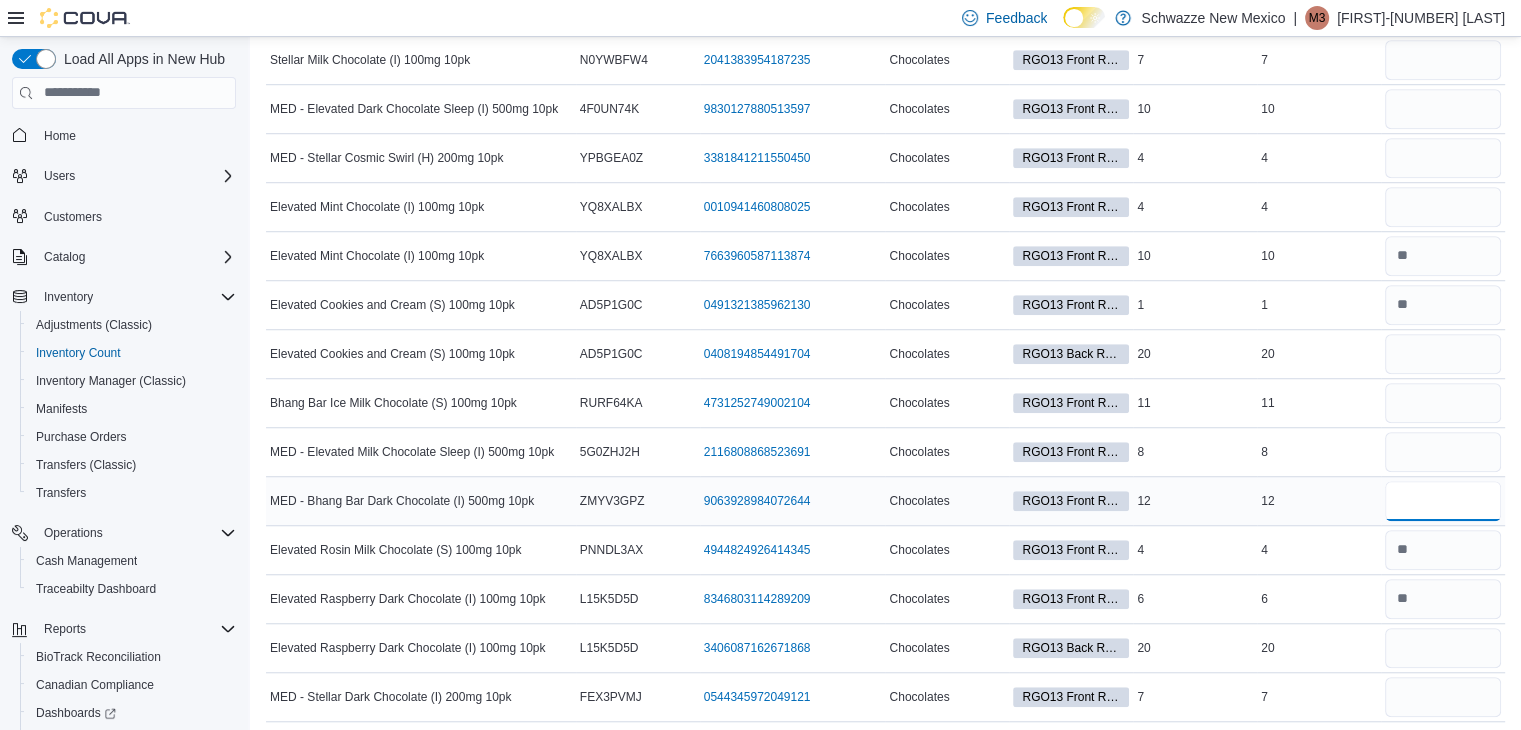 click at bounding box center [1443, 501] 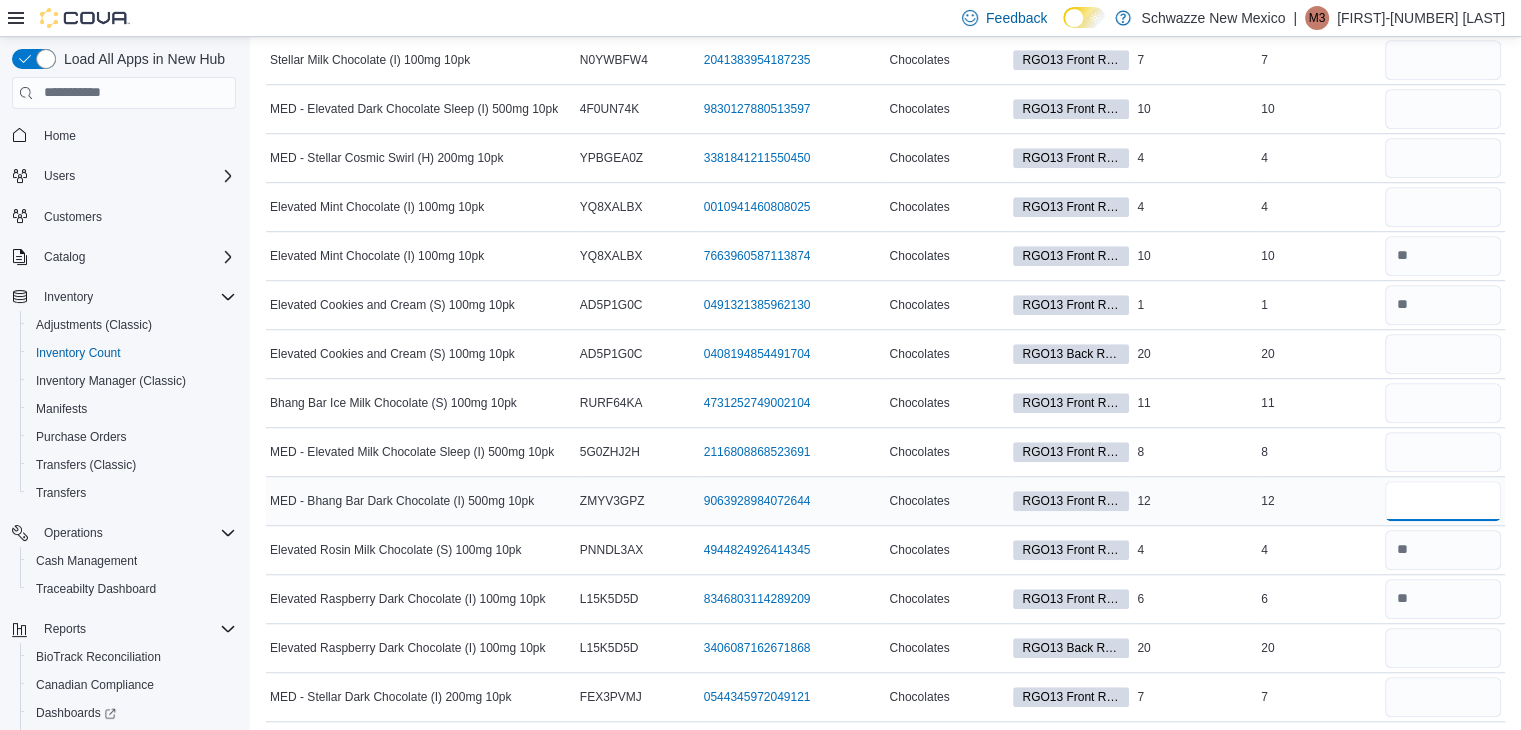 type on "*" 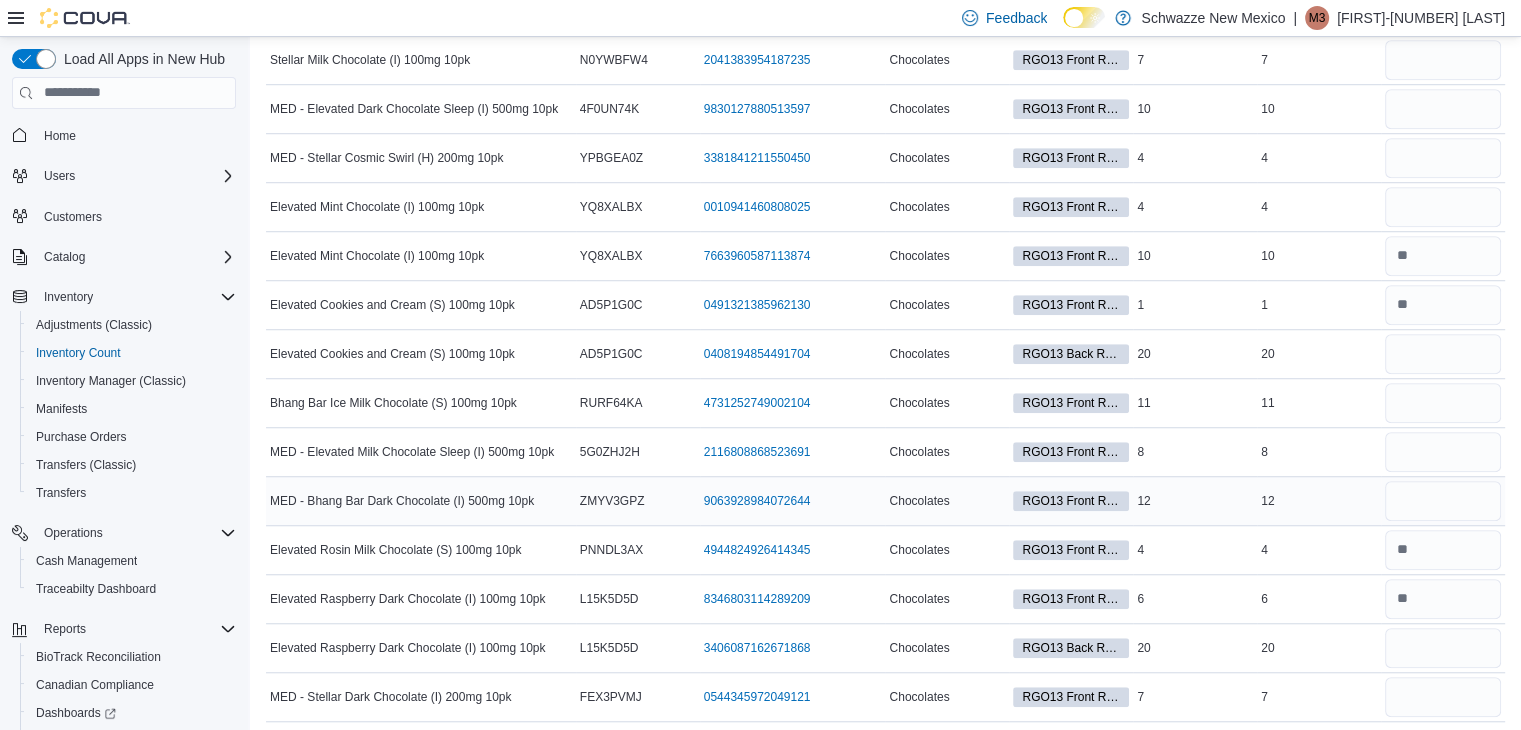 type 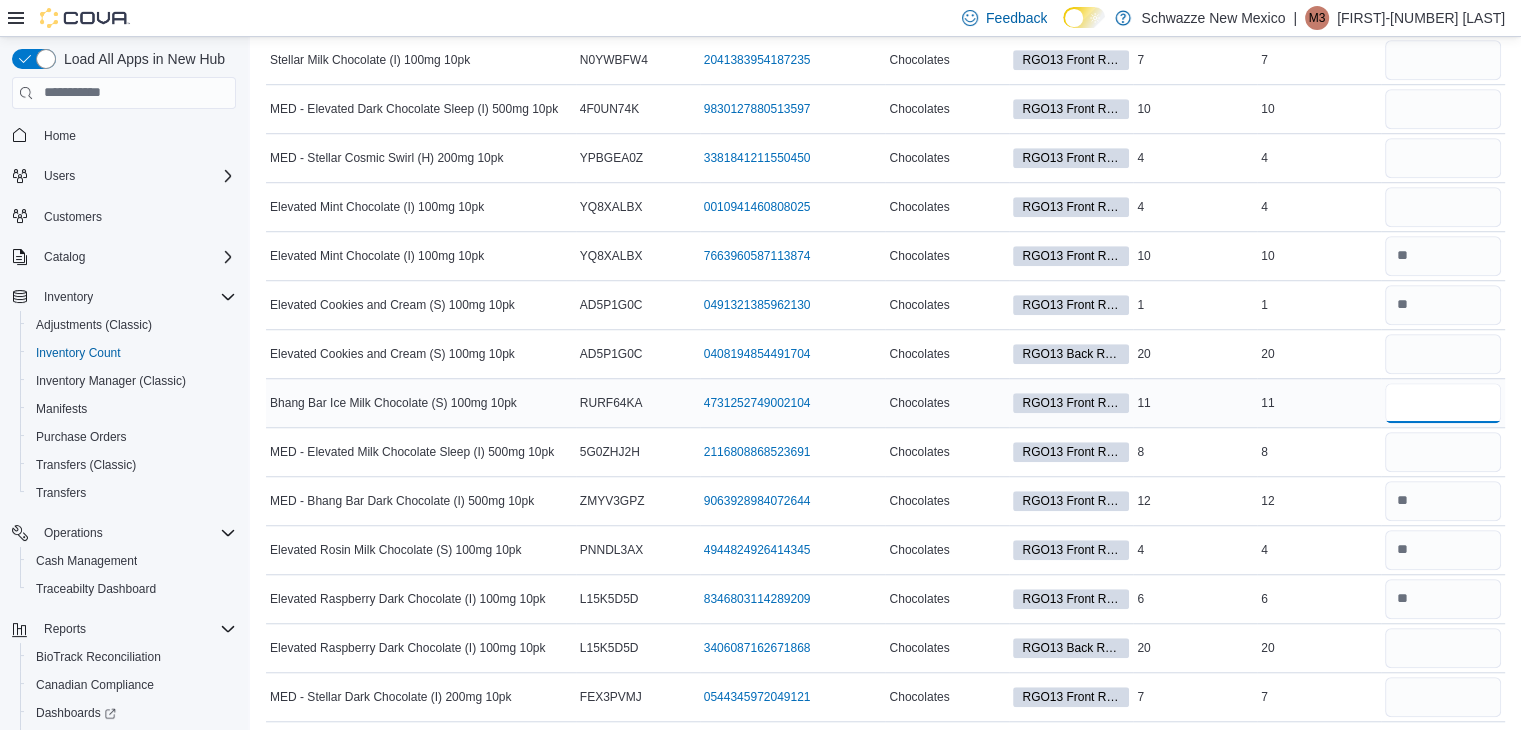 click at bounding box center (1443, 403) 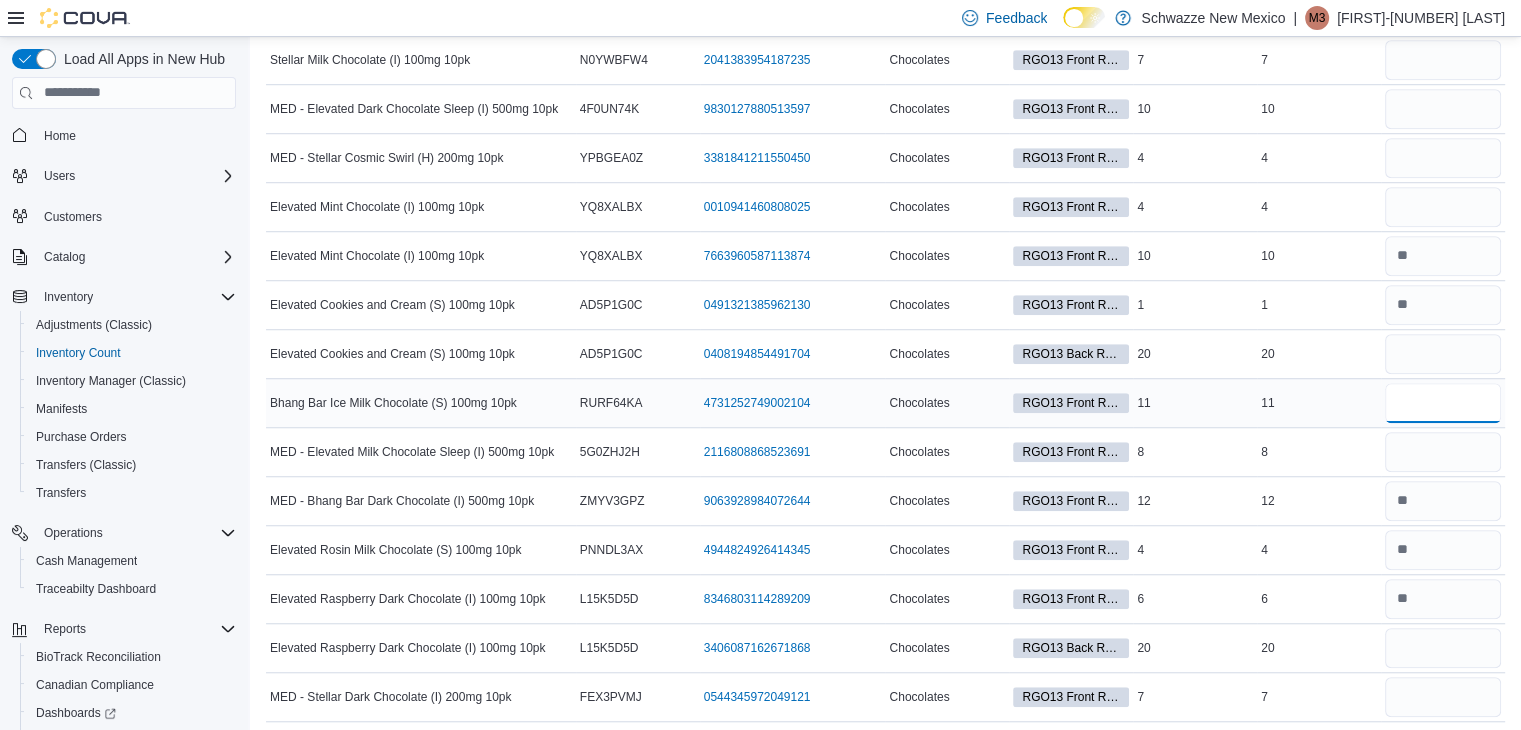 type on "*" 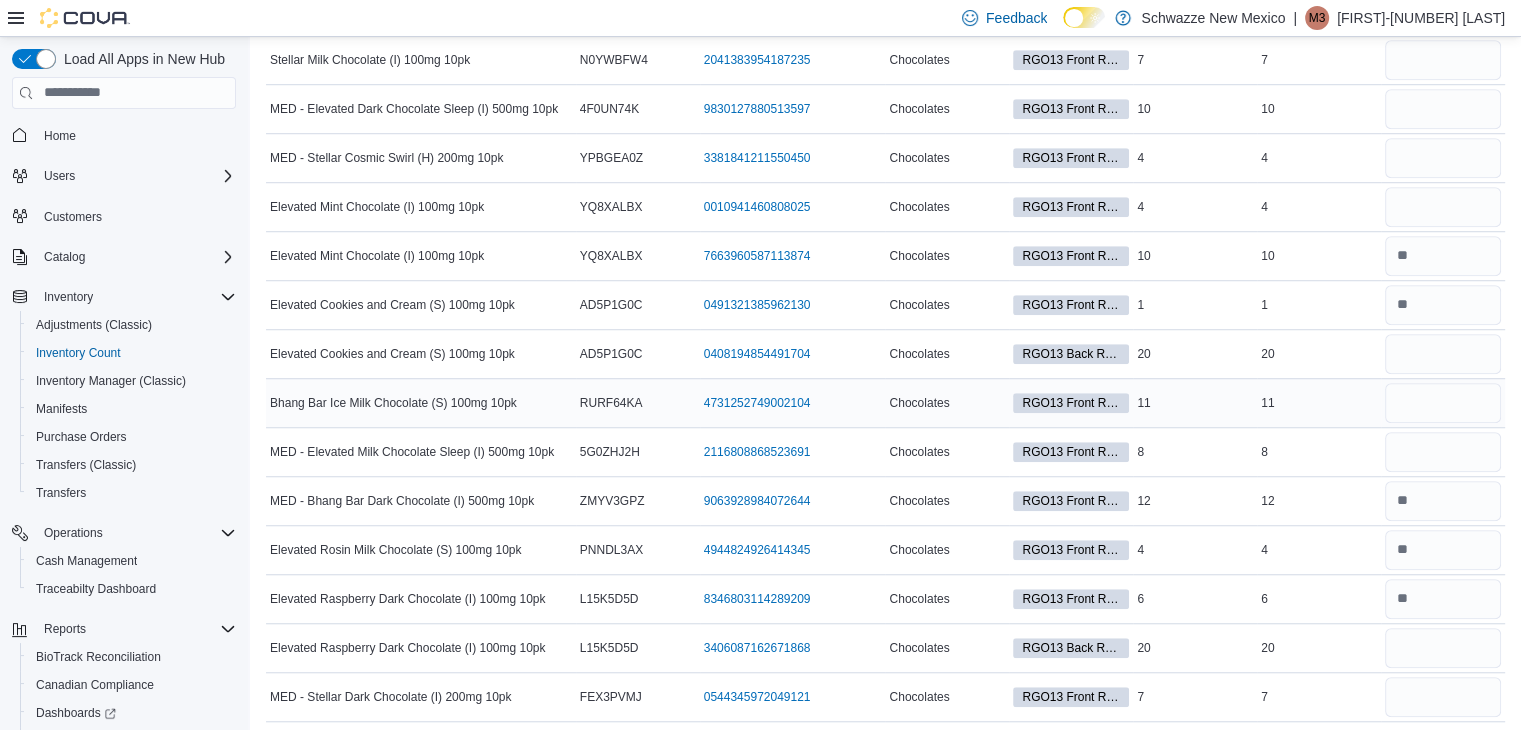 type 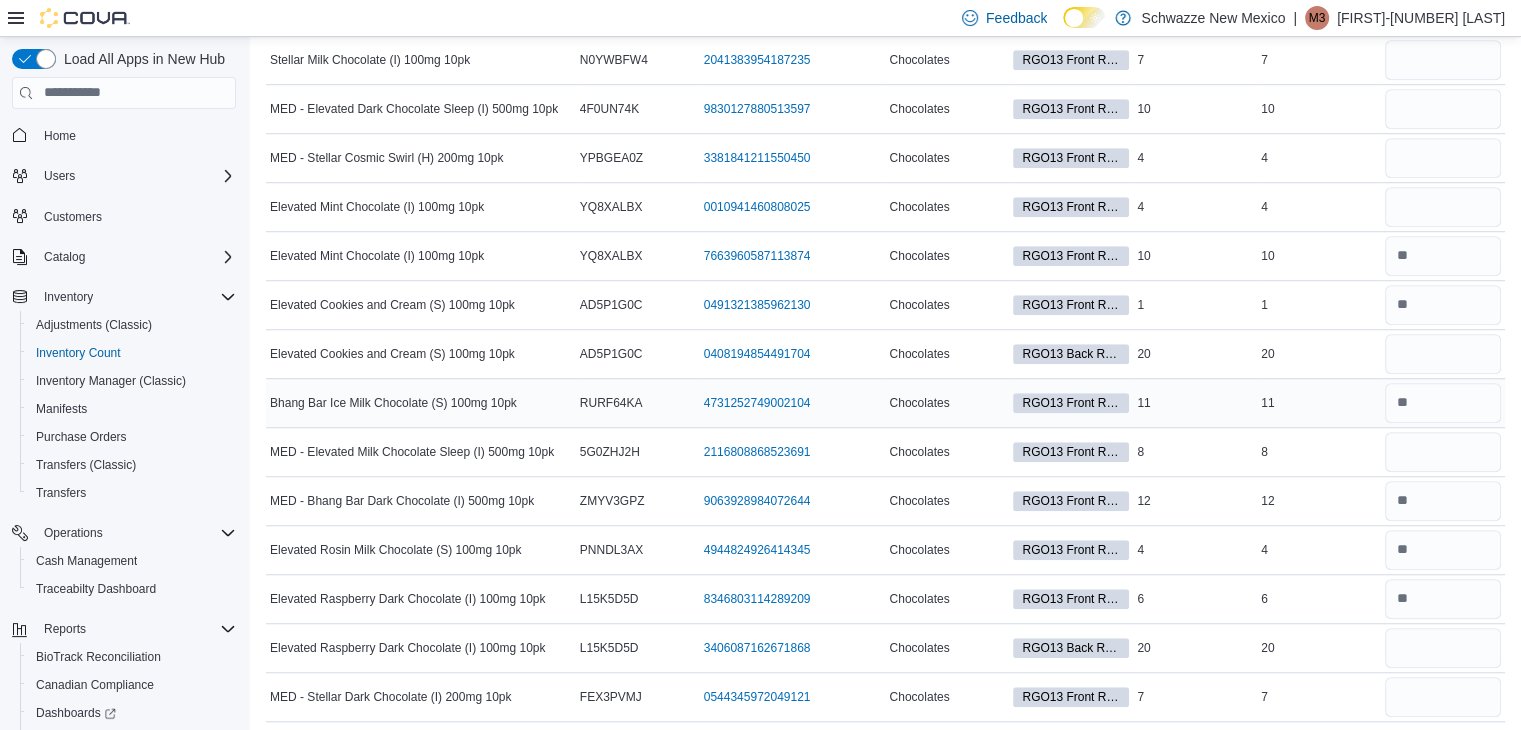 scroll, scrollTop: 51, scrollLeft: 0, axis: vertical 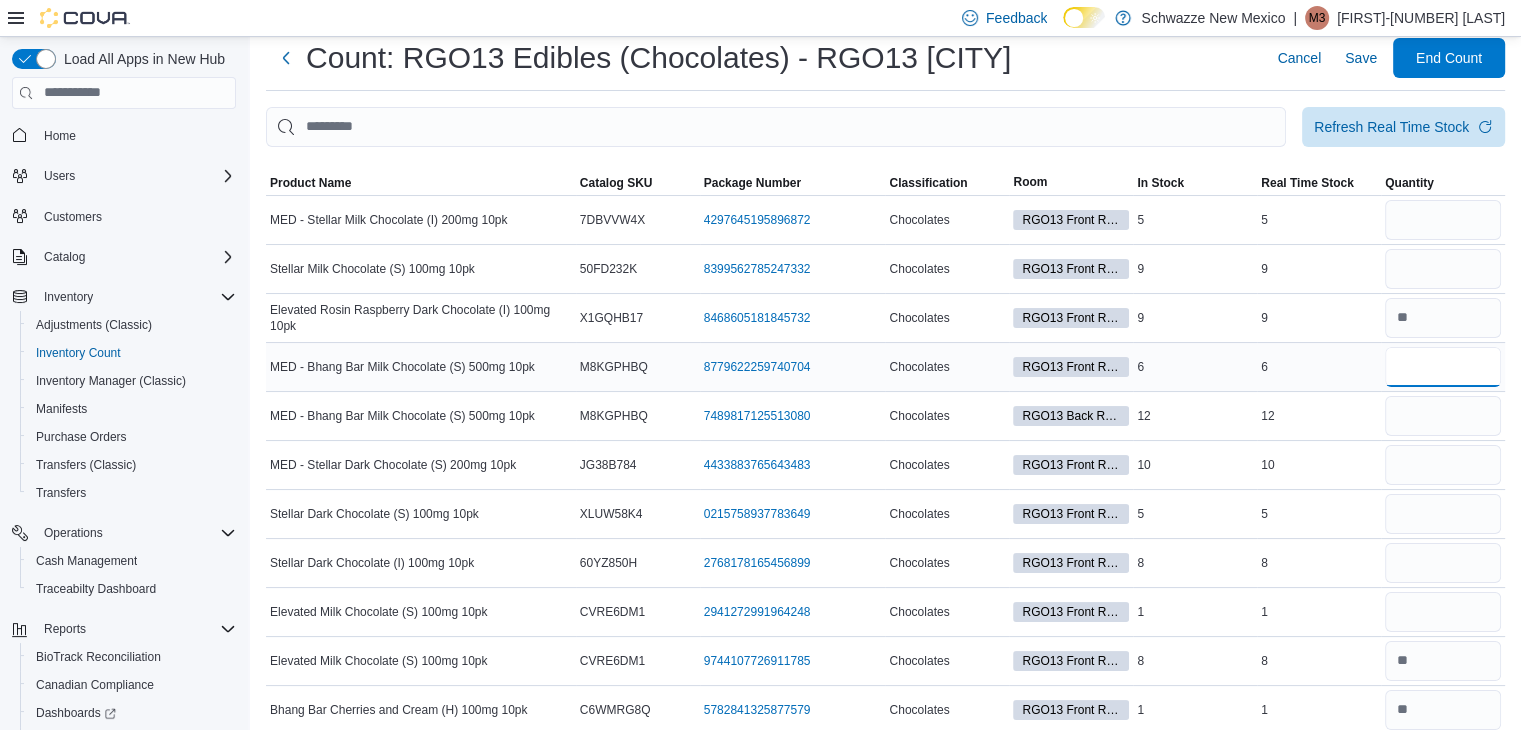 click at bounding box center [1443, 367] 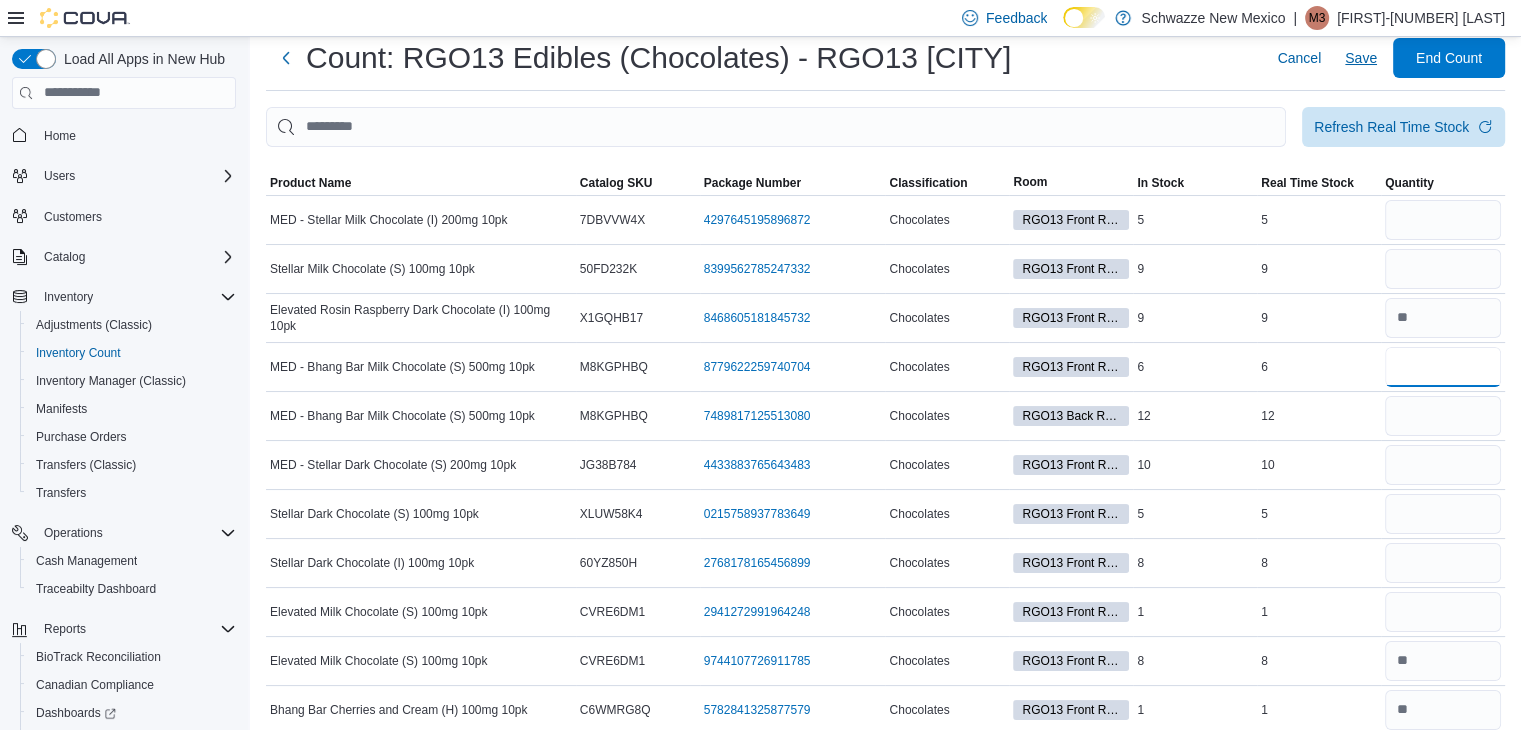 type on "*" 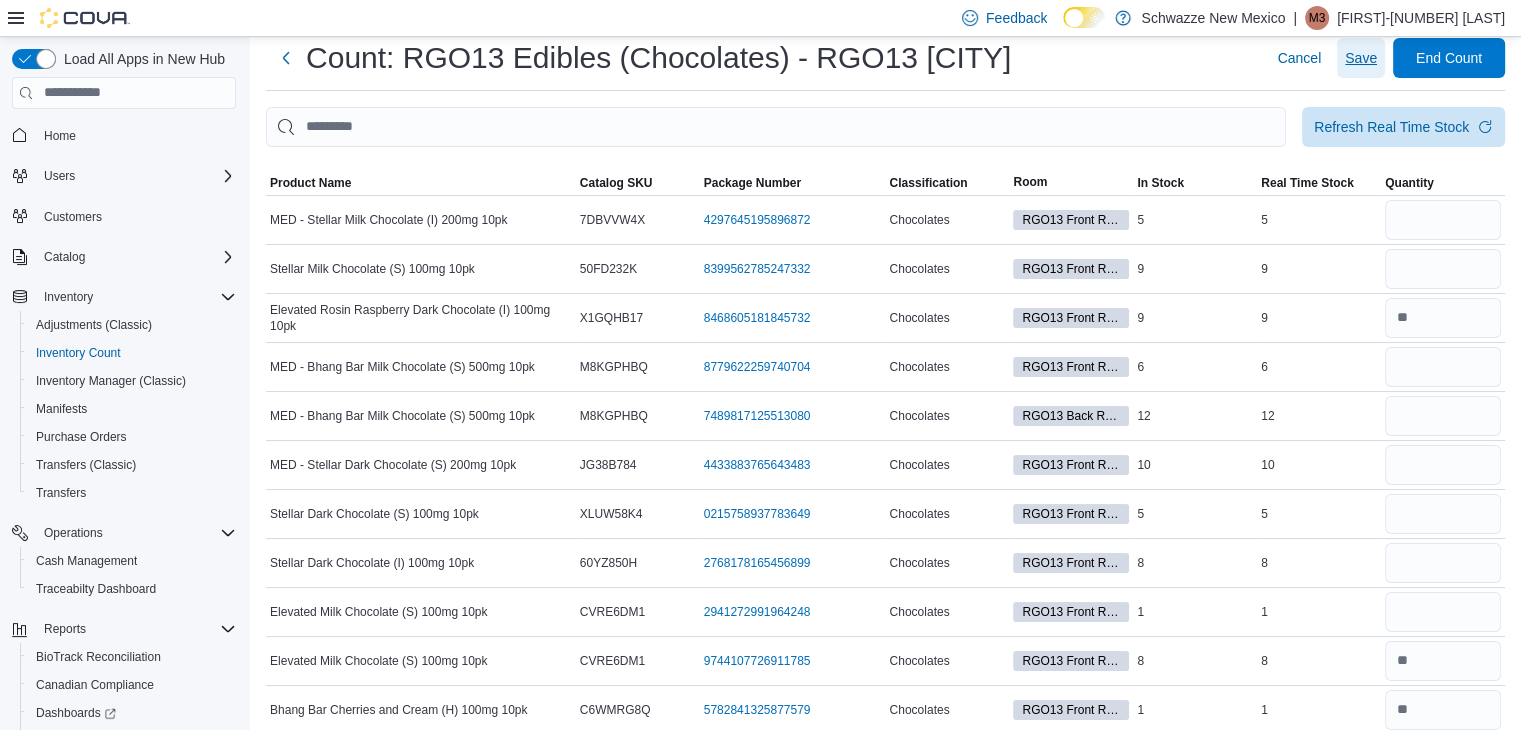 type 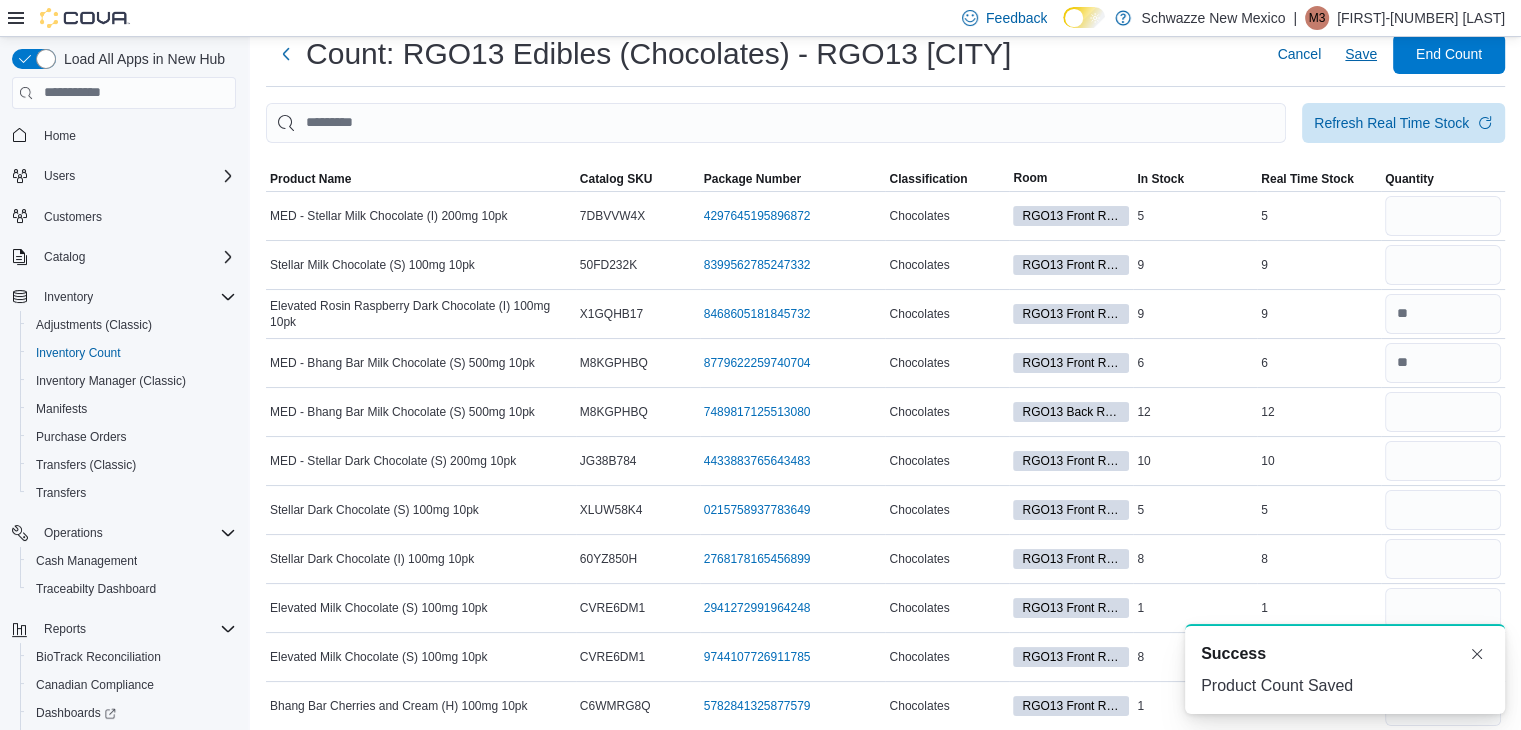 scroll, scrollTop: 51, scrollLeft: 0, axis: vertical 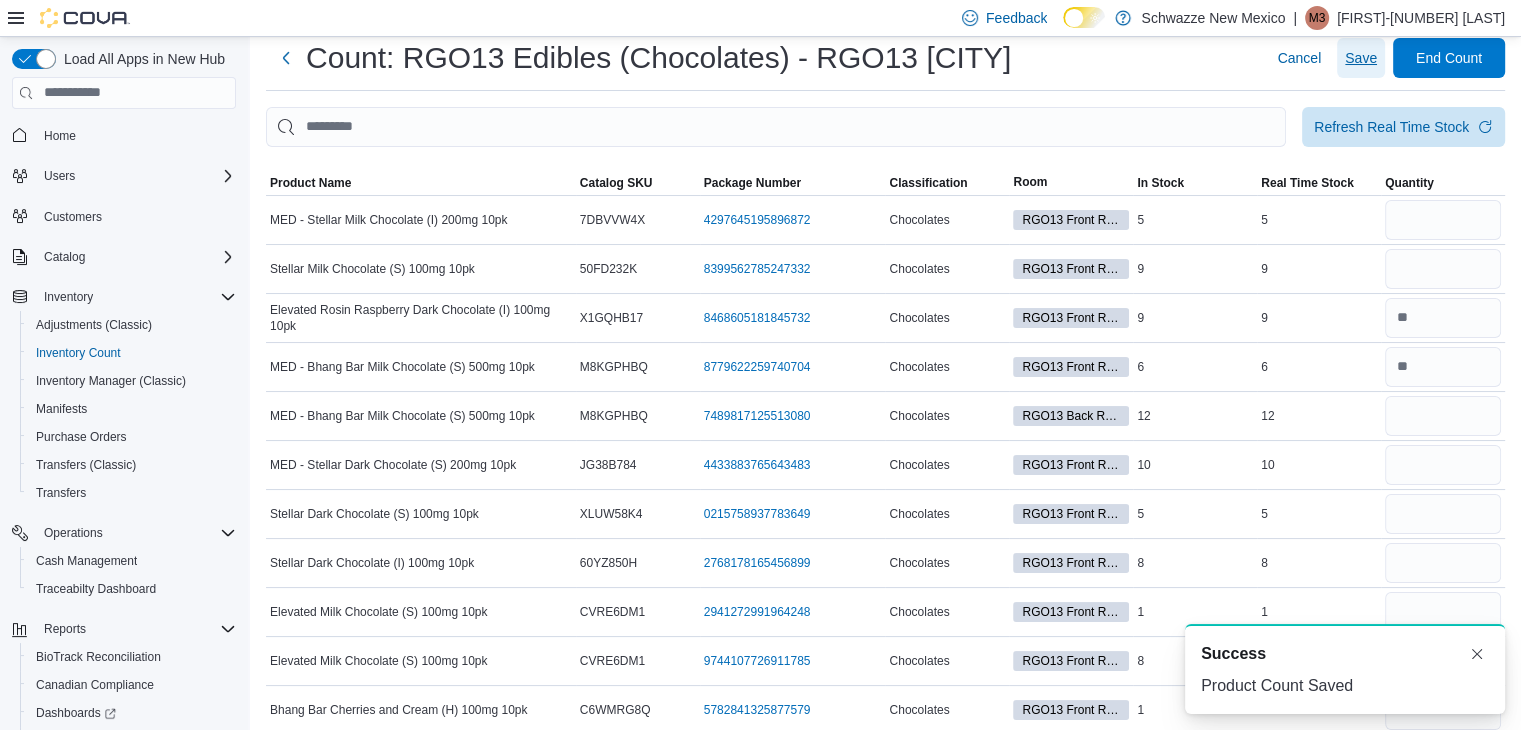 click on "Save" at bounding box center (1361, 58) 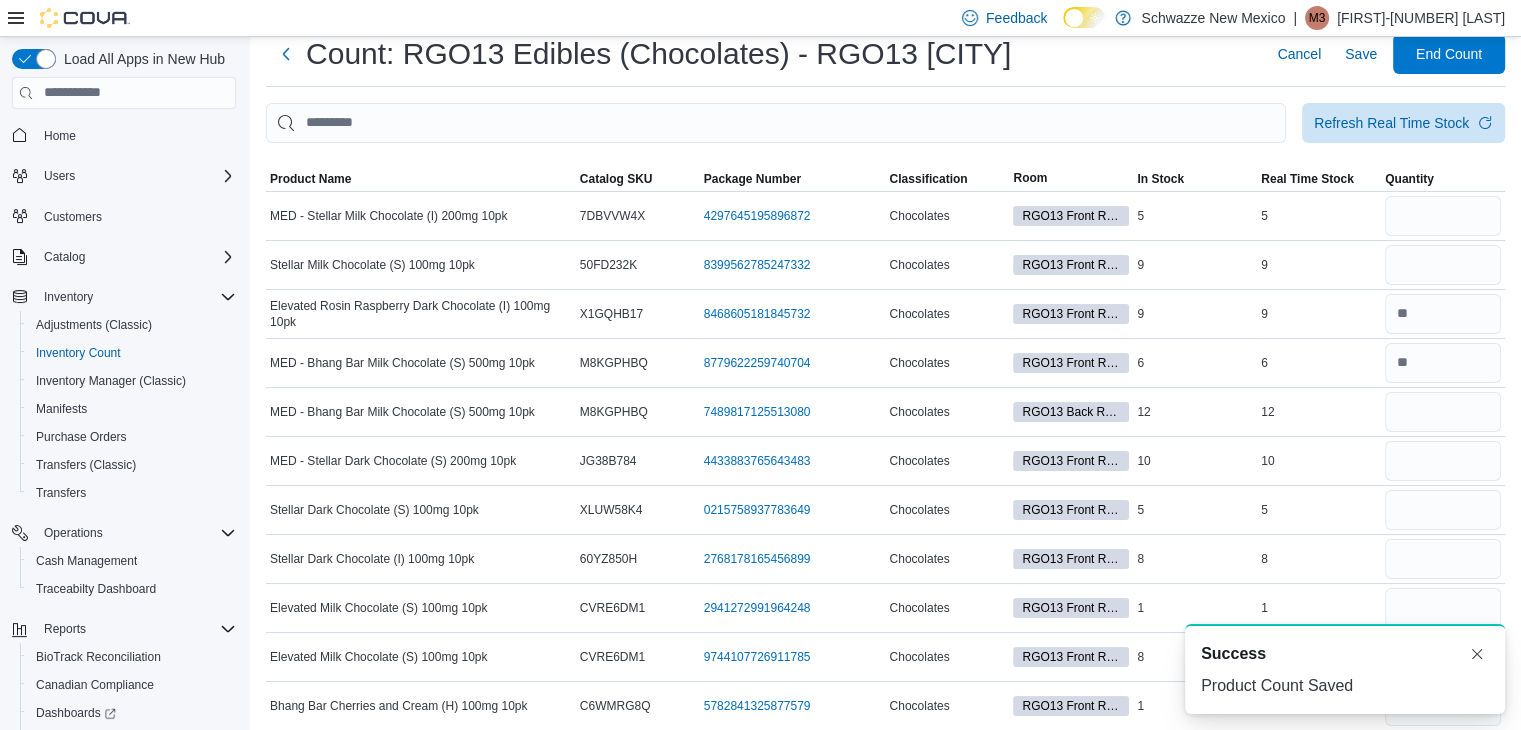 scroll, scrollTop: 51, scrollLeft: 0, axis: vertical 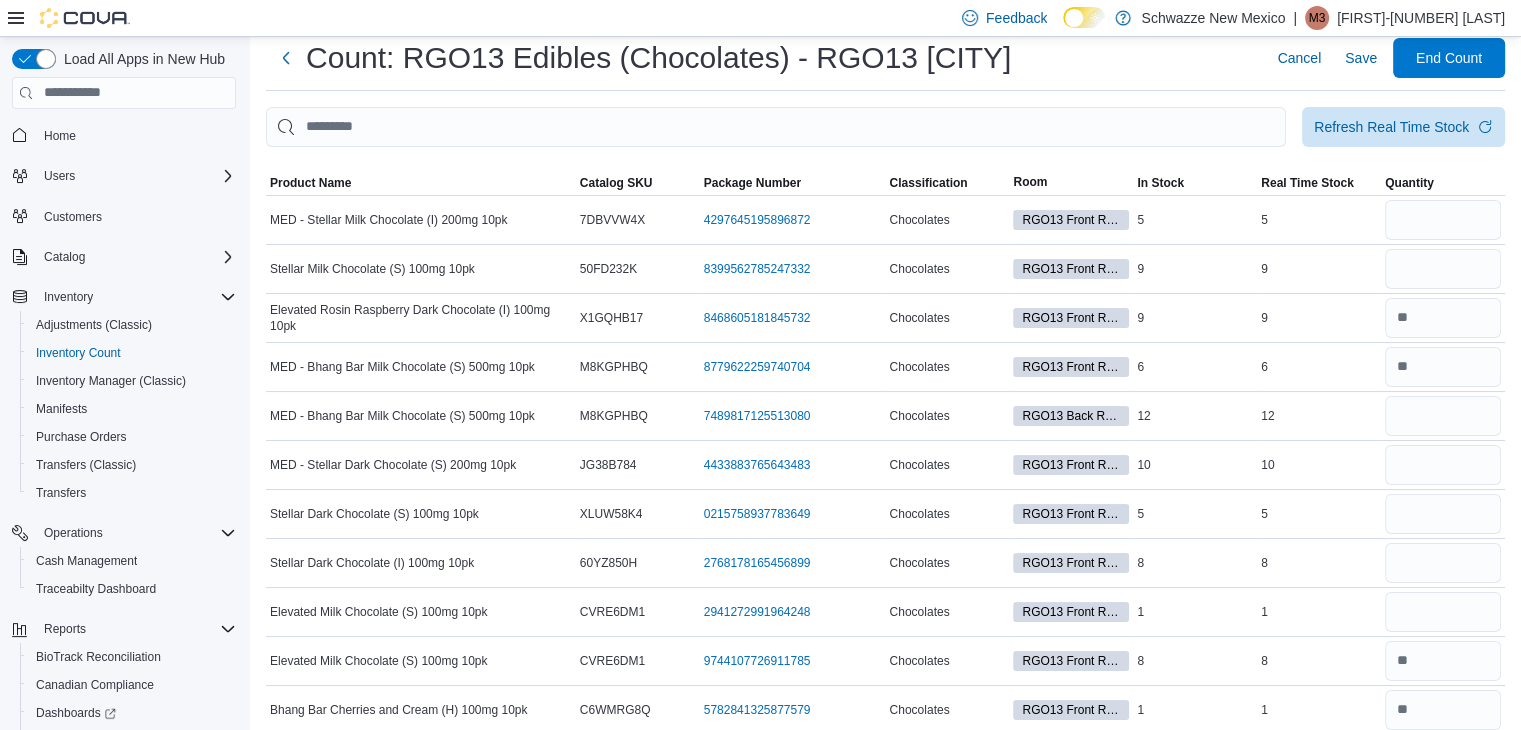 click on "Marisa-3006 Romero" at bounding box center [1421, 18] 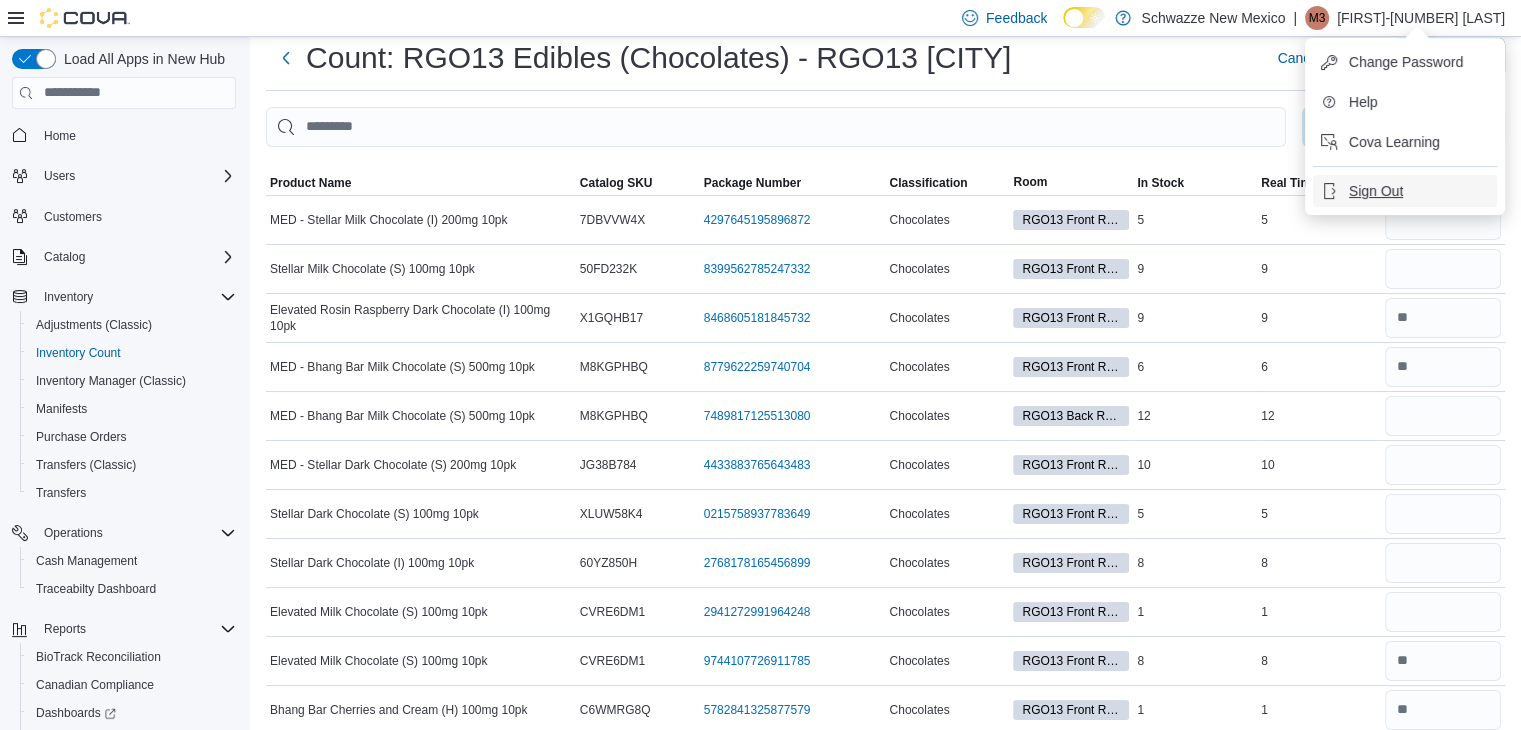click on "Sign Out" at bounding box center (1376, 191) 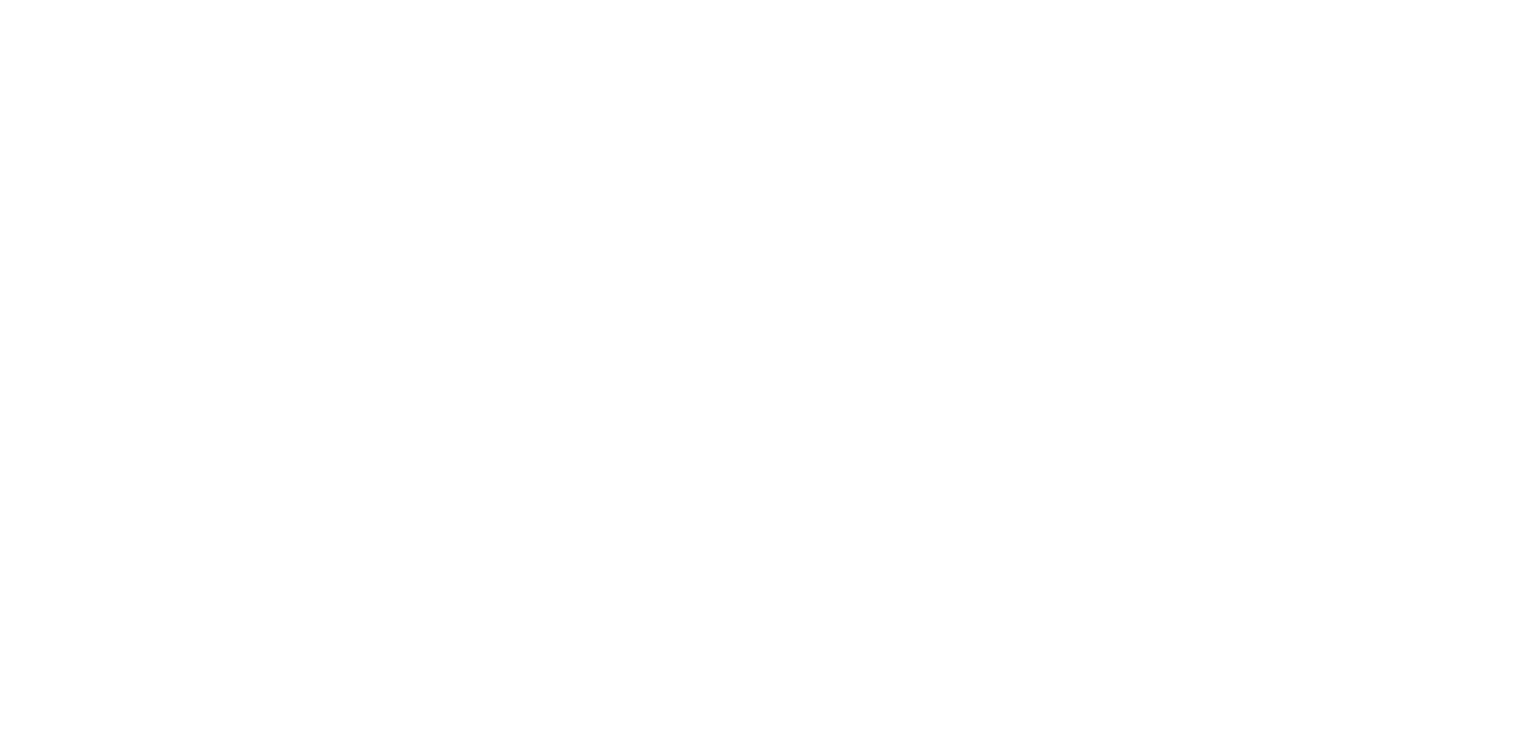 scroll, scrollTop: 0, scrollLeft: 0, axis: both 